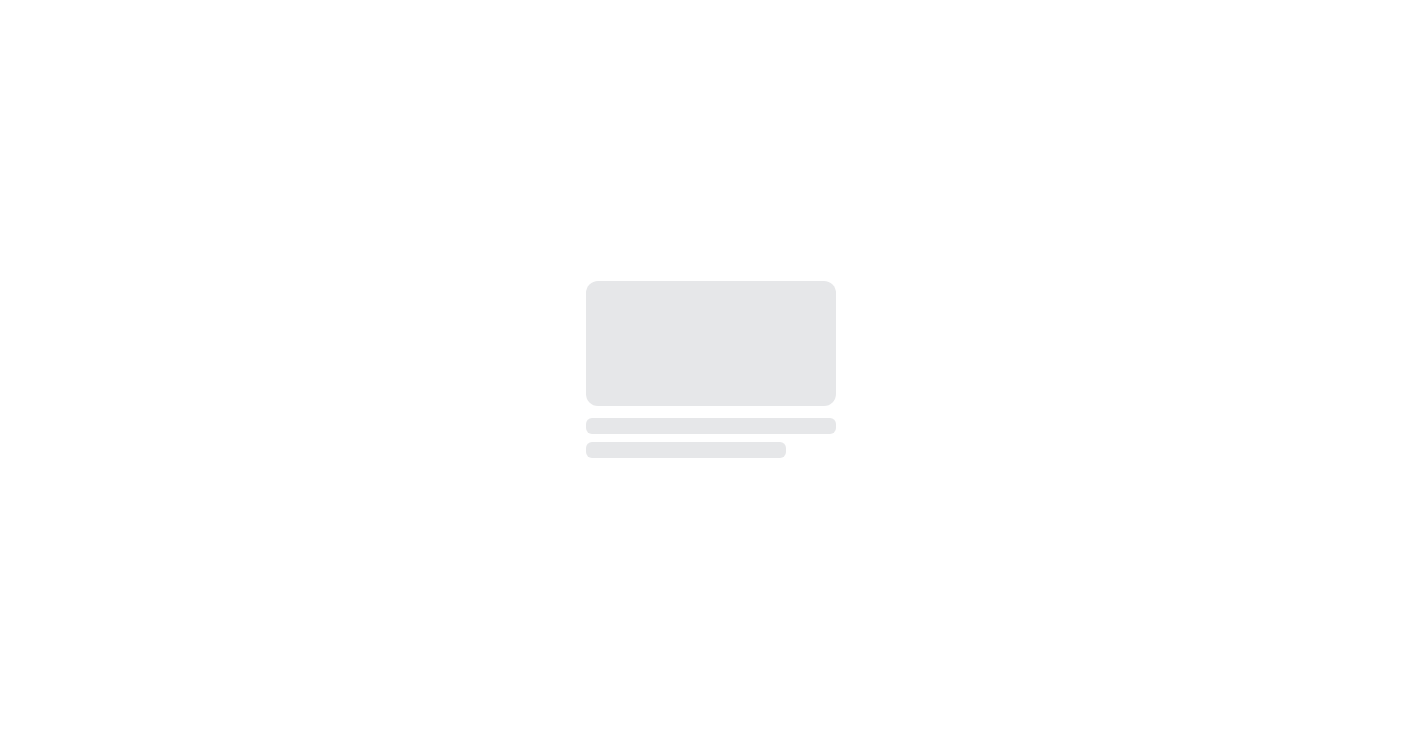 scroll, scrollTop: 0, scrollLeft: 0, axis: both 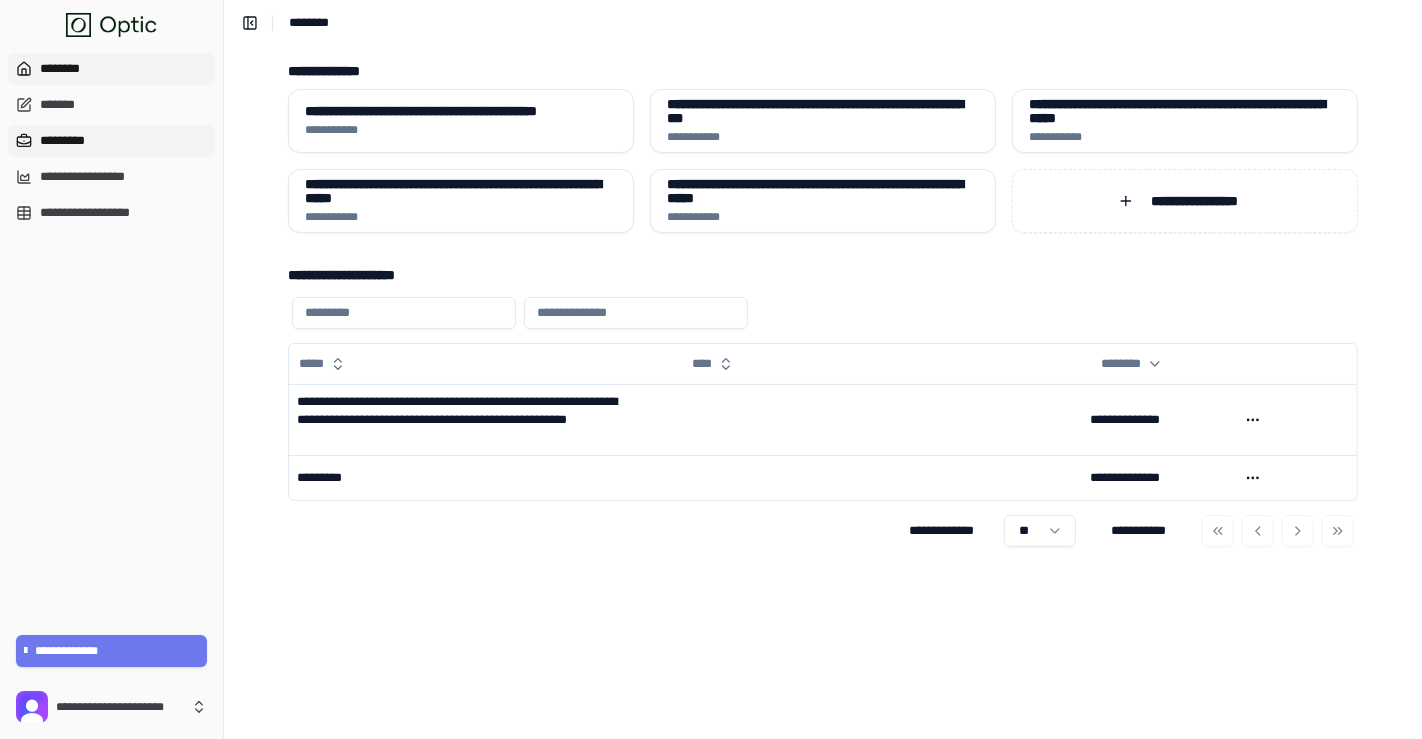 click on "*********" at bounding box center (111, 141) 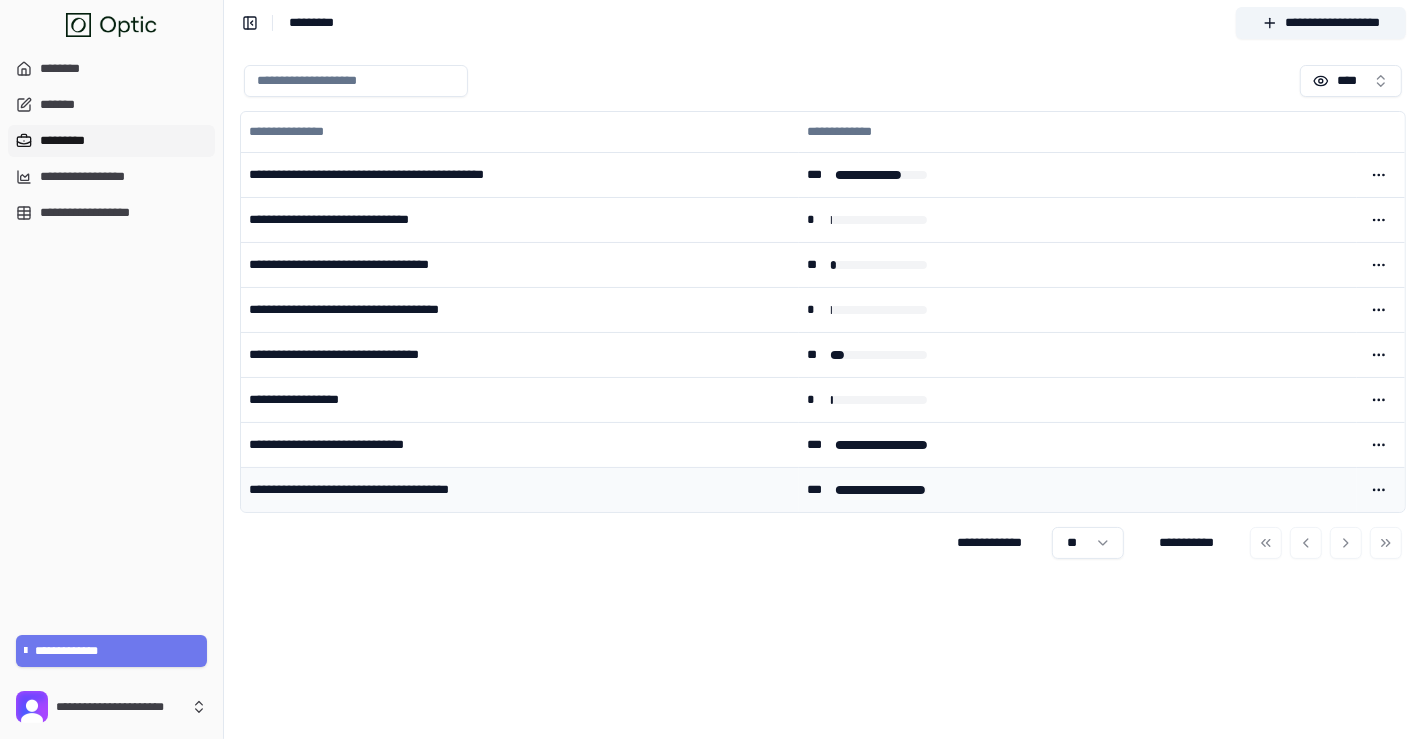 click on "**********" at bounding box center [520, 489] 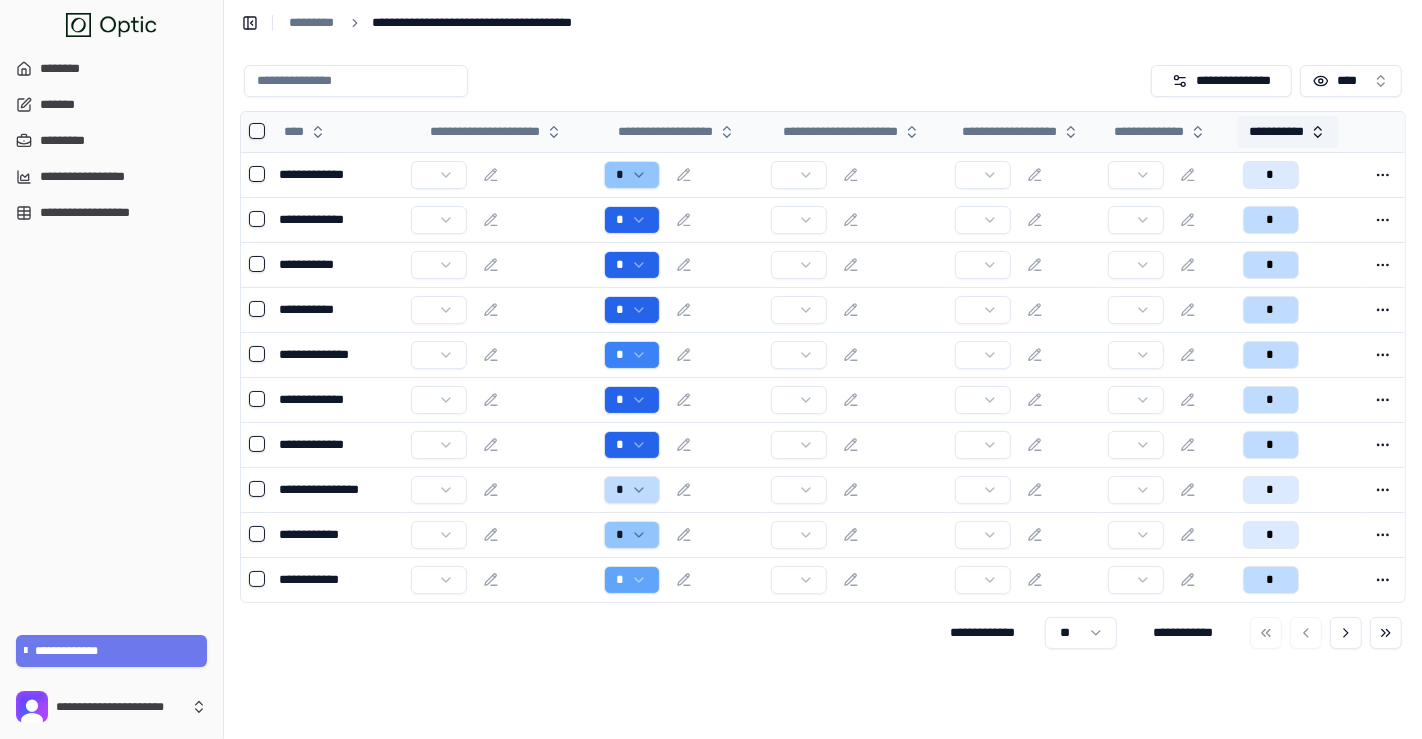 click on "**********" at bounding box center (1288, 132) 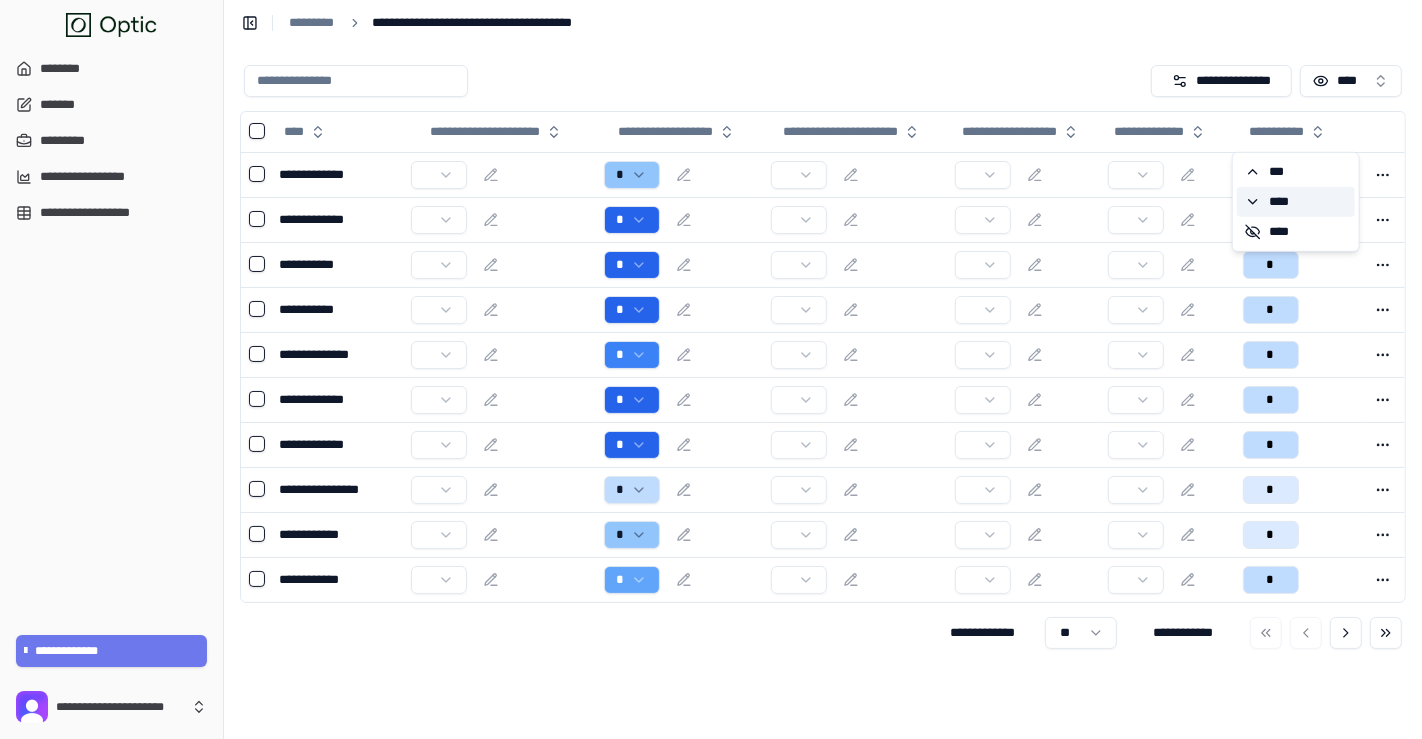 click on "****" at bounding box center [1284, 202] 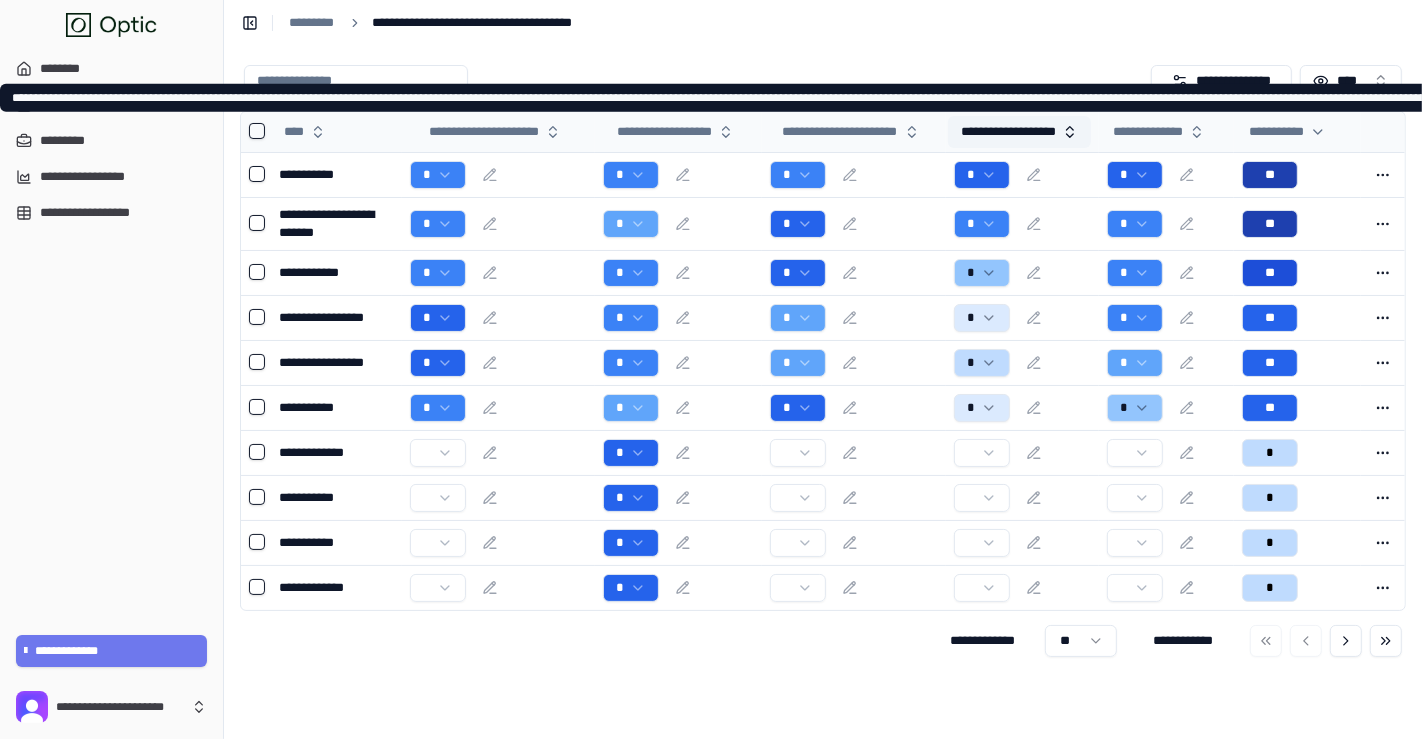 click on "**********" at bounding box center (1019, 132) 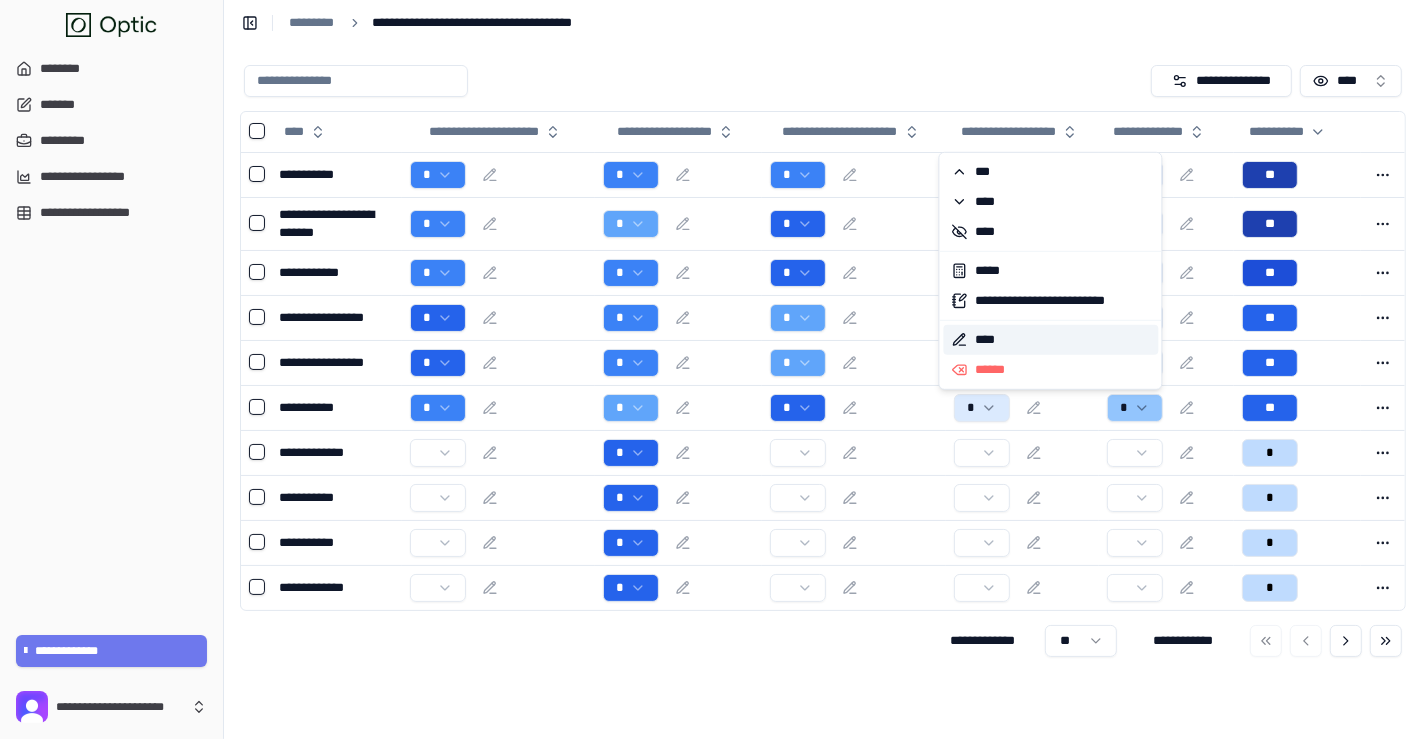 click on "****" at bounding box center (1051, 340) 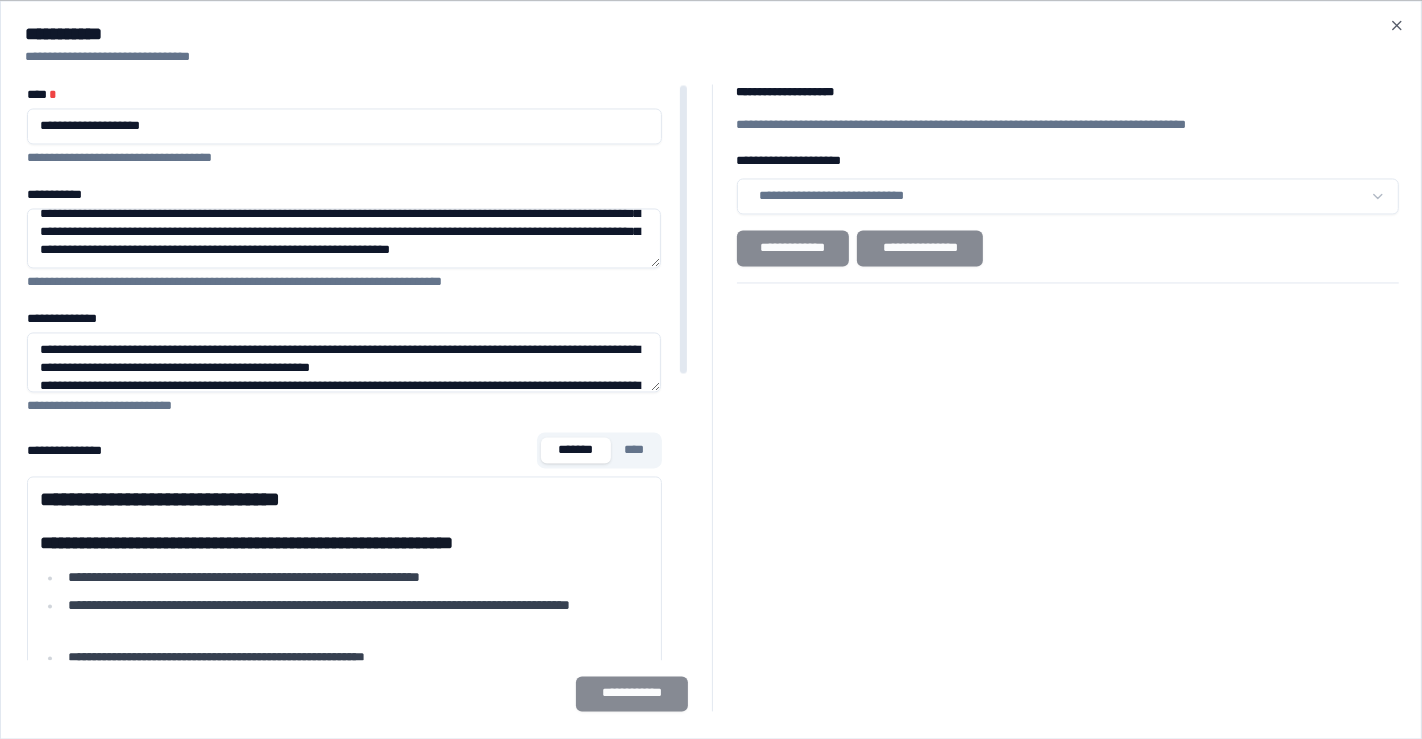 scroll, scrollTop: 119, scrollLeft: 0, axis: vertical 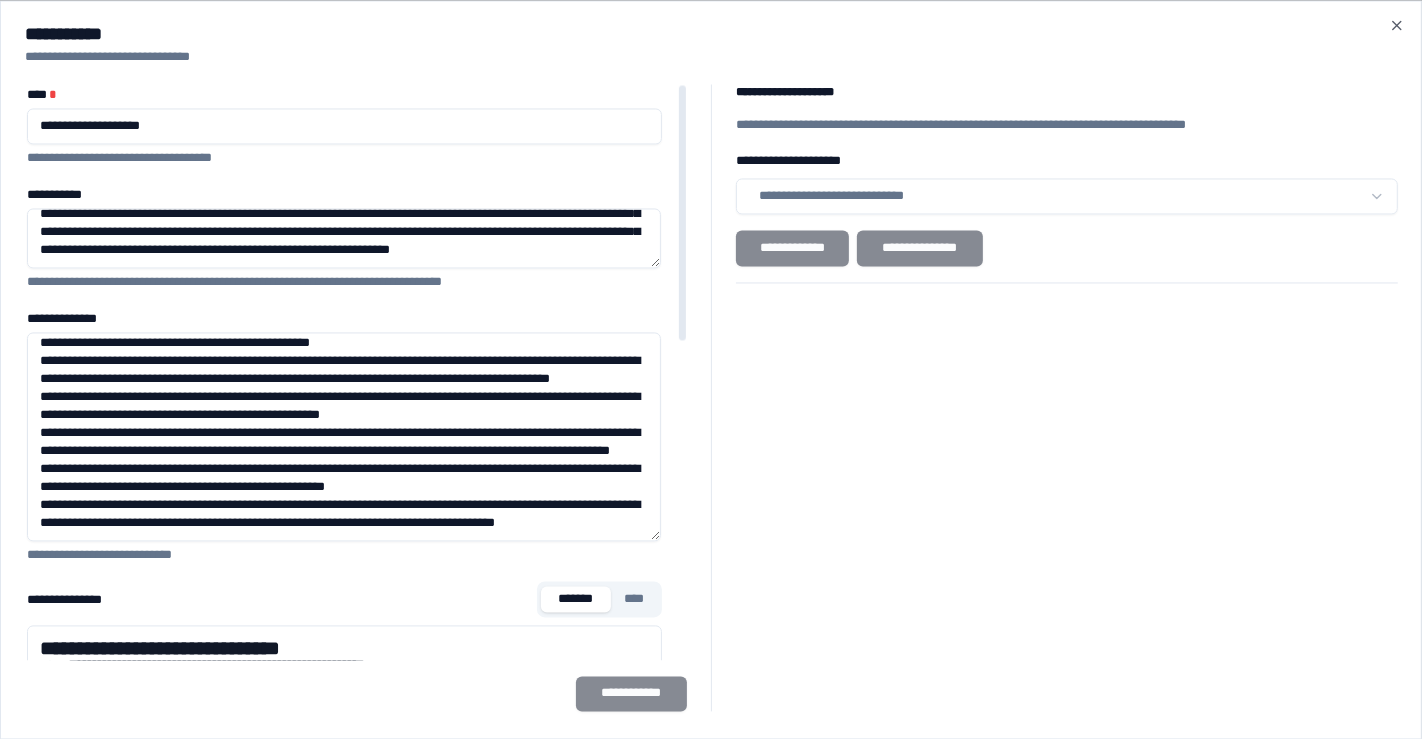 drag, startPoint x: 647, startPoint y: 386, endPoint x: 638, endPoint y: 558, distance: 172.2353 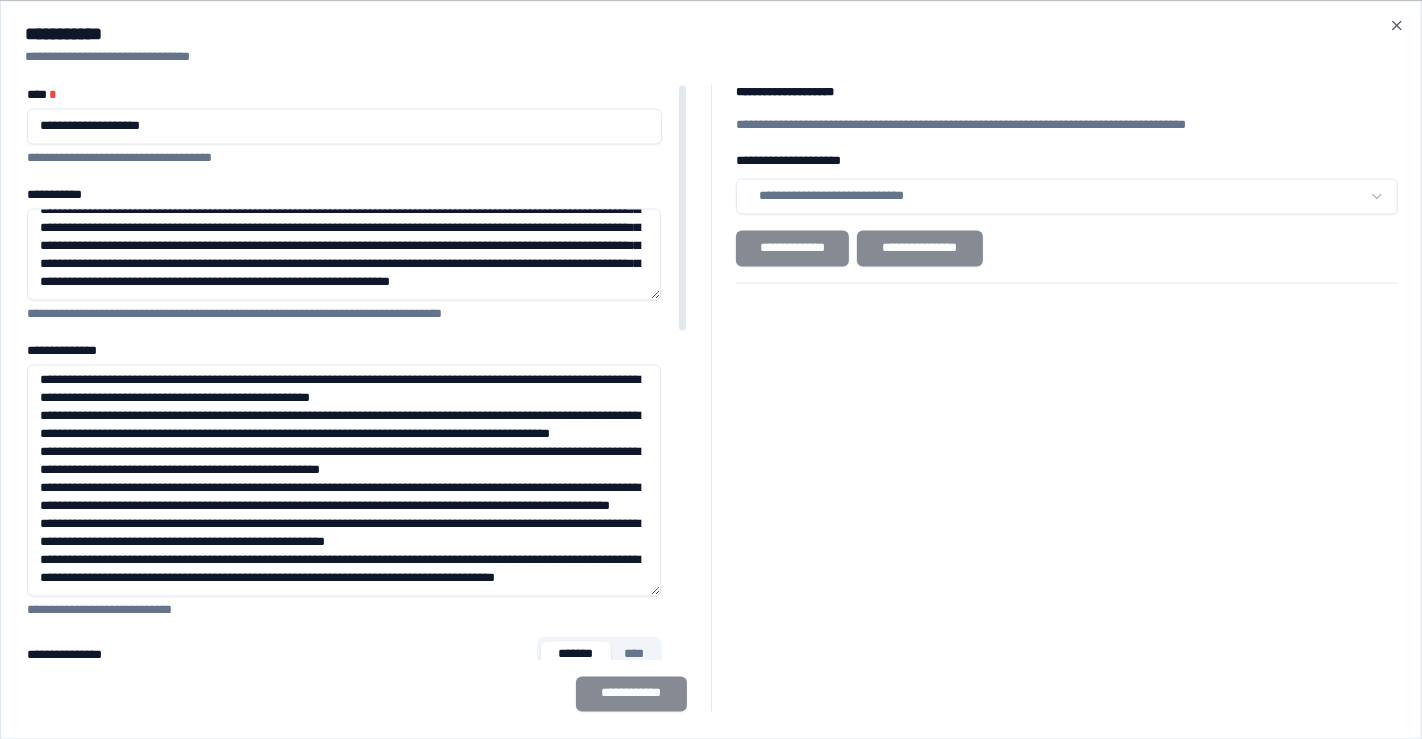 scroll, scrollTop: 0, scrollLeft: 0, axis: both 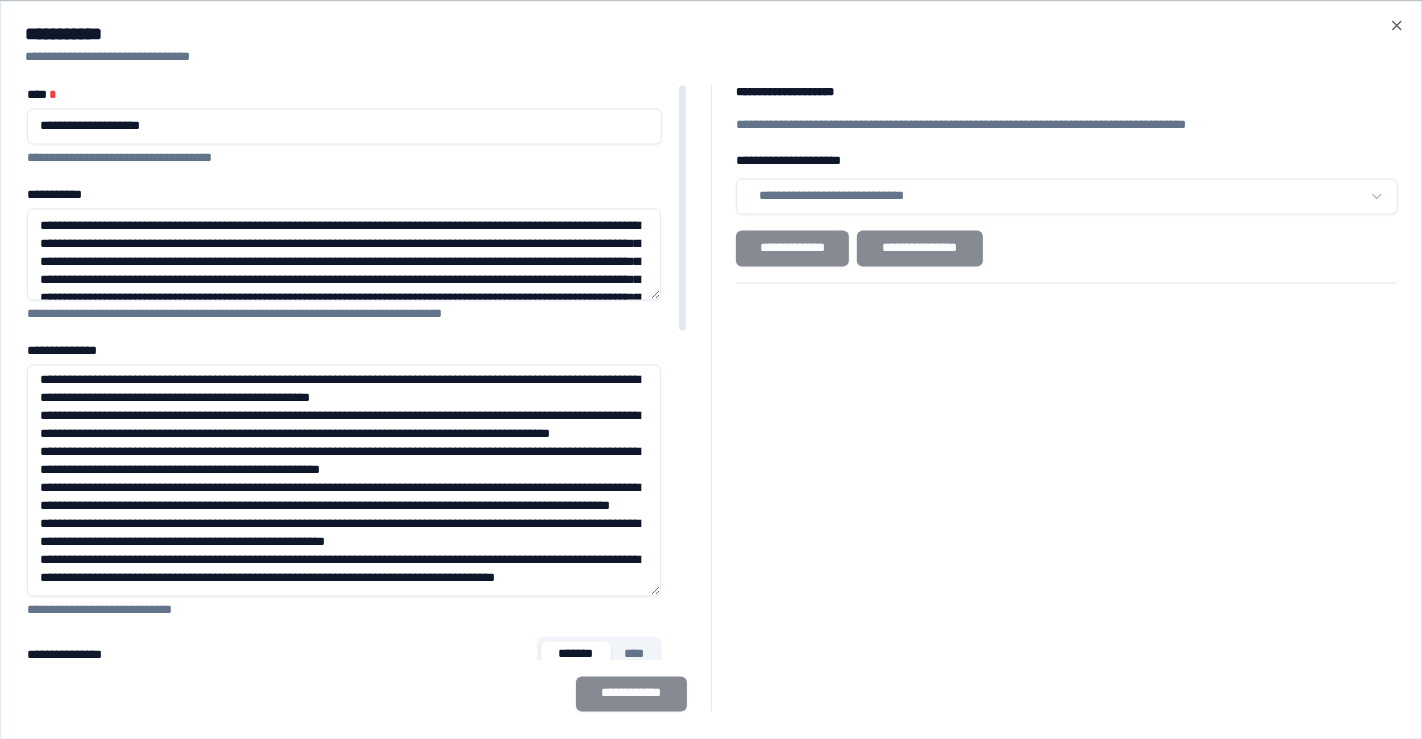 drag, startPoint x: 646, startPoint y: 265, endPoint x: 775, endPoint y: 212, distance: 139.46326 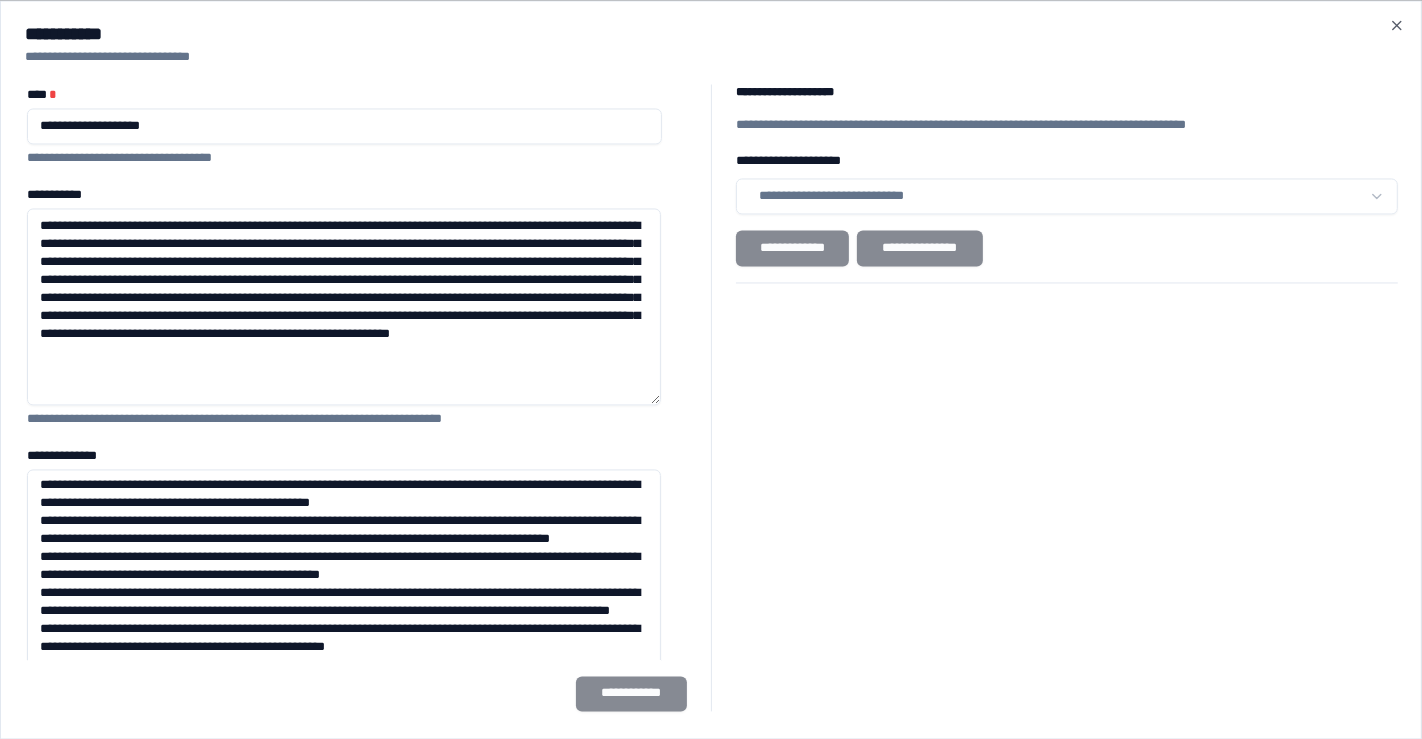 click on "[ADDRESS]" at bounding box center (711, 369) 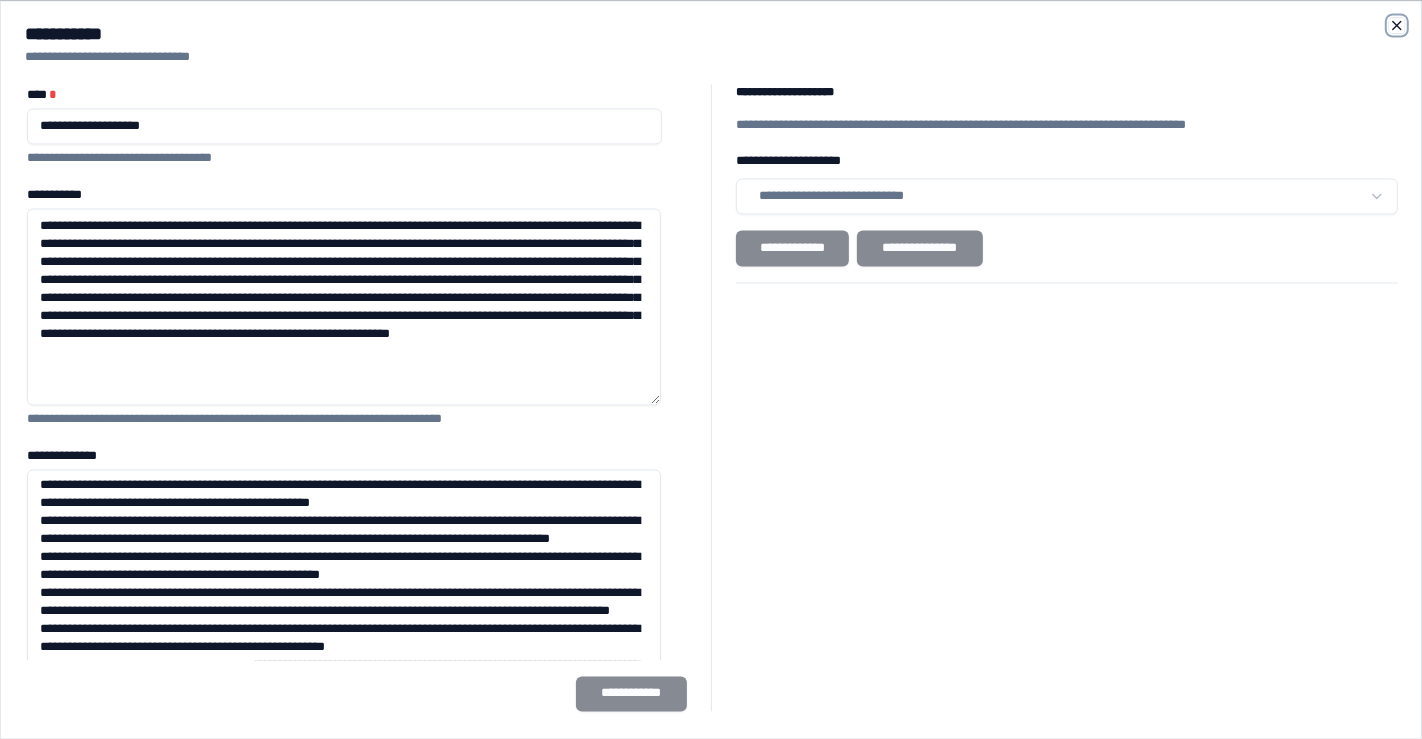click 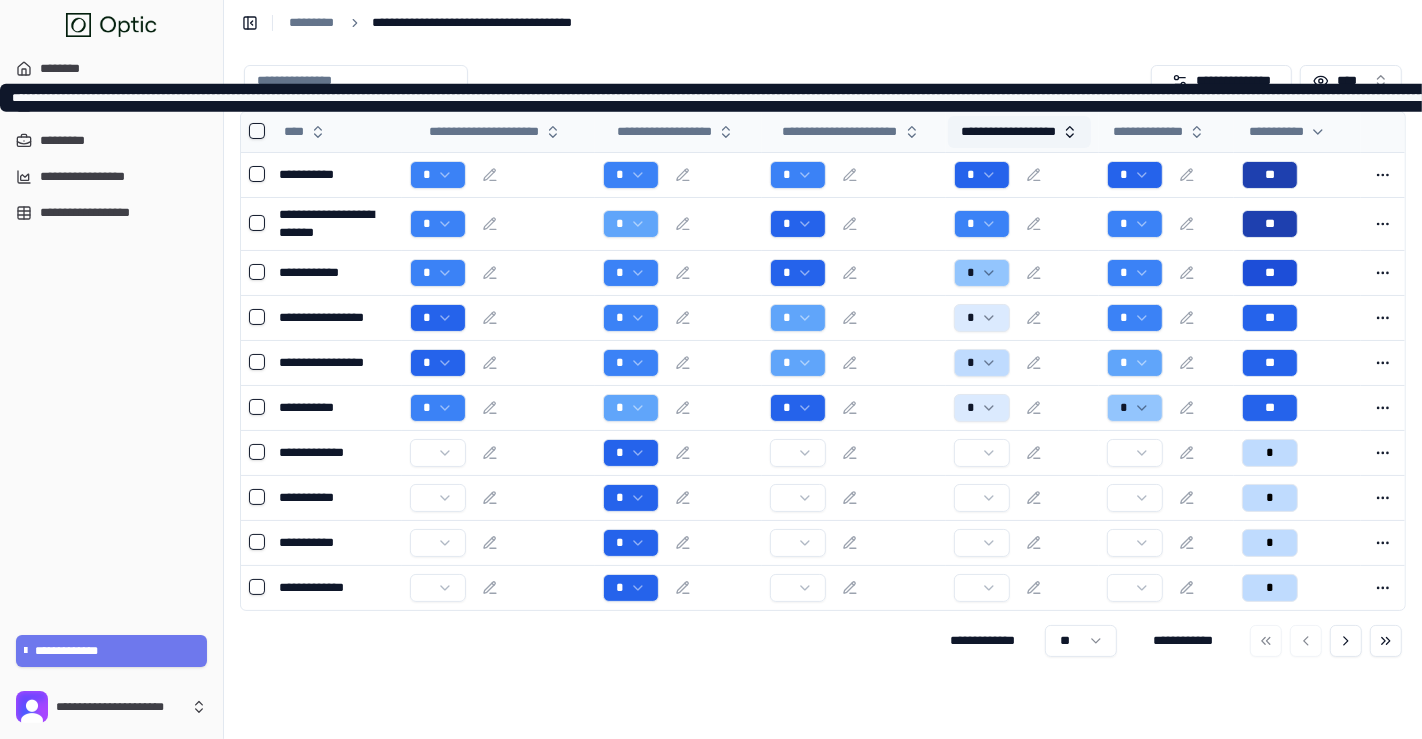 click on "**********" at bounding box center (1019, 132) 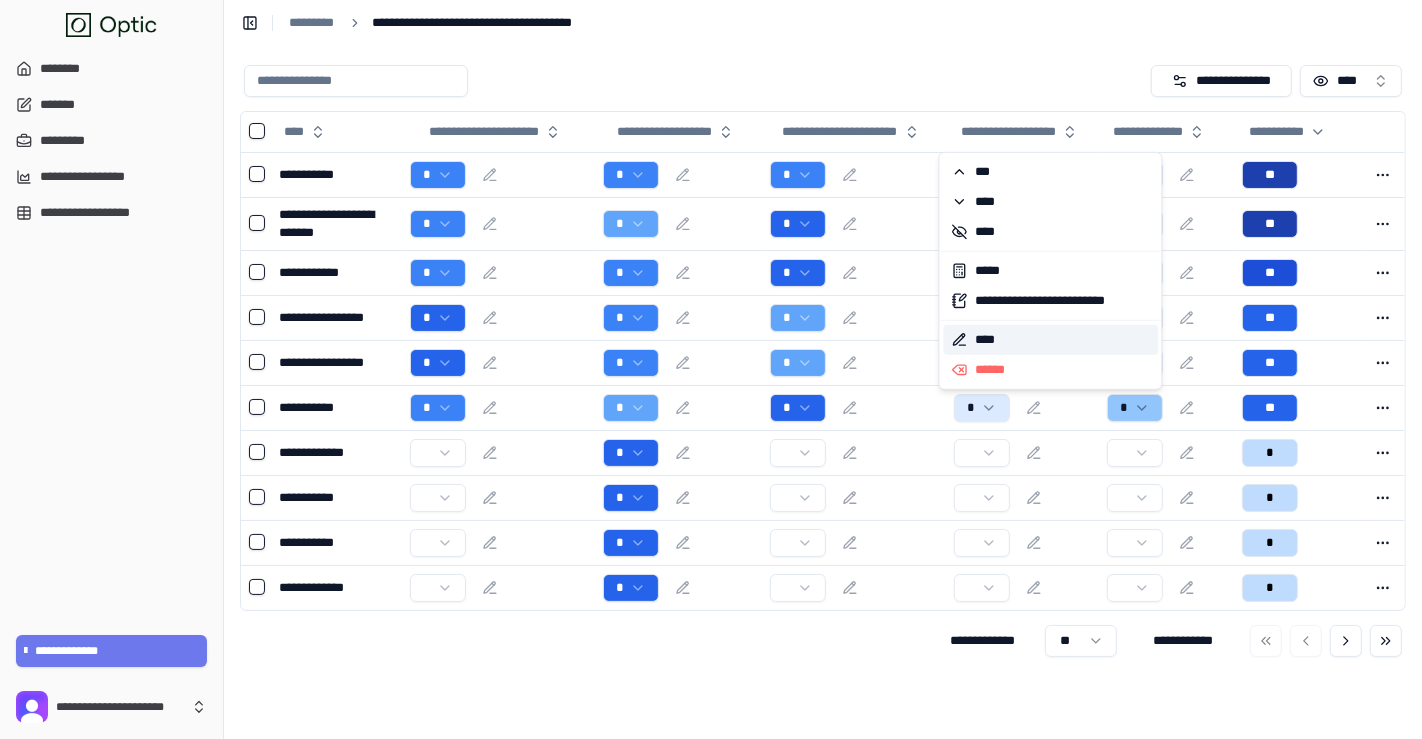 click on "****" at bounding box center [1051, 340] 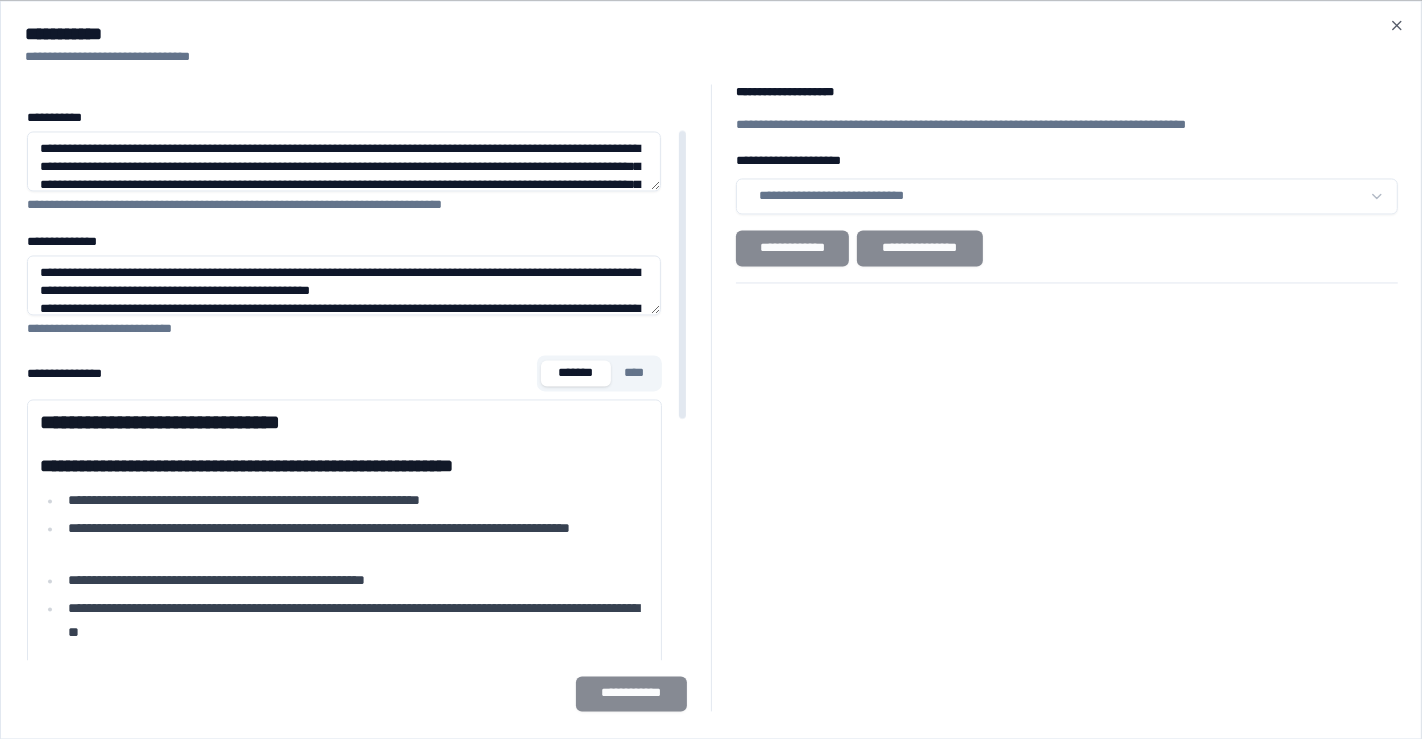 scroll, scrollTop: 111, scrollLeft: 0, axis: vertical 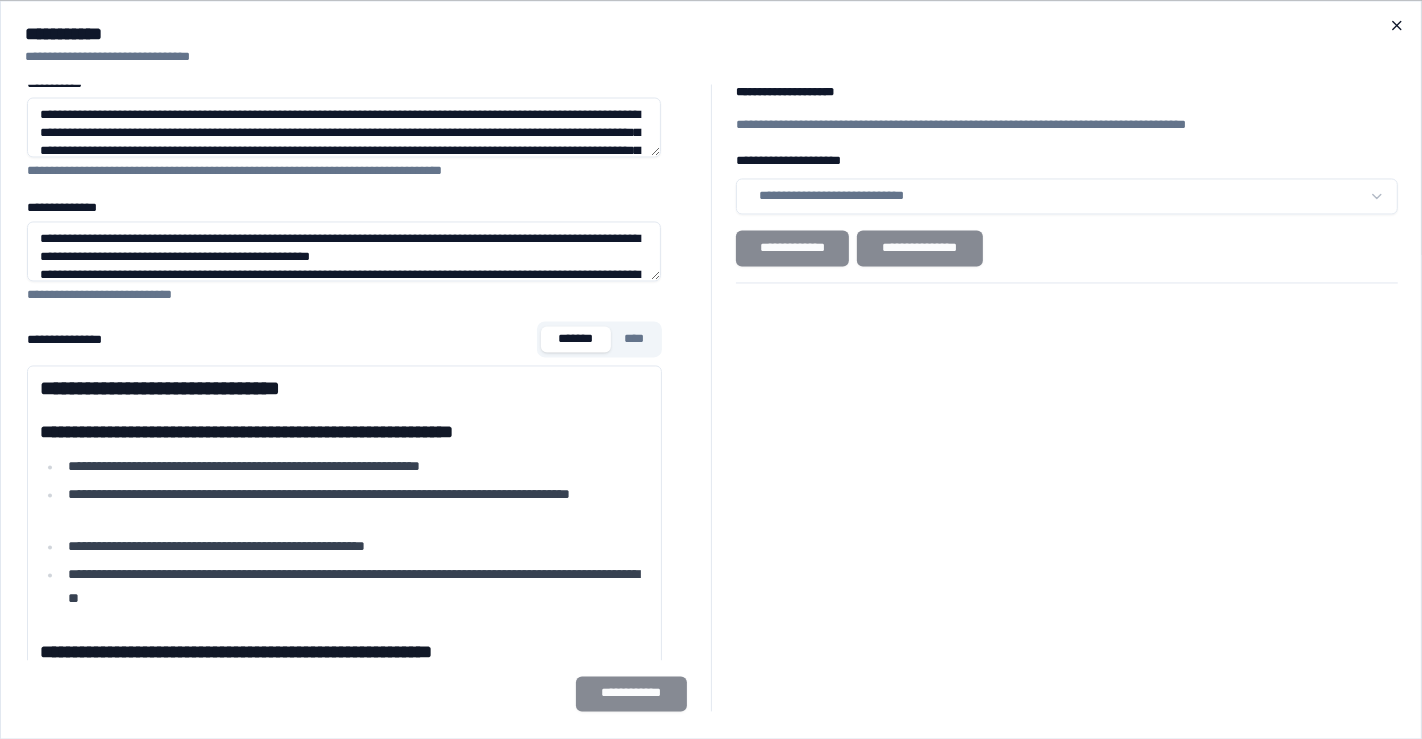 click 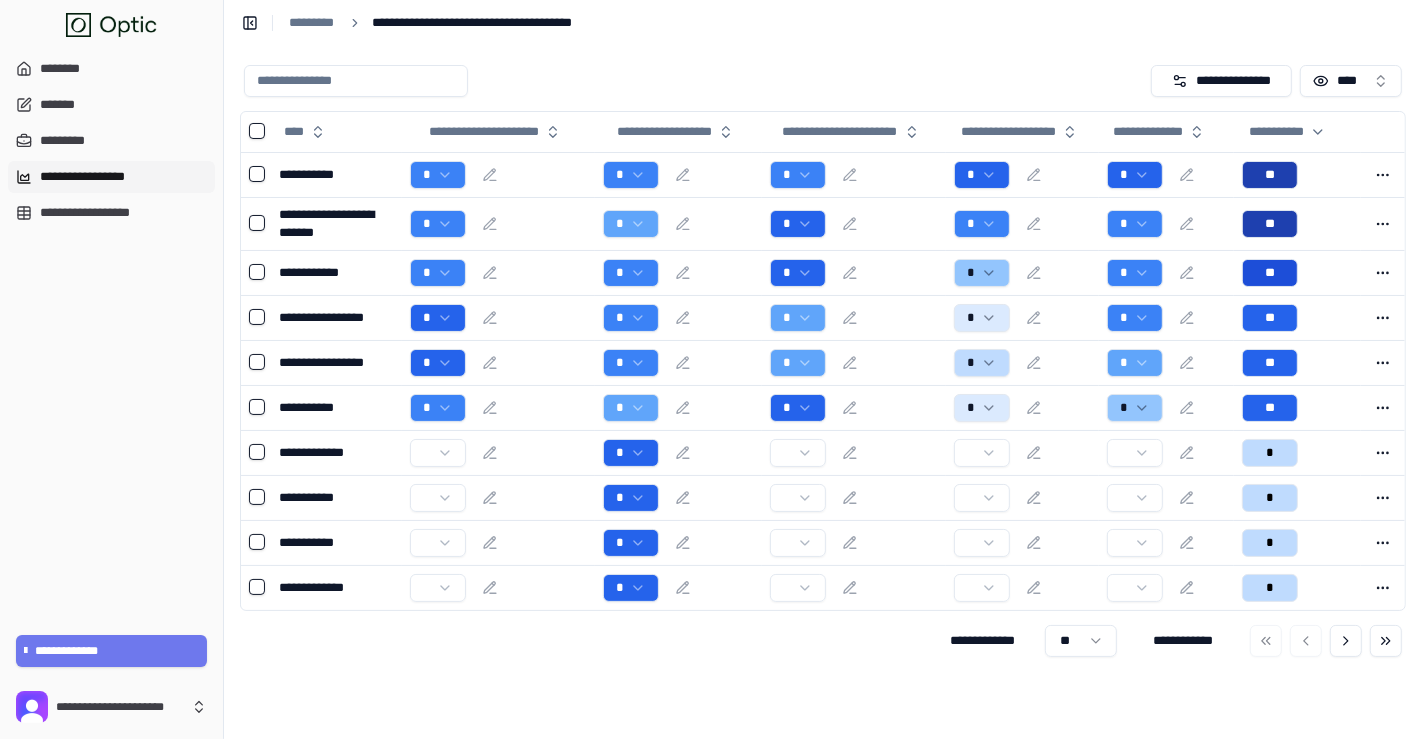 click on "**********" at bounding box center [111, 177] 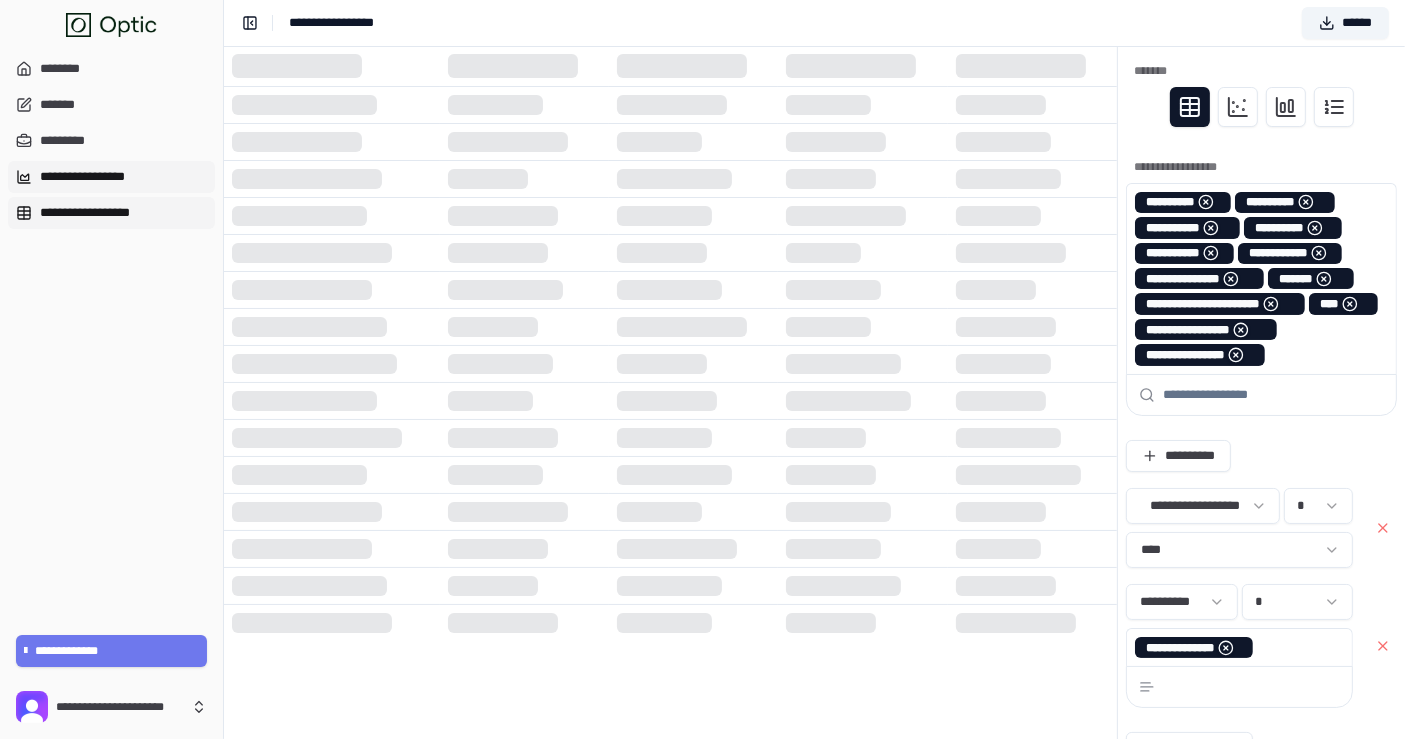 click on "**********" at bounding box center (111, 213) 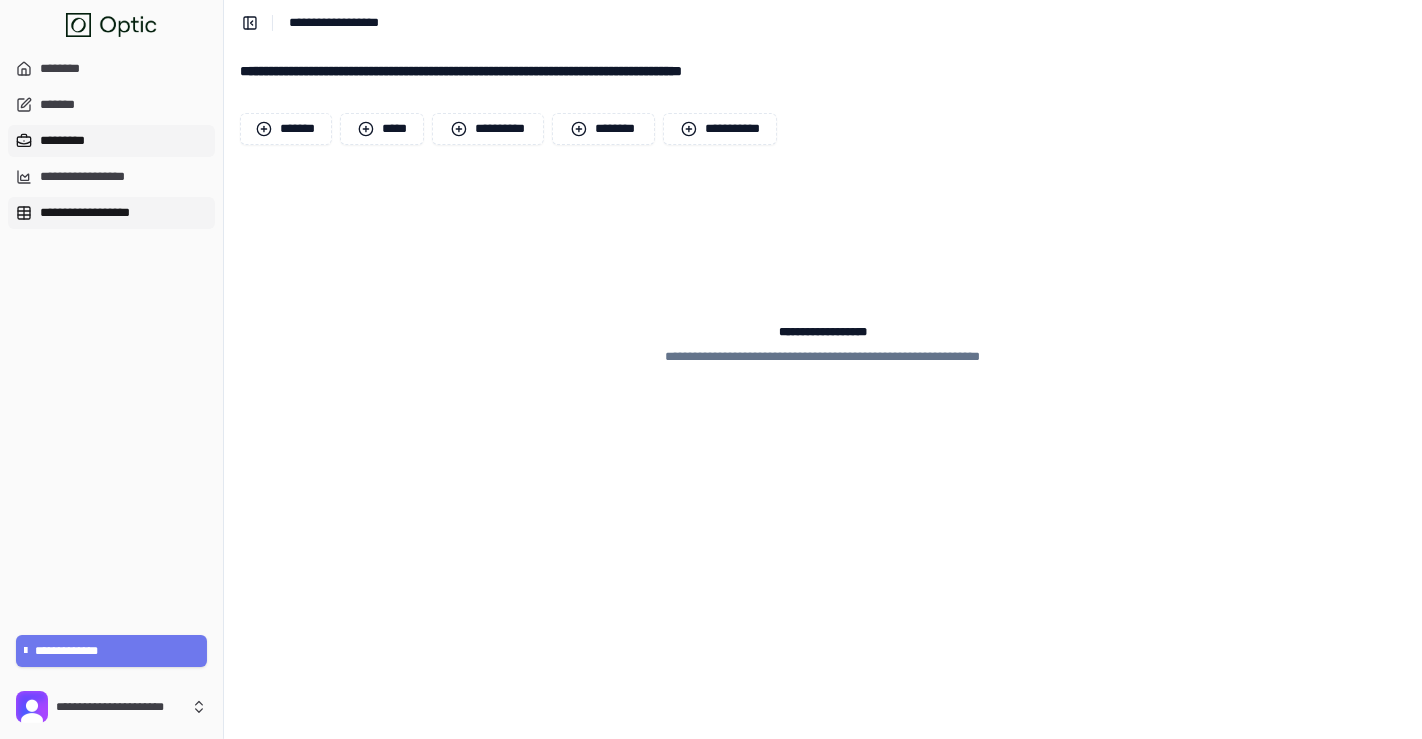 click on "*********" at bounding box center (111, 141) 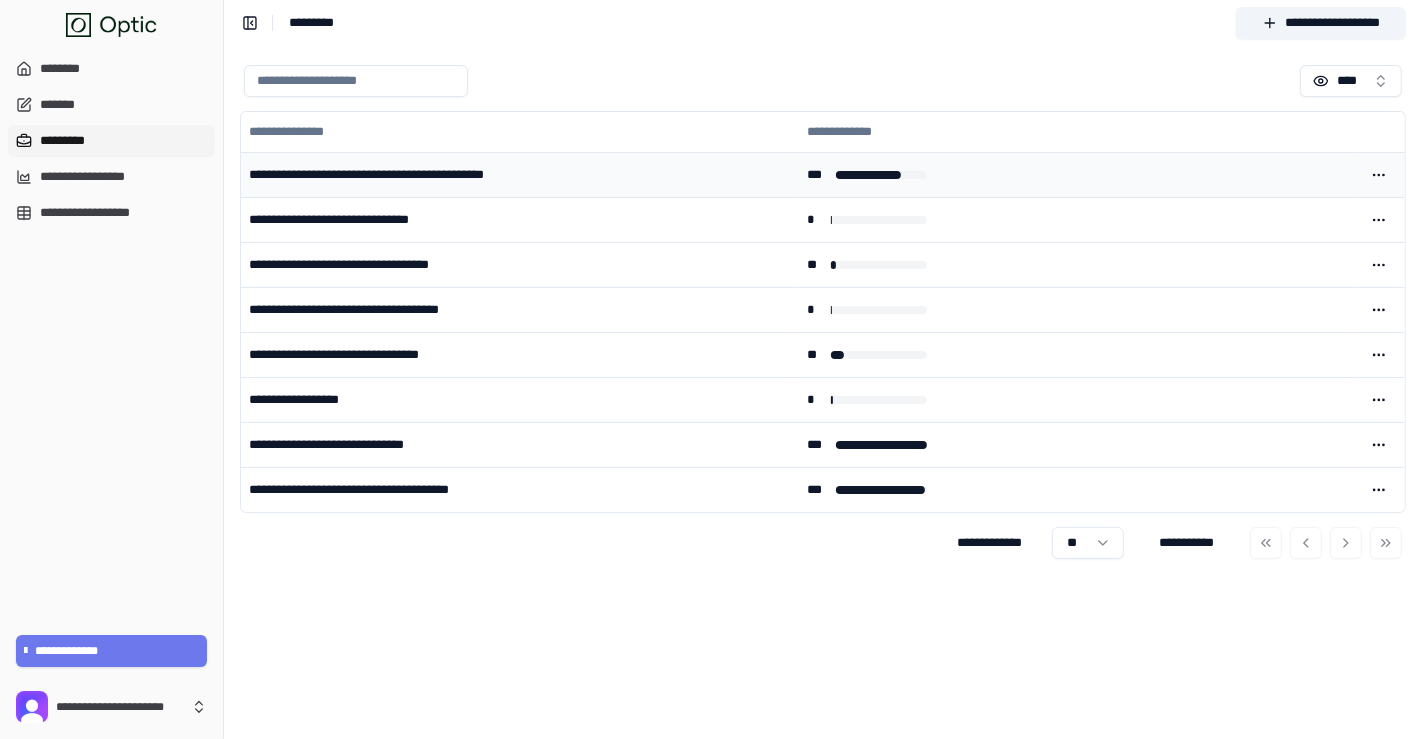 click on "**********" at bounding box center (520, 174) 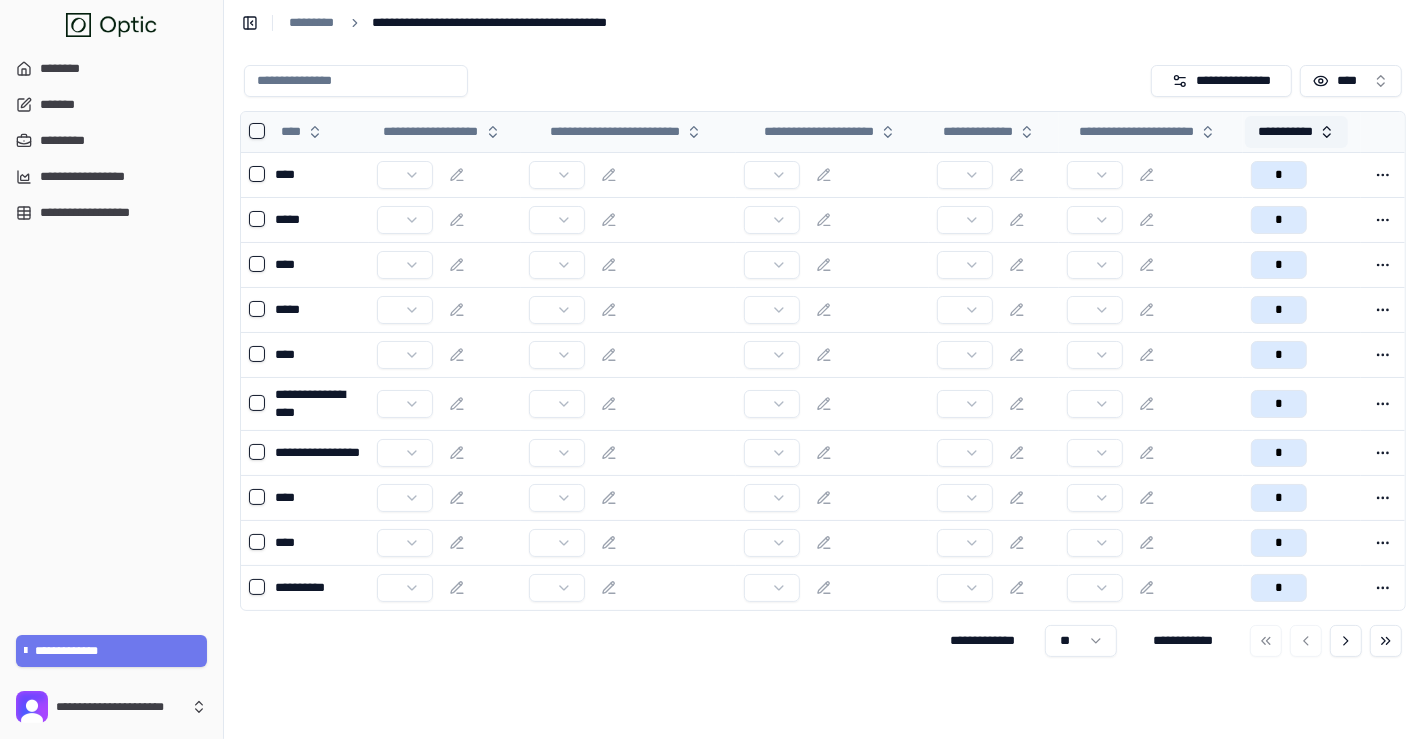 click on "**********" at bounding box center (1296, 132) 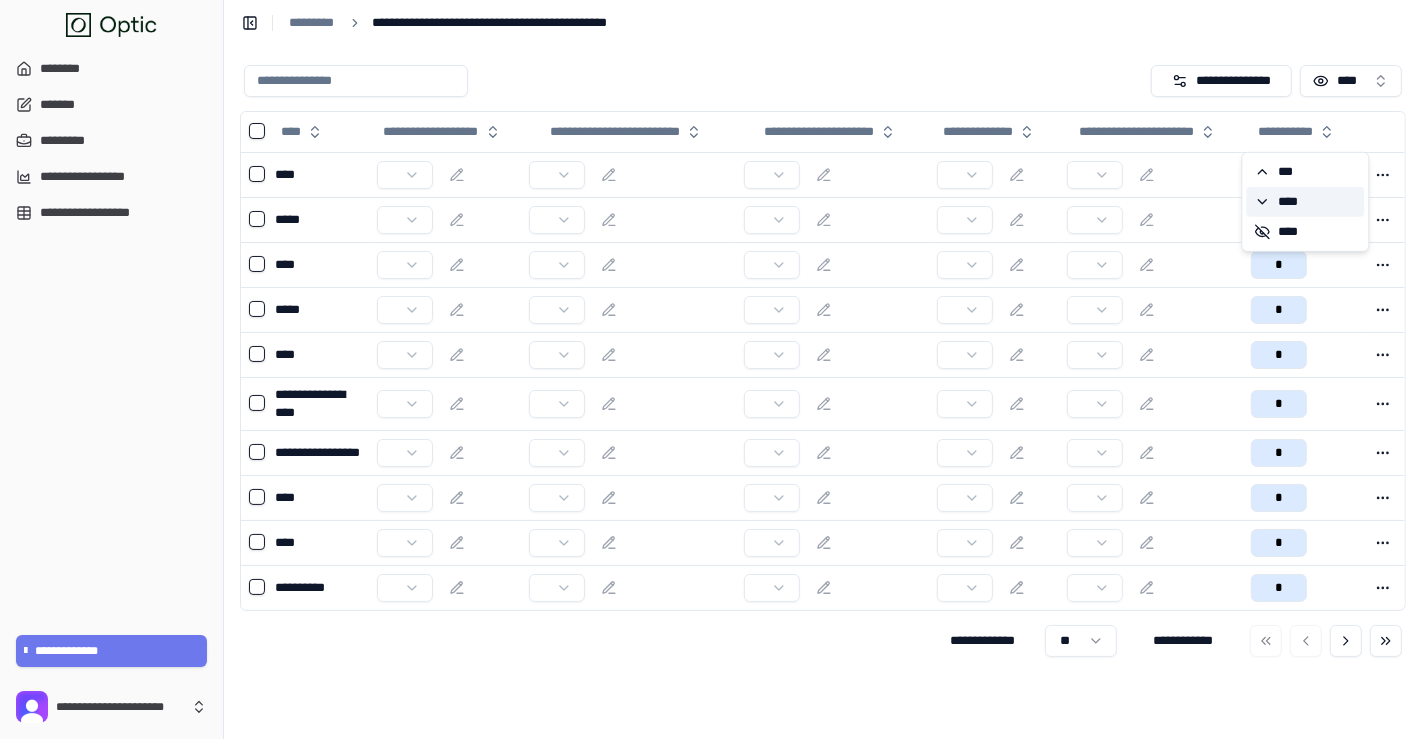 click on "****" at bounding box center (1293, 202) 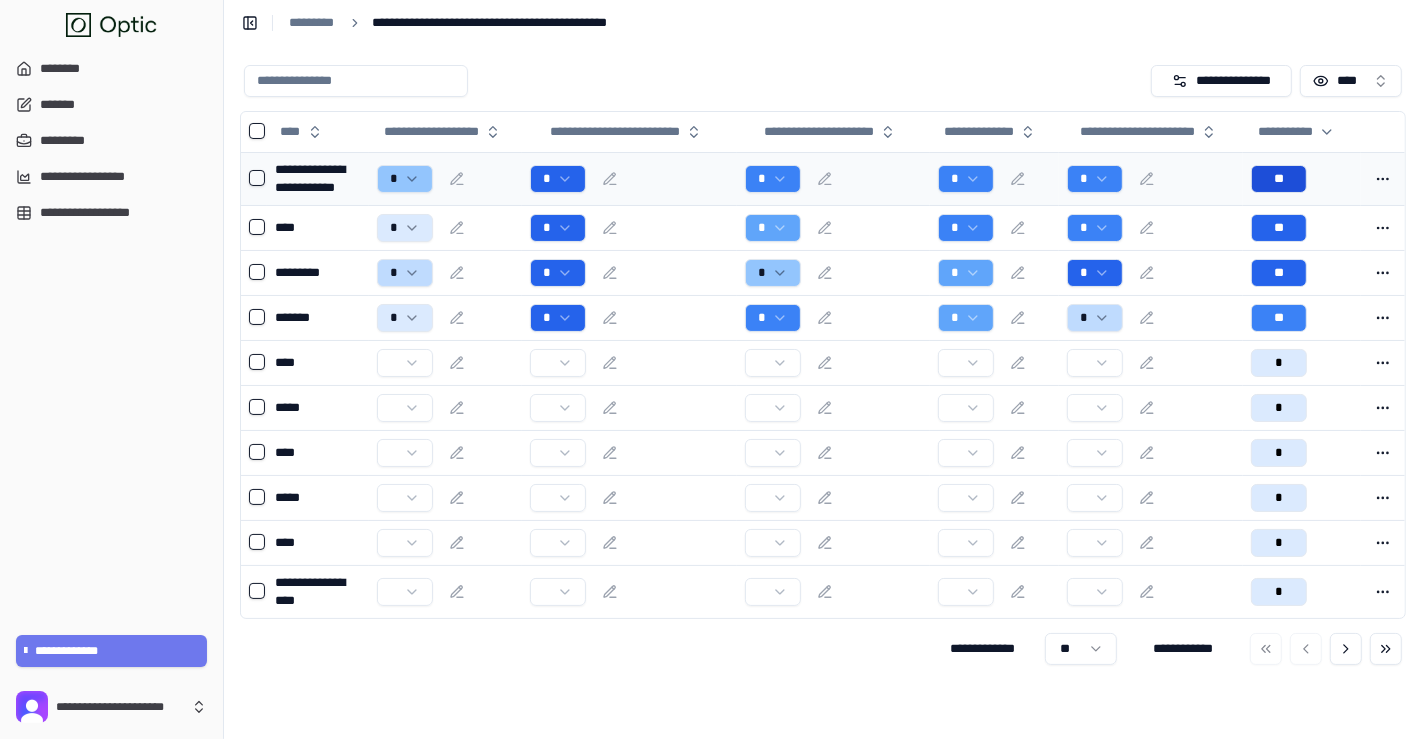 click at bounding box center (257, 178) 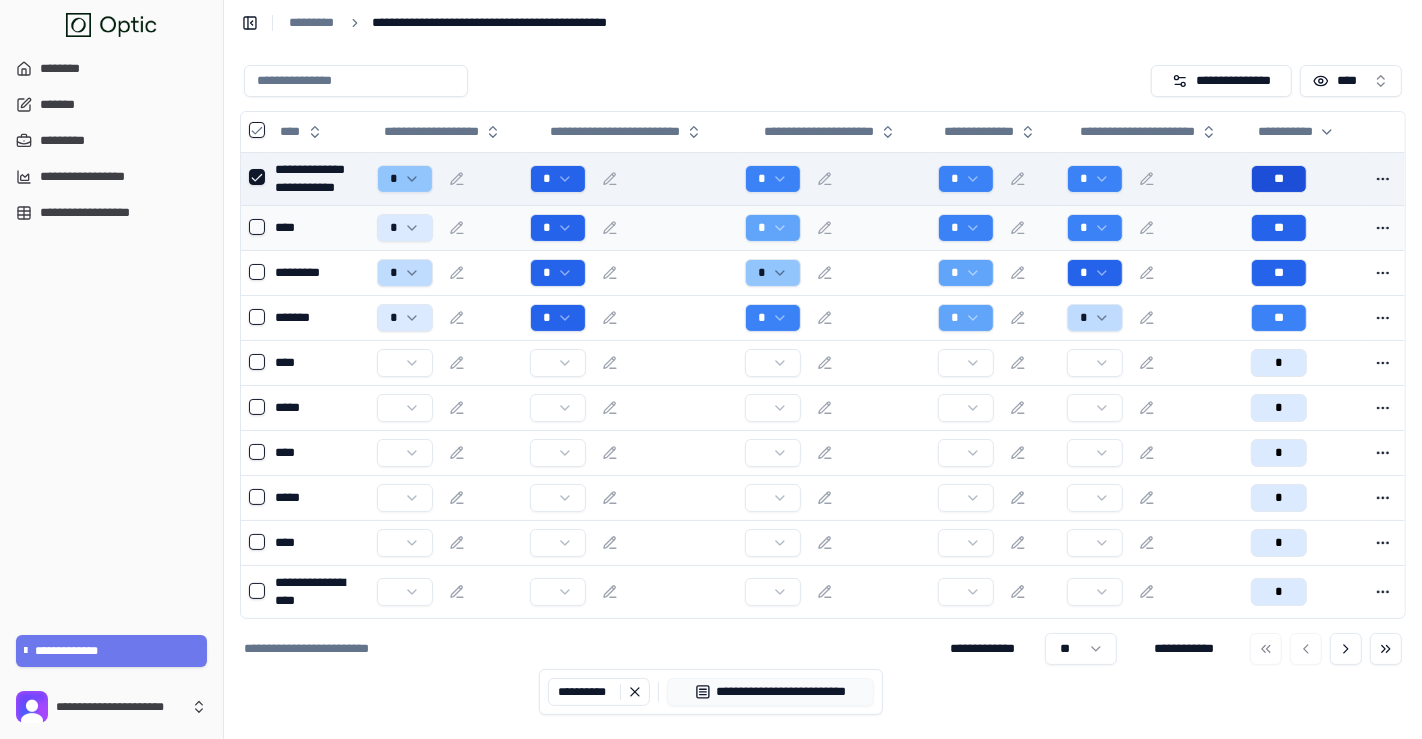 click at bounding box center (257, 227) 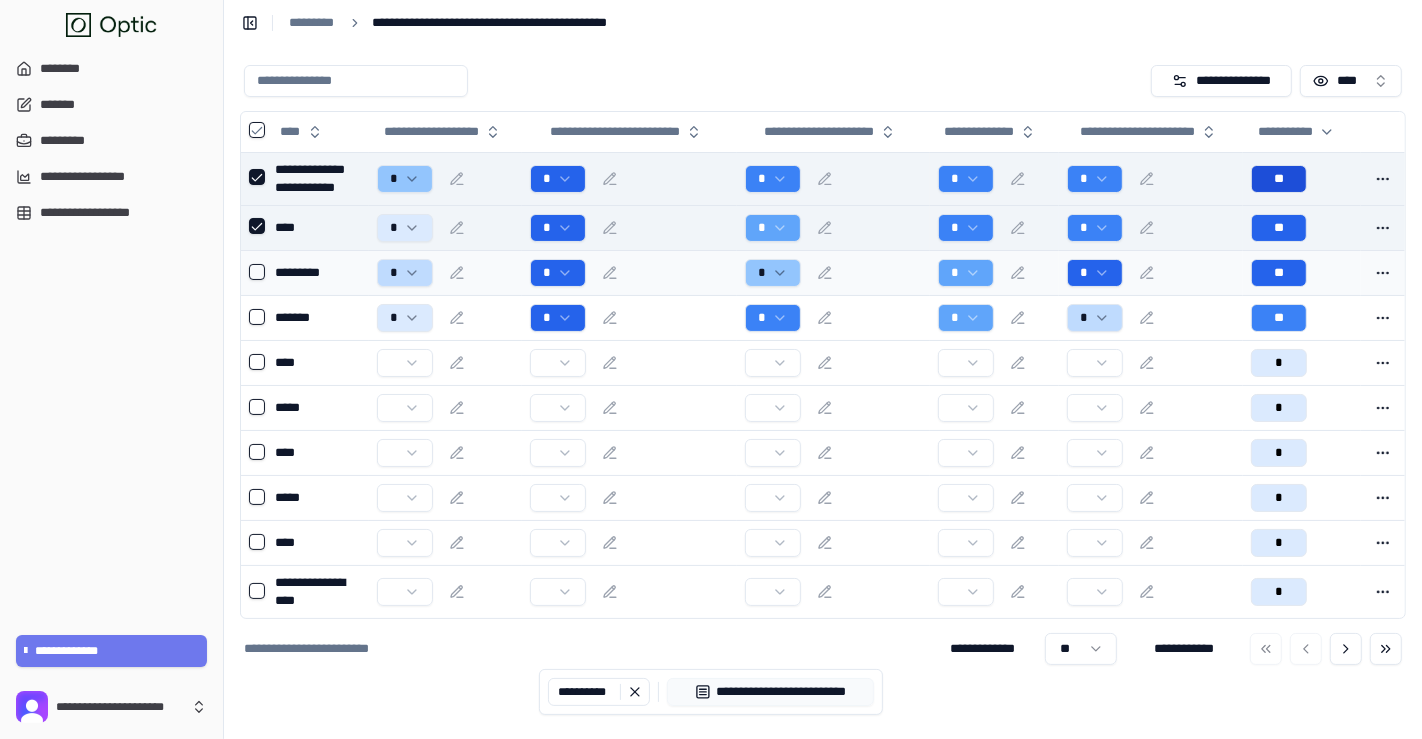 click at bounding box center (257, 272) 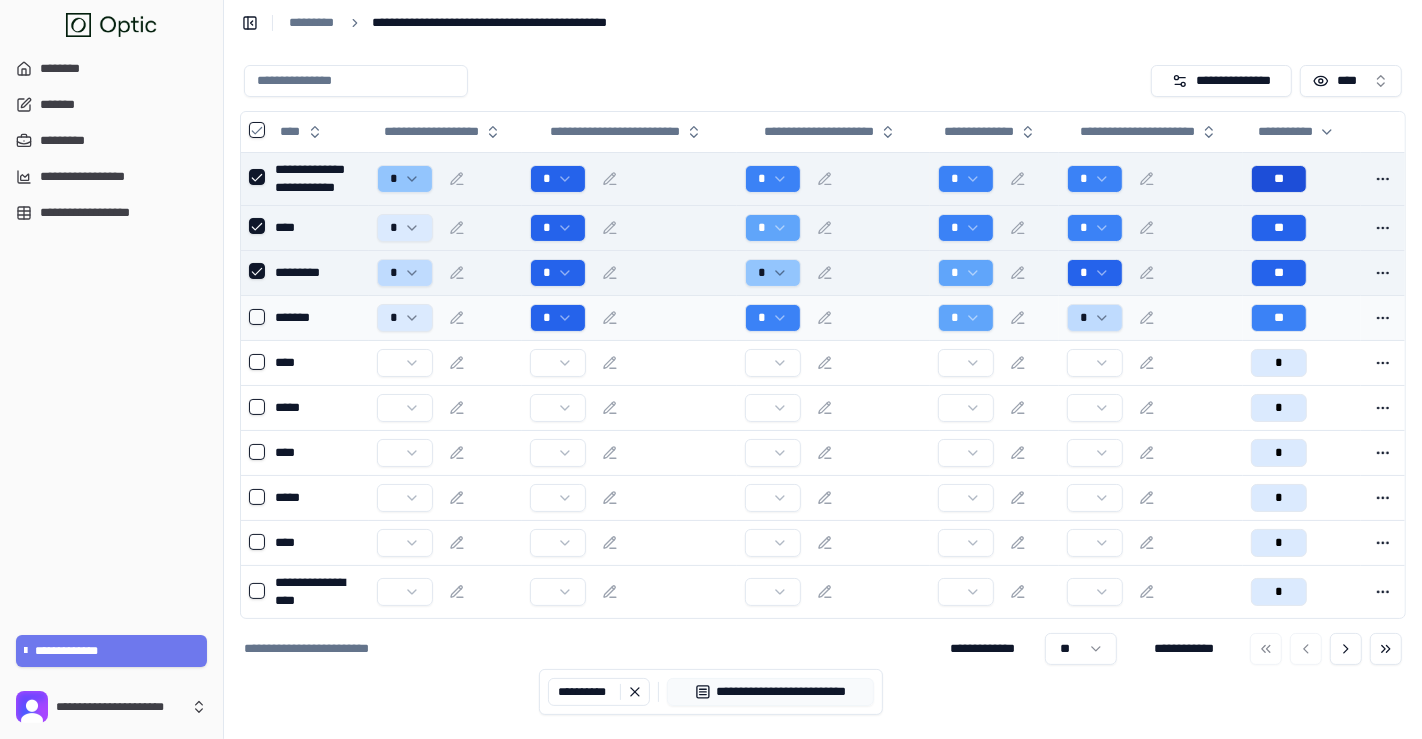 click at bounding box center [257, 317] 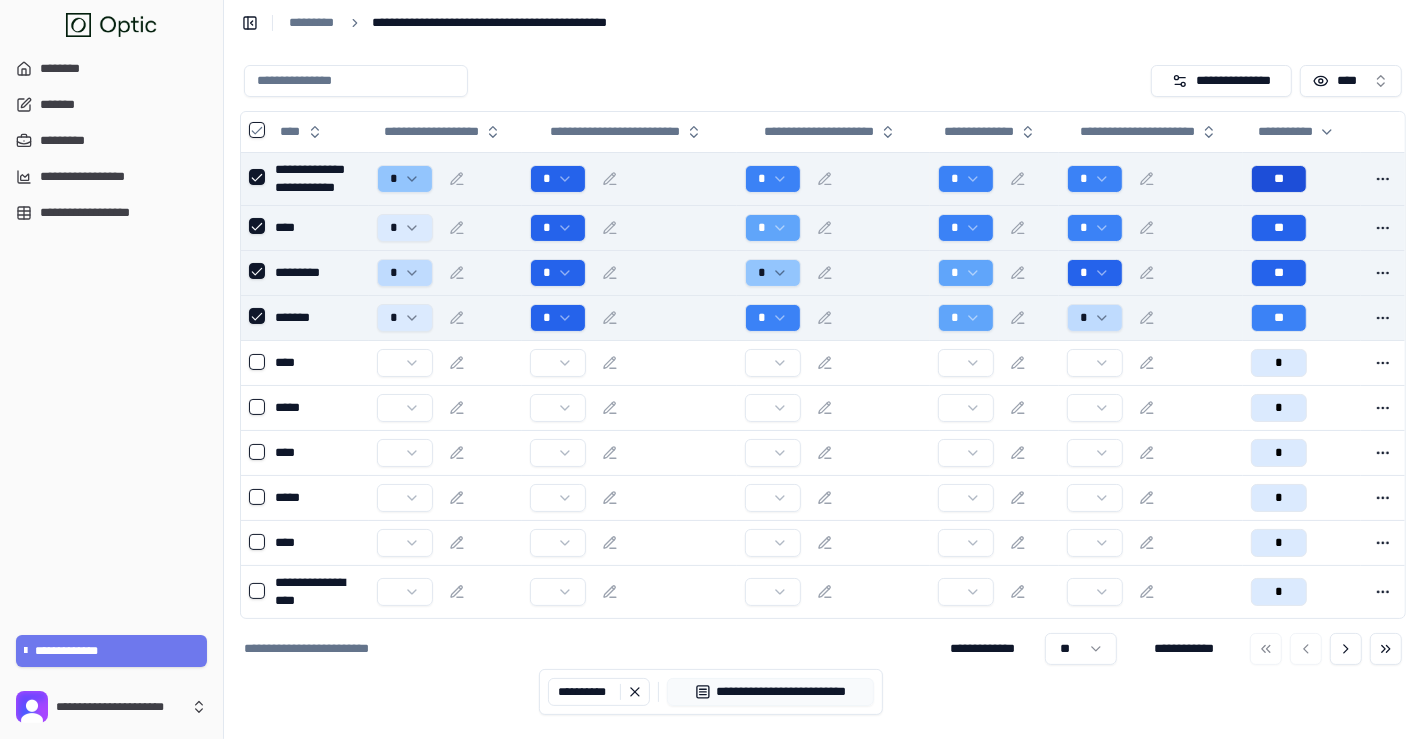click at bounding box center (254, 178) 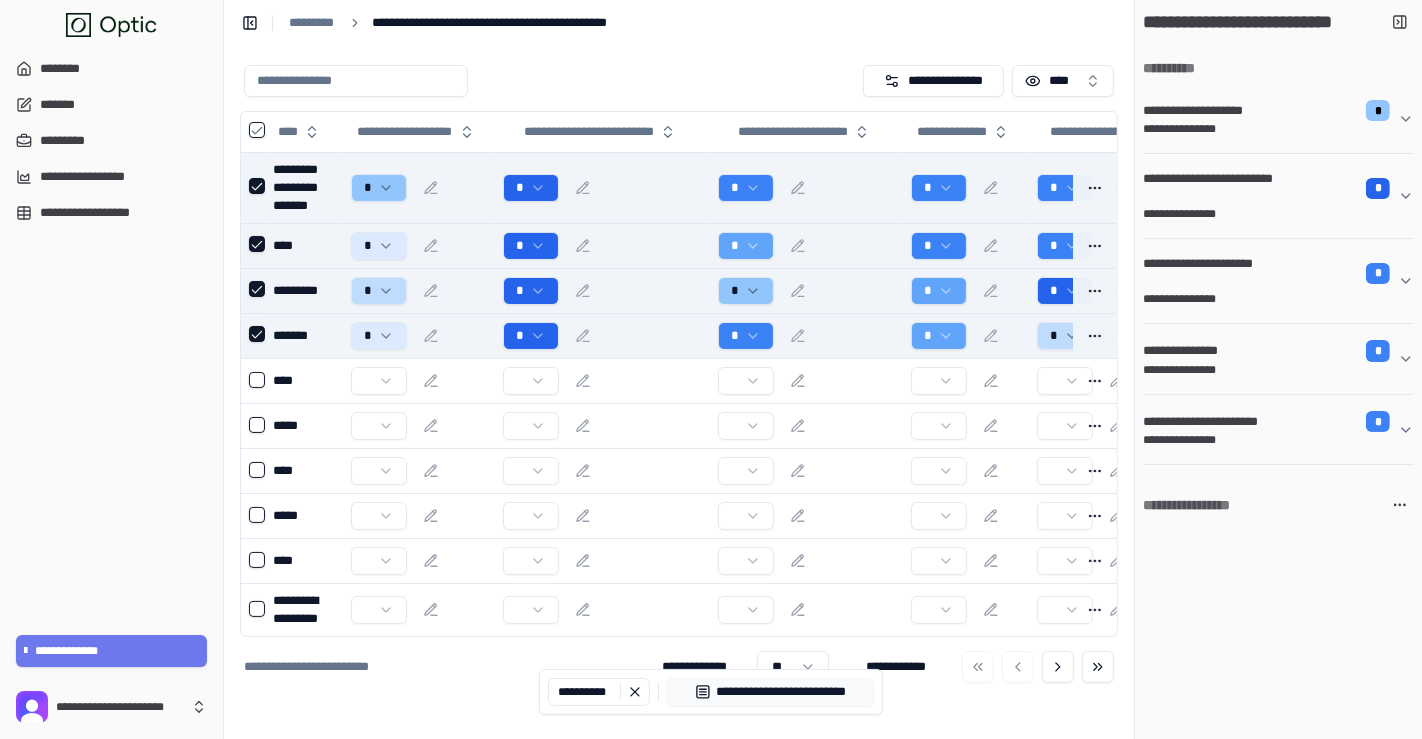 click at bounding box center [257, 186] 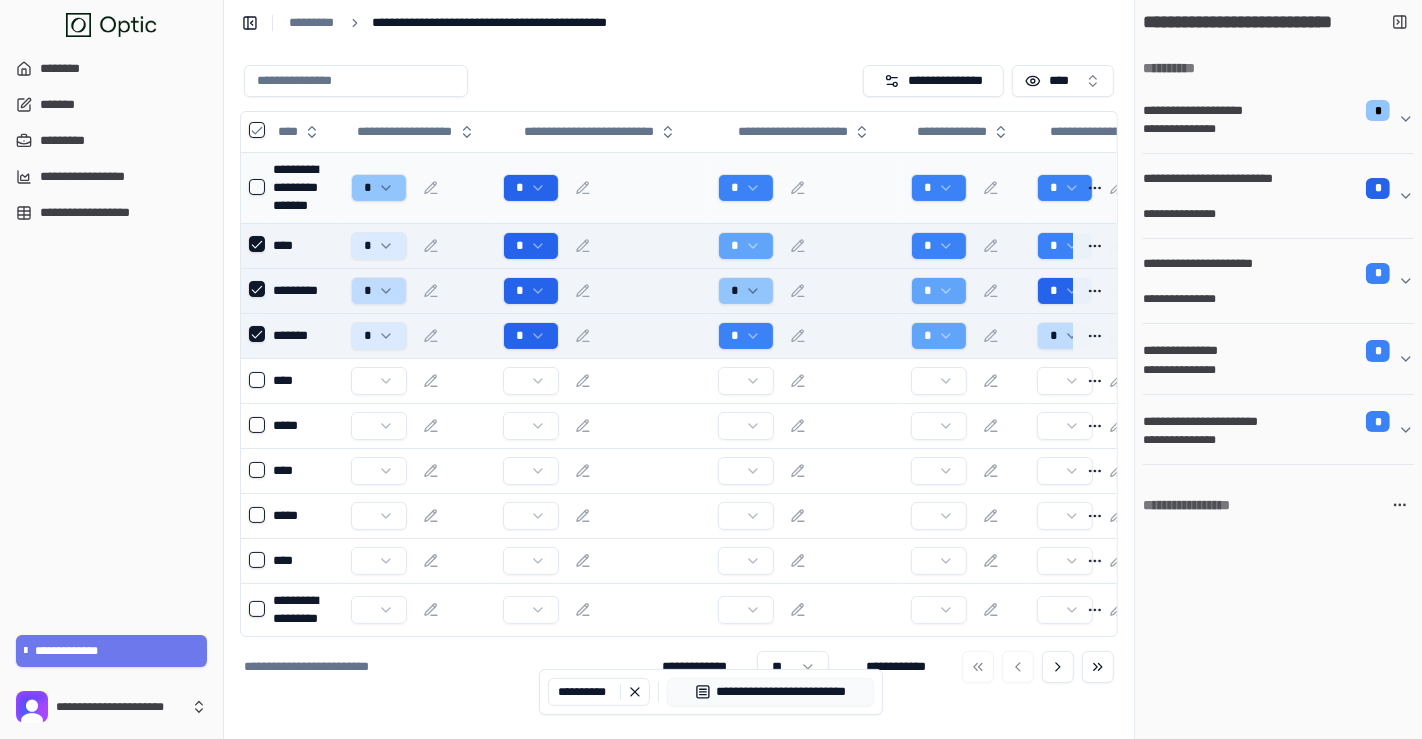 click at bounding box center [257, 244] 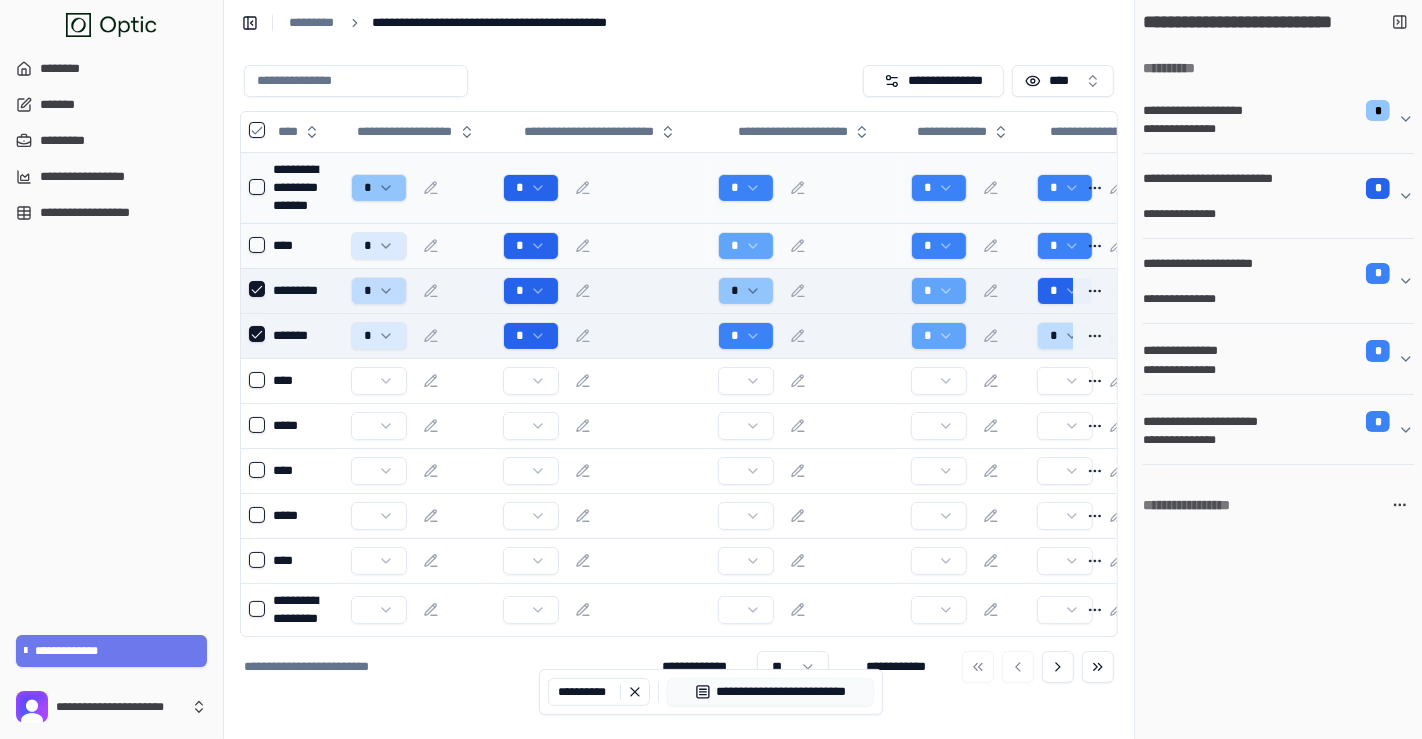 click at bounding box center (257, 289) 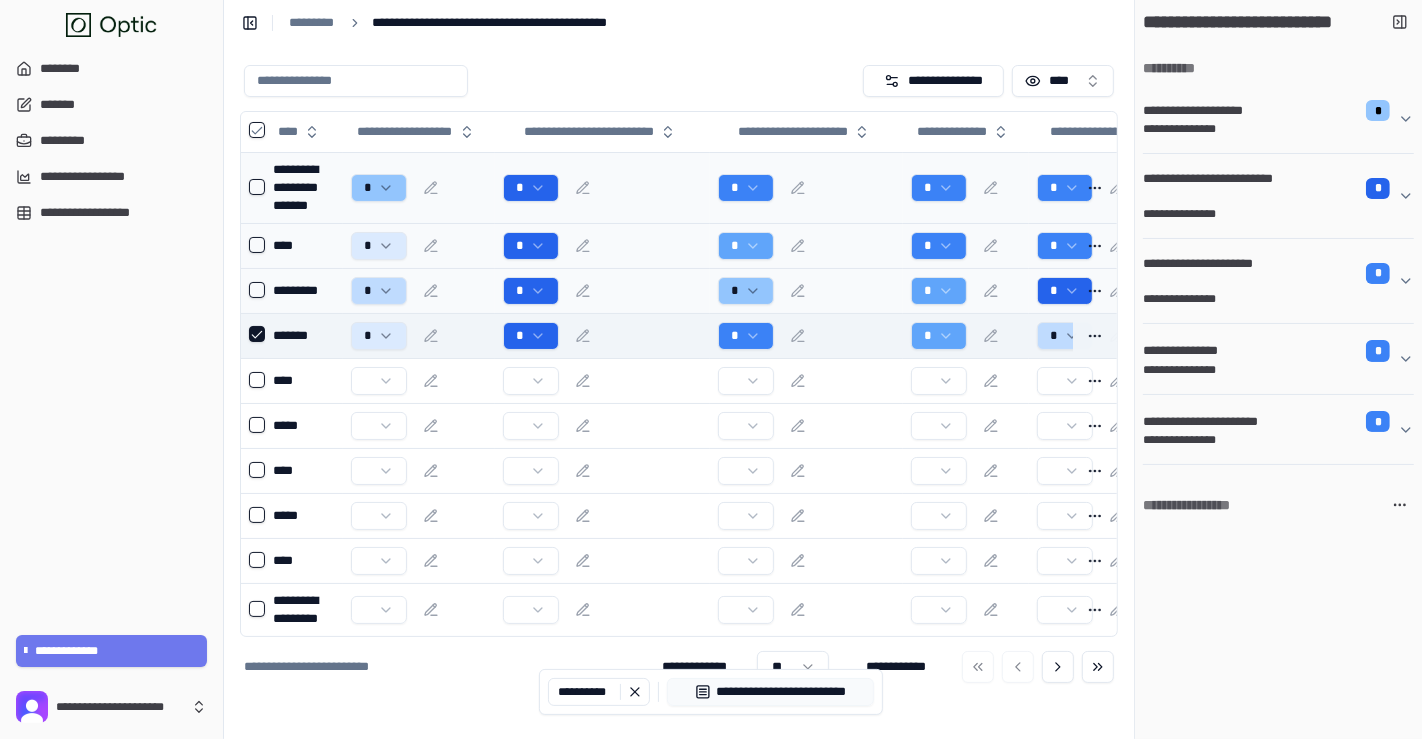 click at bounding box center (257, 334) 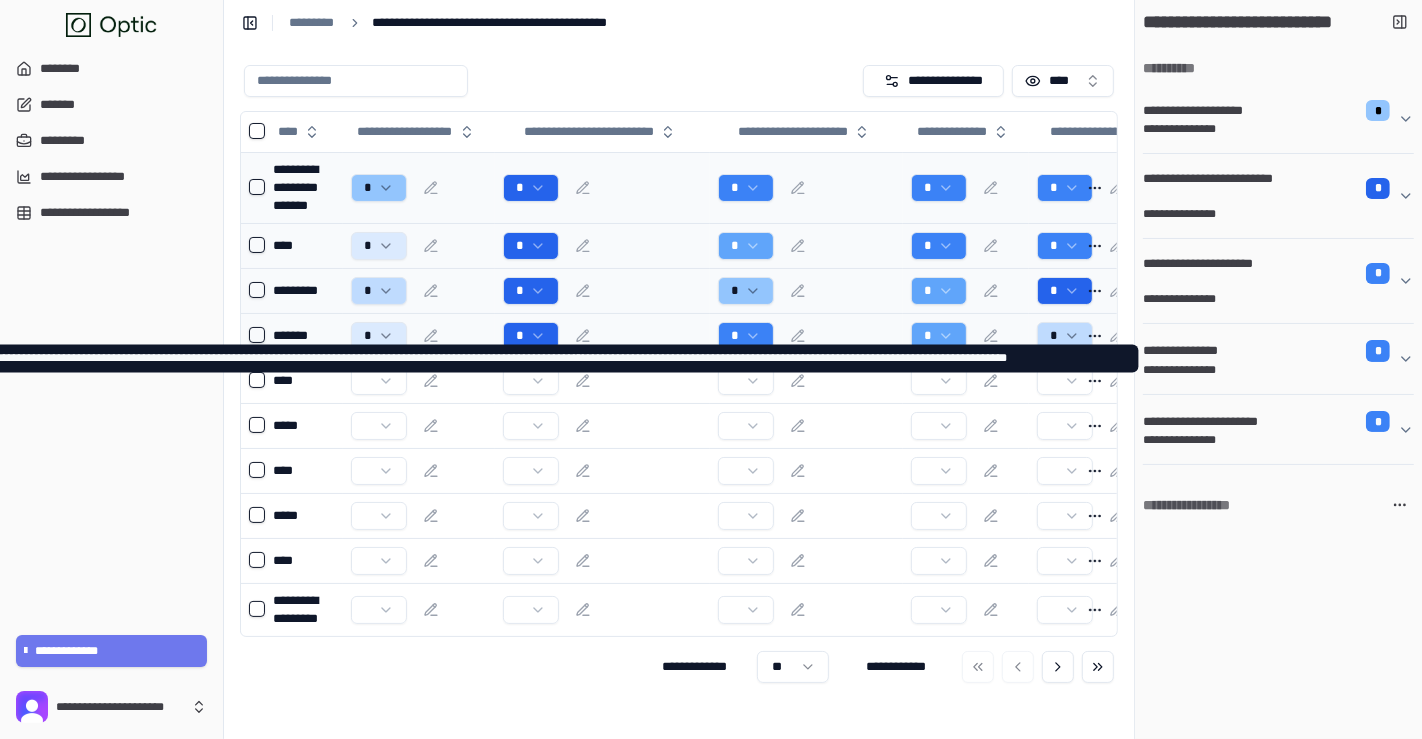 click on "**********" at bounding box center (1270, 370) 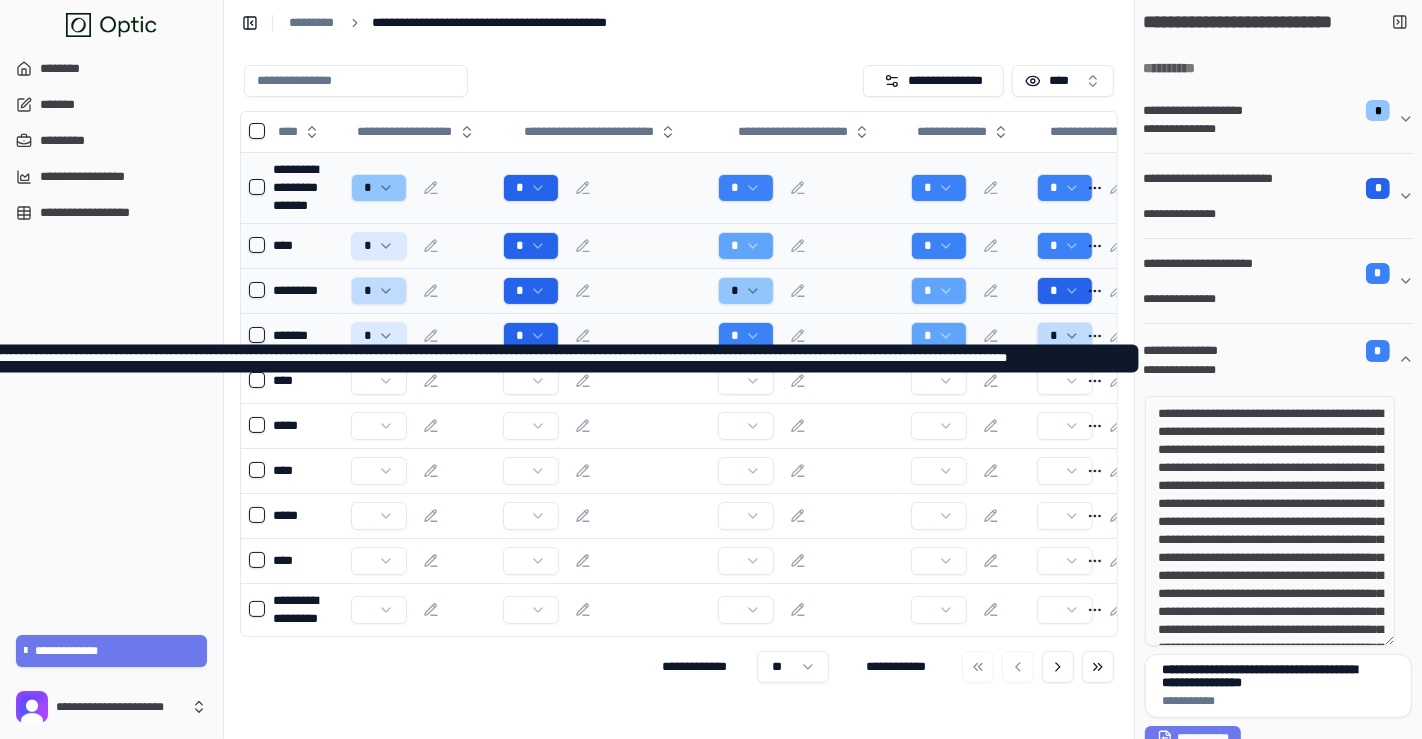 click on "[STREET] [CITY]" at bounding box center (1270, 350) 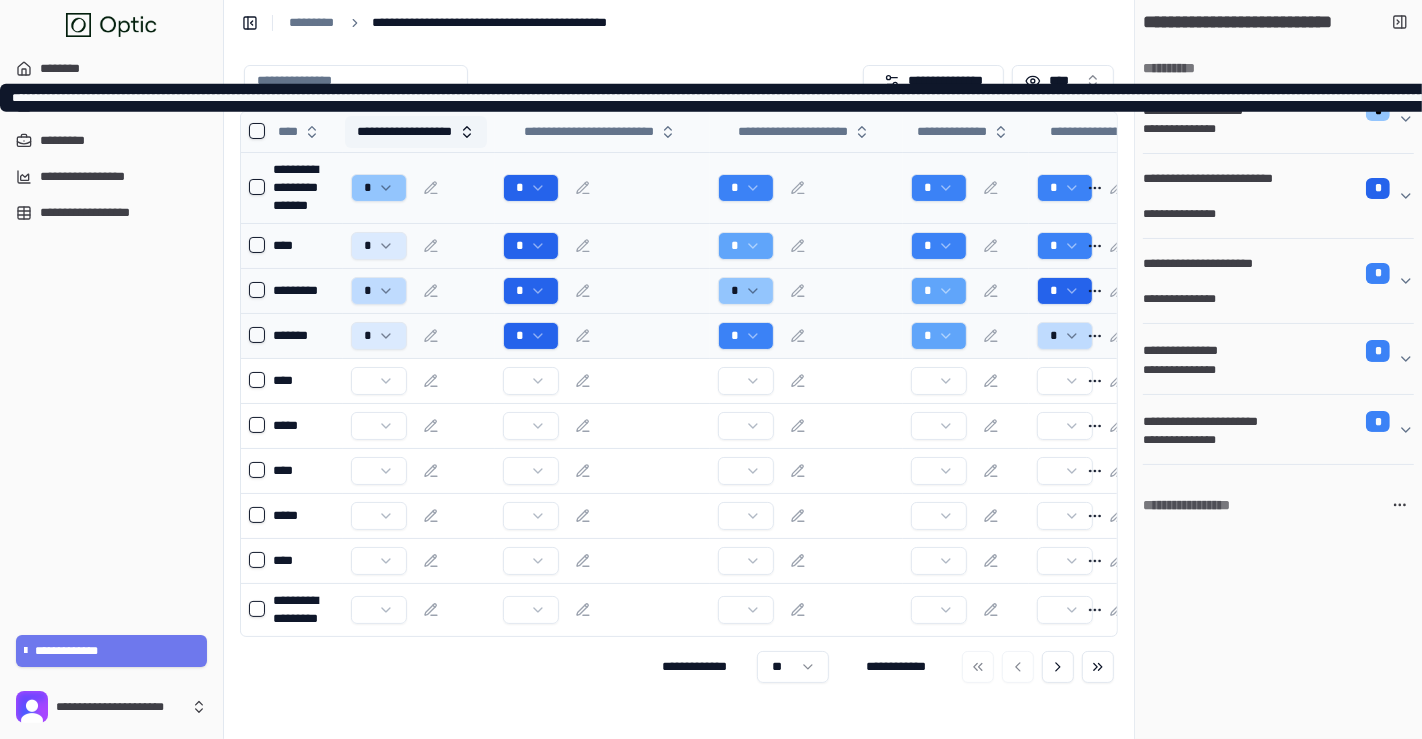 click on "**********" at bounding box center (416, 132) 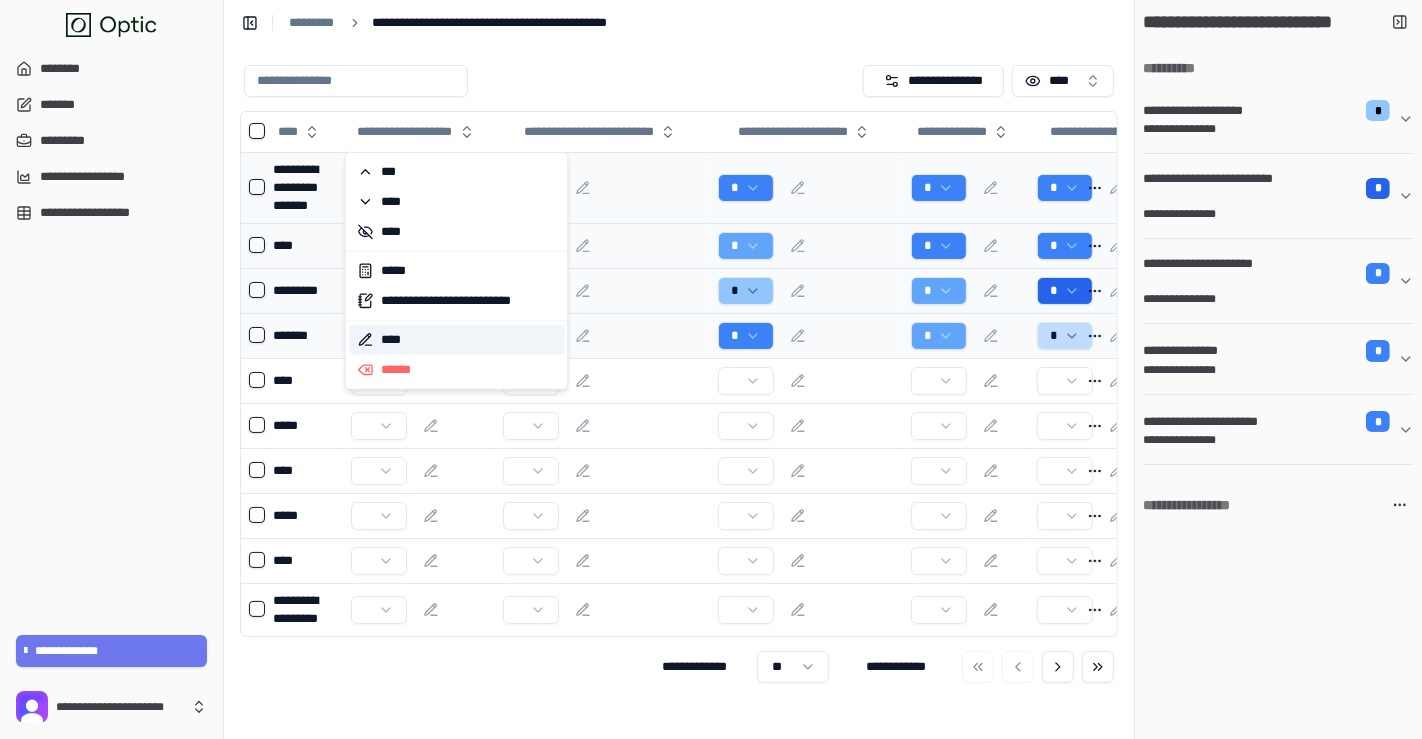 click on "****" at bounding box center (456, 340) 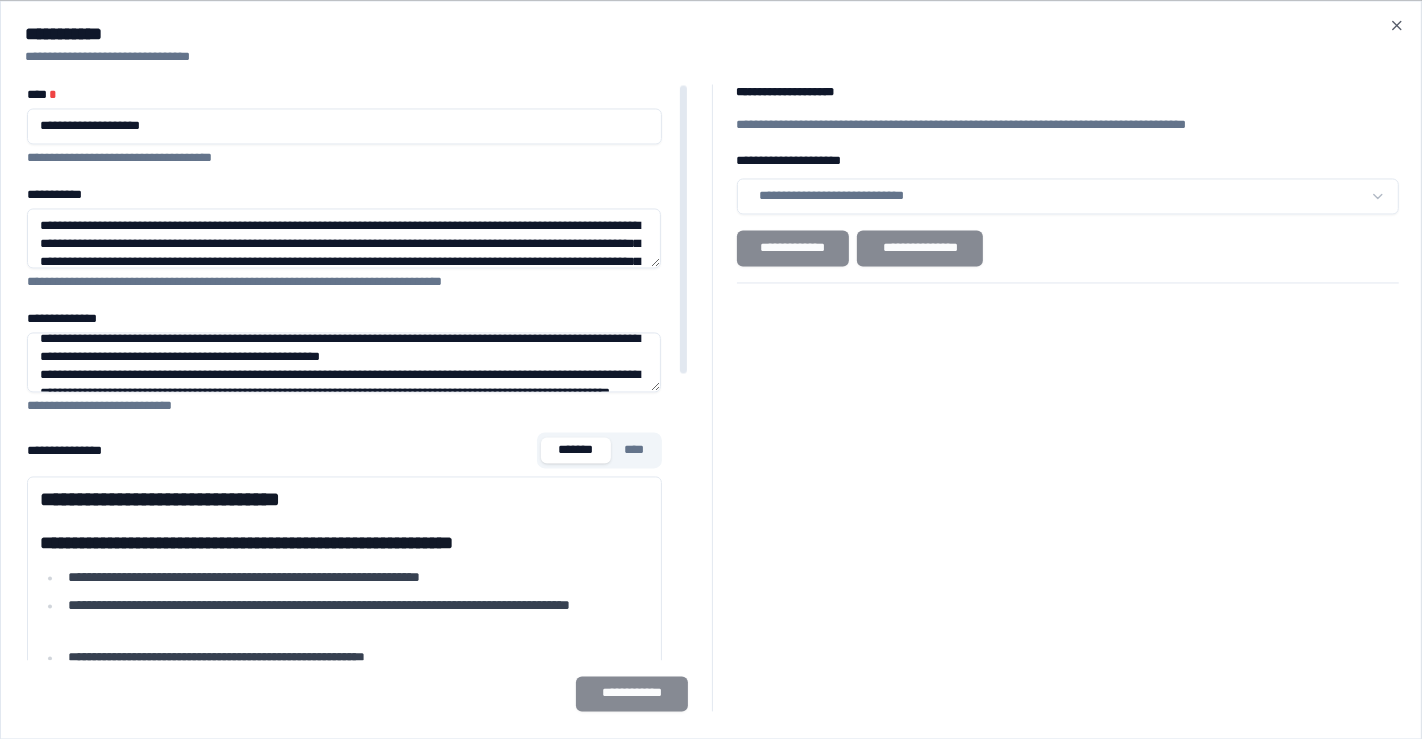 scroll, scrollTop: 111, scrollLeft: 0, axis: vertical 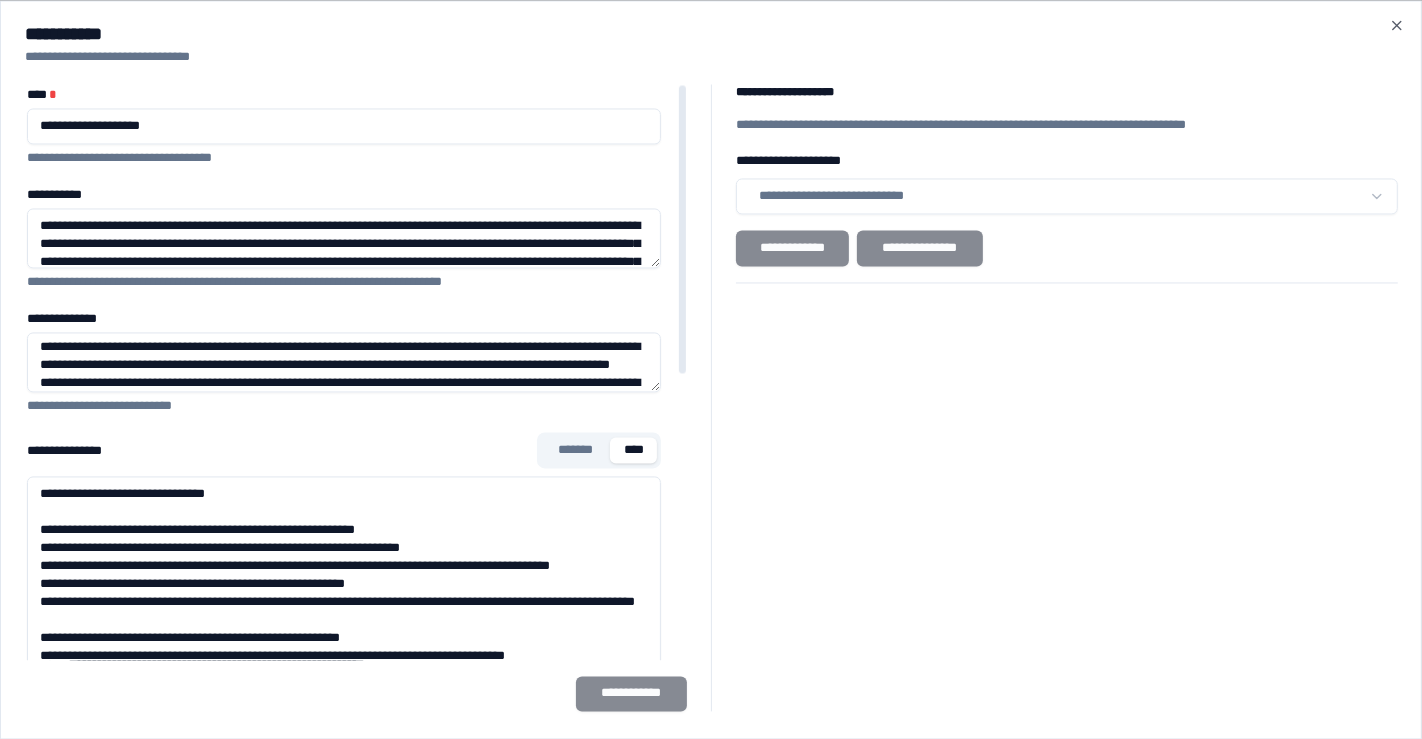 click on "****" at bounding box center [633, 451] 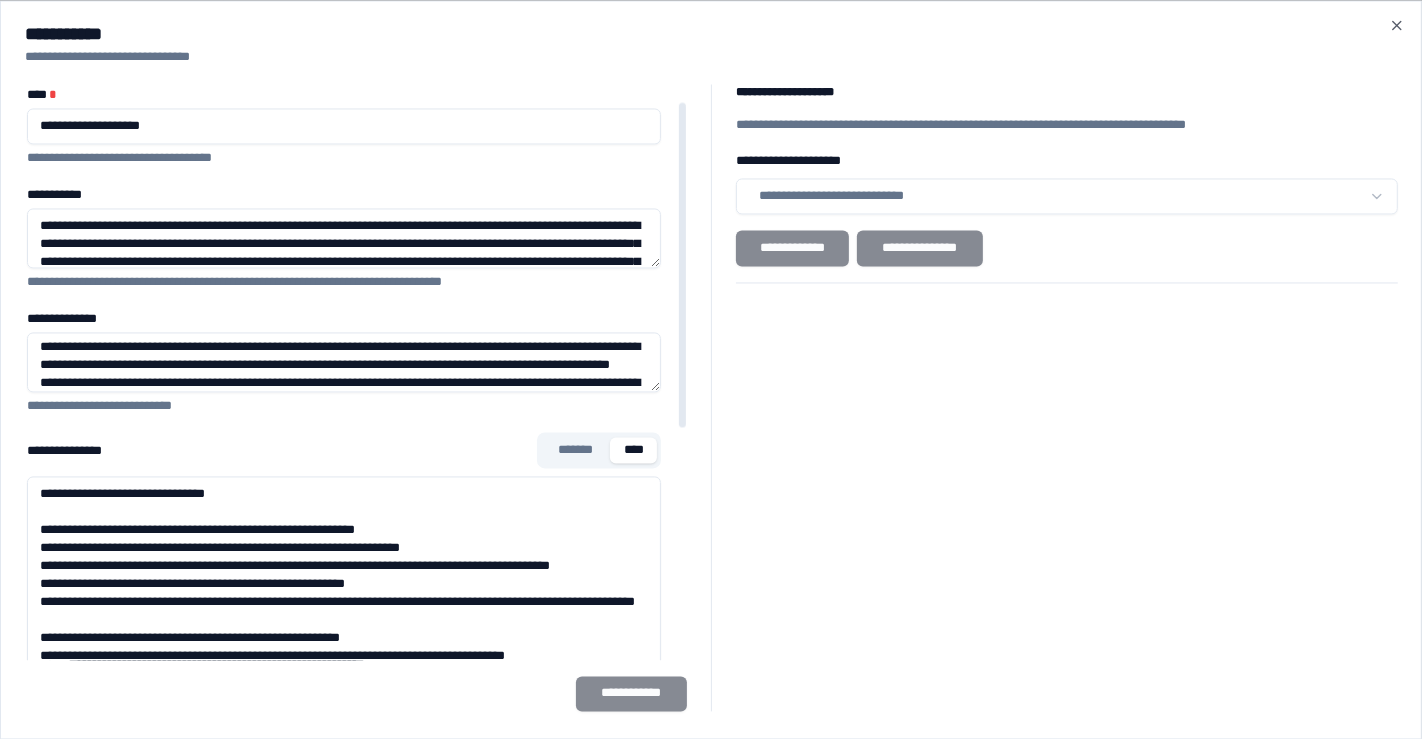 scroll, scrollTop: 111, scrollLeft: 0, axis: vertical 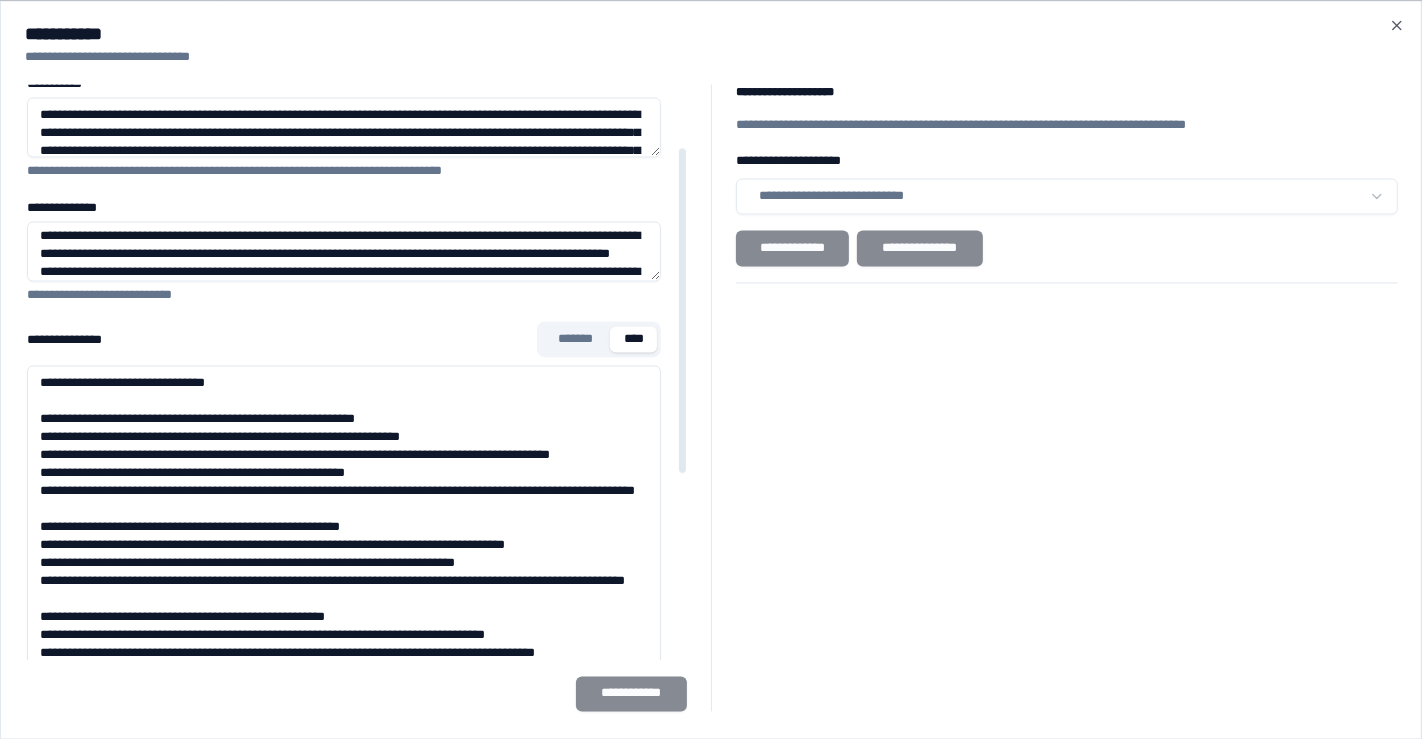 drag, startPoint x: 506, startPoint y: 414, endPoint x: 340, endPoint y: 419, distance: 166.07529 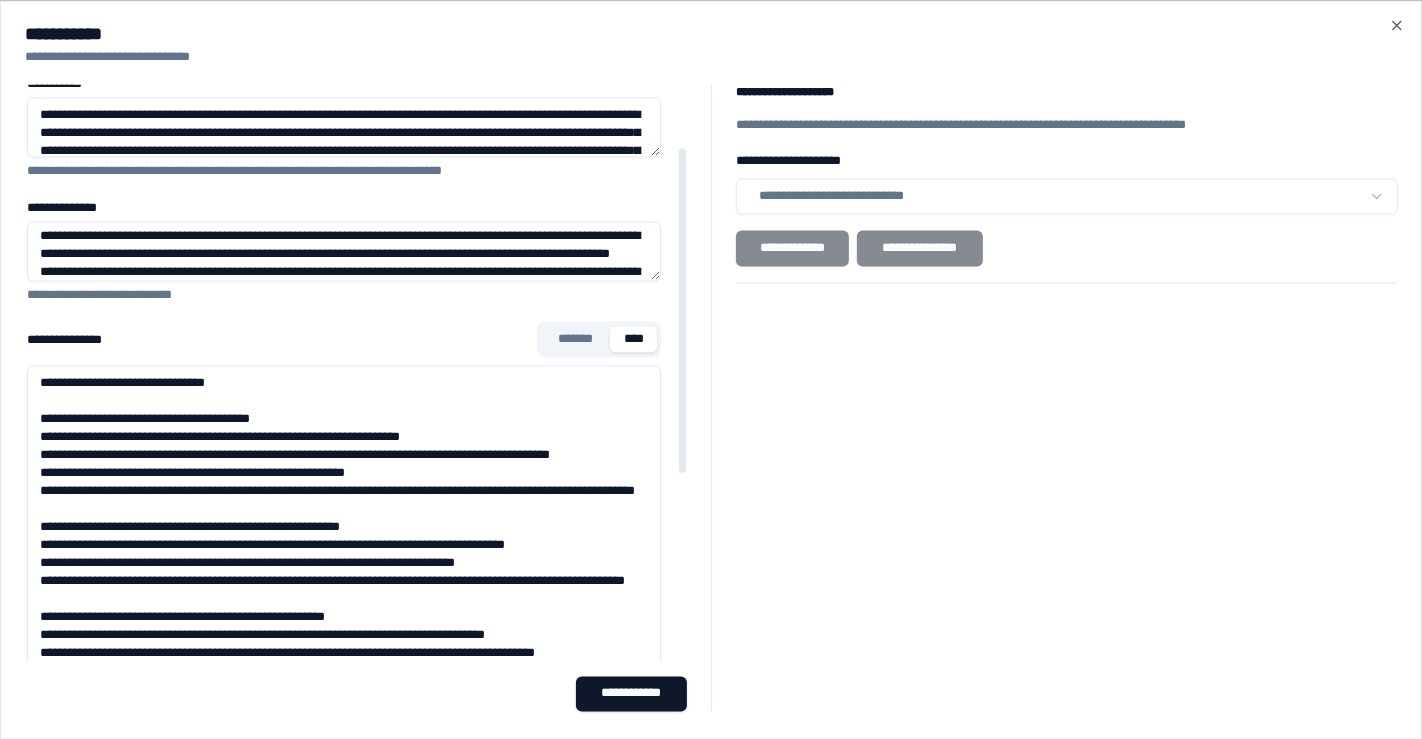 click on "**********" at bounding box center (344, 666) 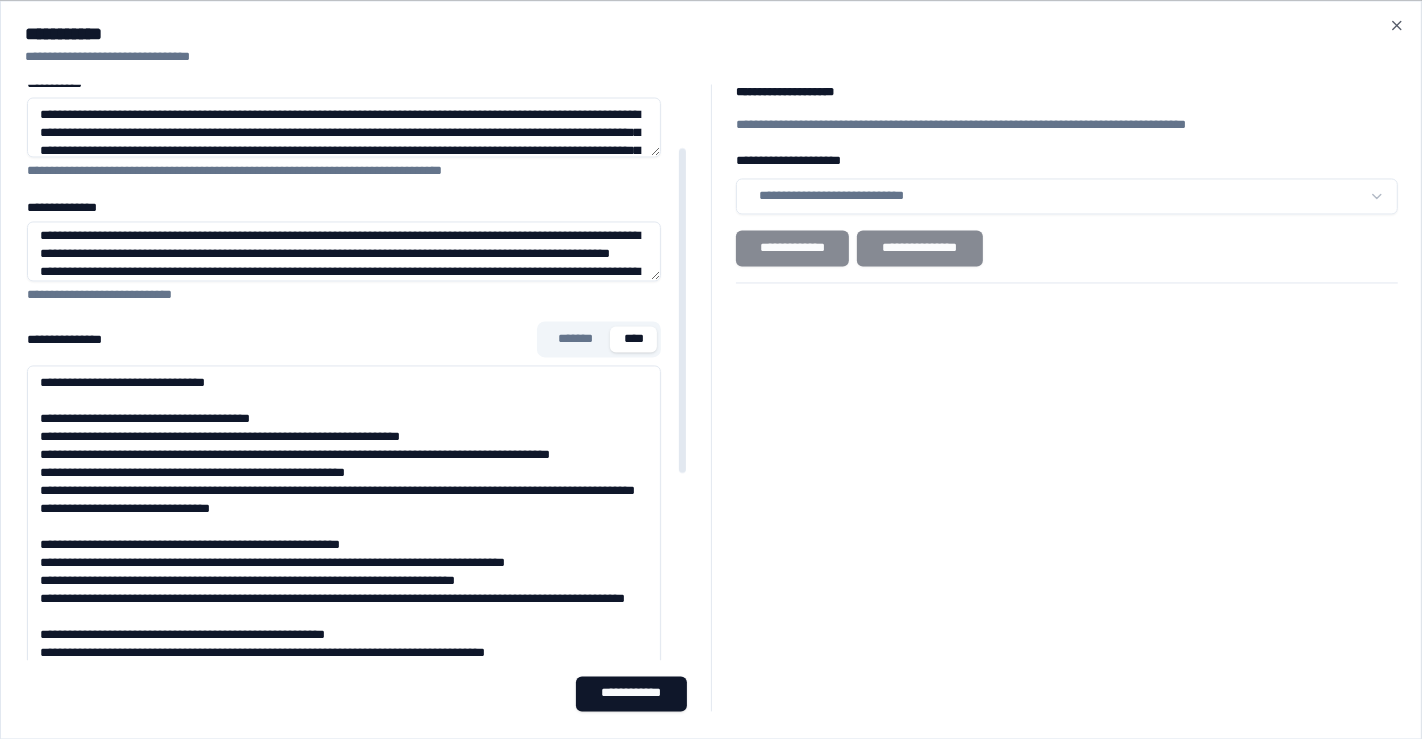 paste on "**********" 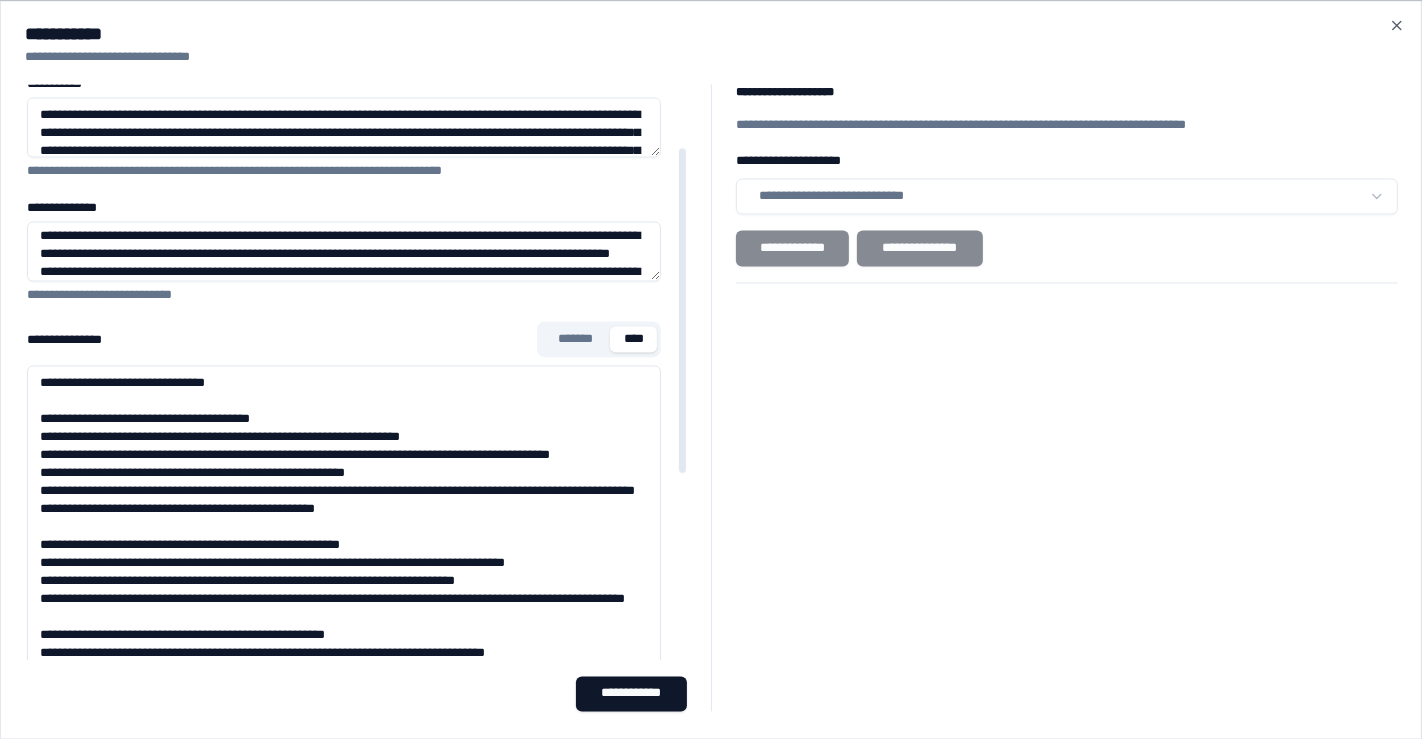drag, startPoint x: 319, startPoint y: 541, endPoint x: 286, endPoint y: 544, distance: 33.13608 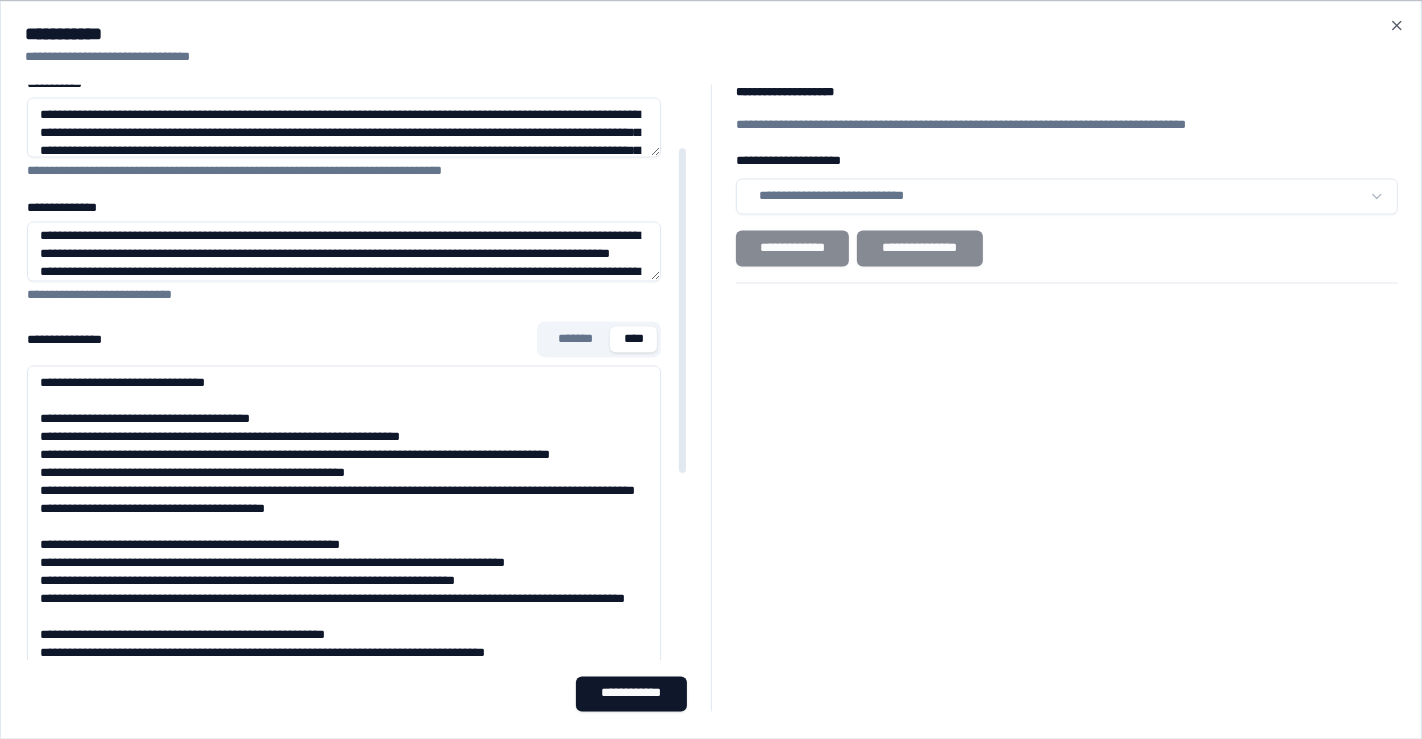 drag, startPoint x: 374, startPoint y: 544, endPoint x: 40, endPoint y: 544, distance: 334 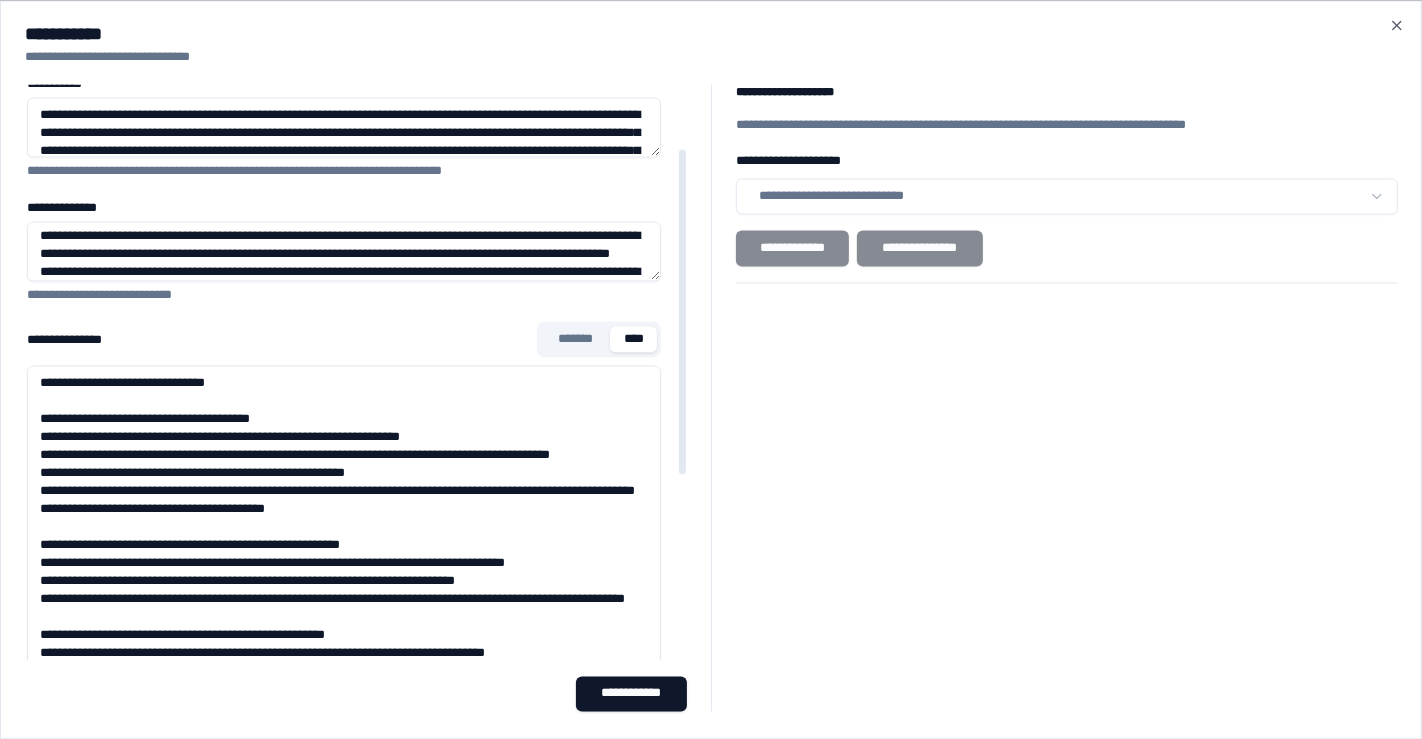 scroll, scrollTop: 222, scrollLeft: 0, axis: vertical 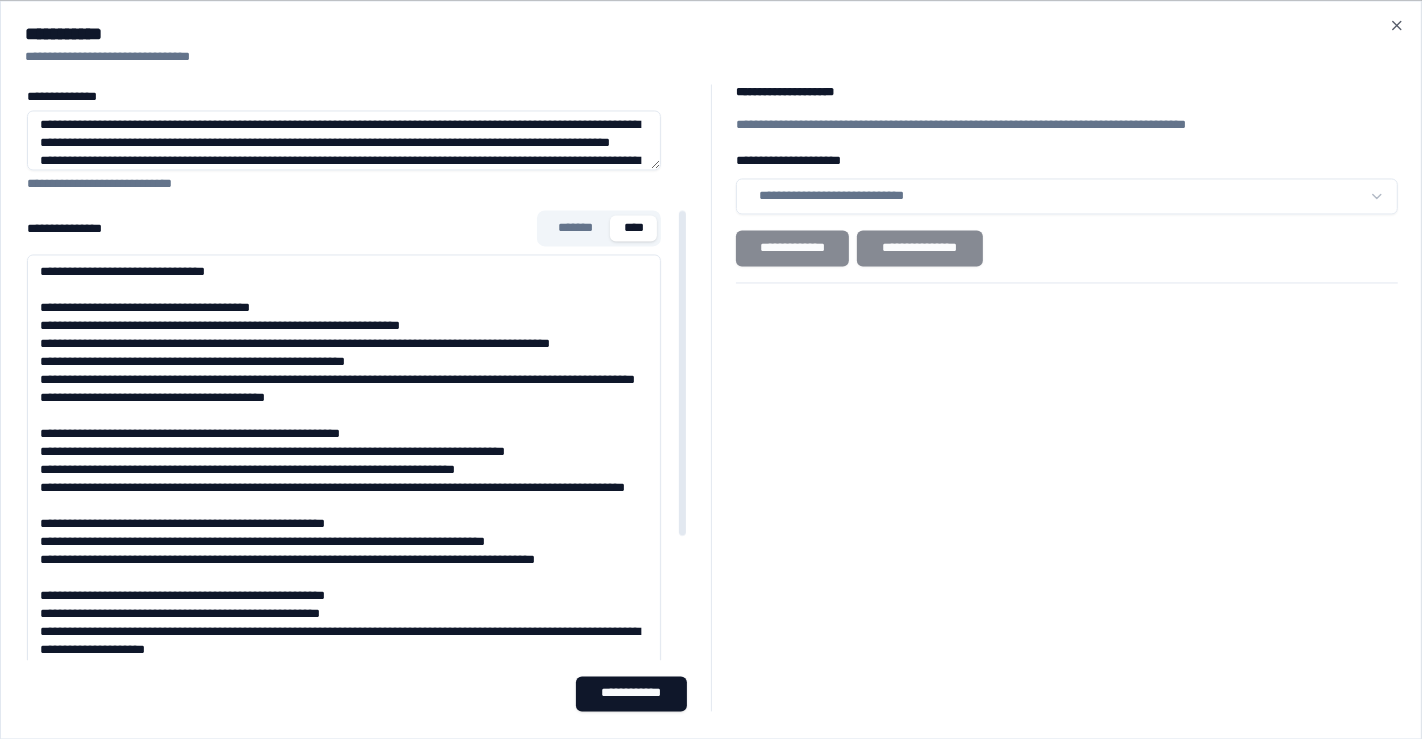 click on "**********" at bounding box center [344, 555] 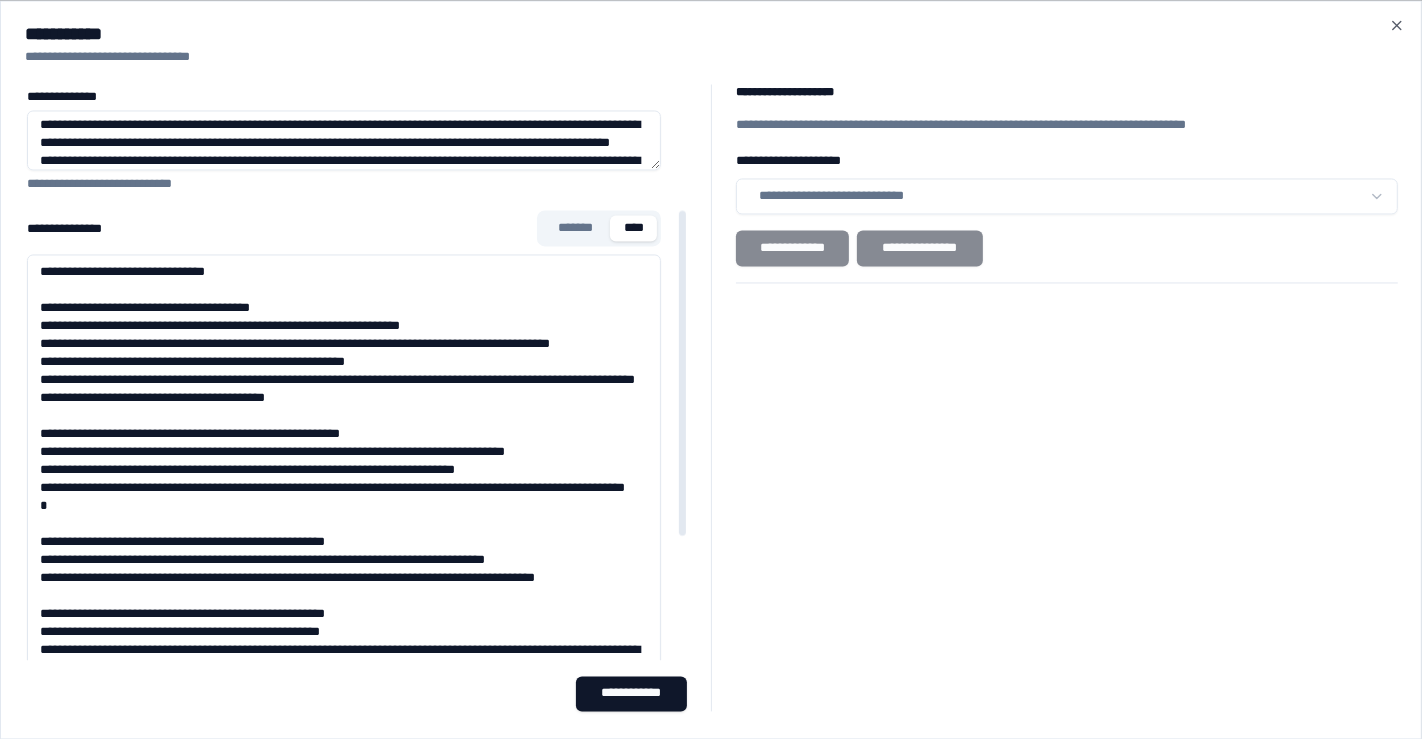 paste on "**********" 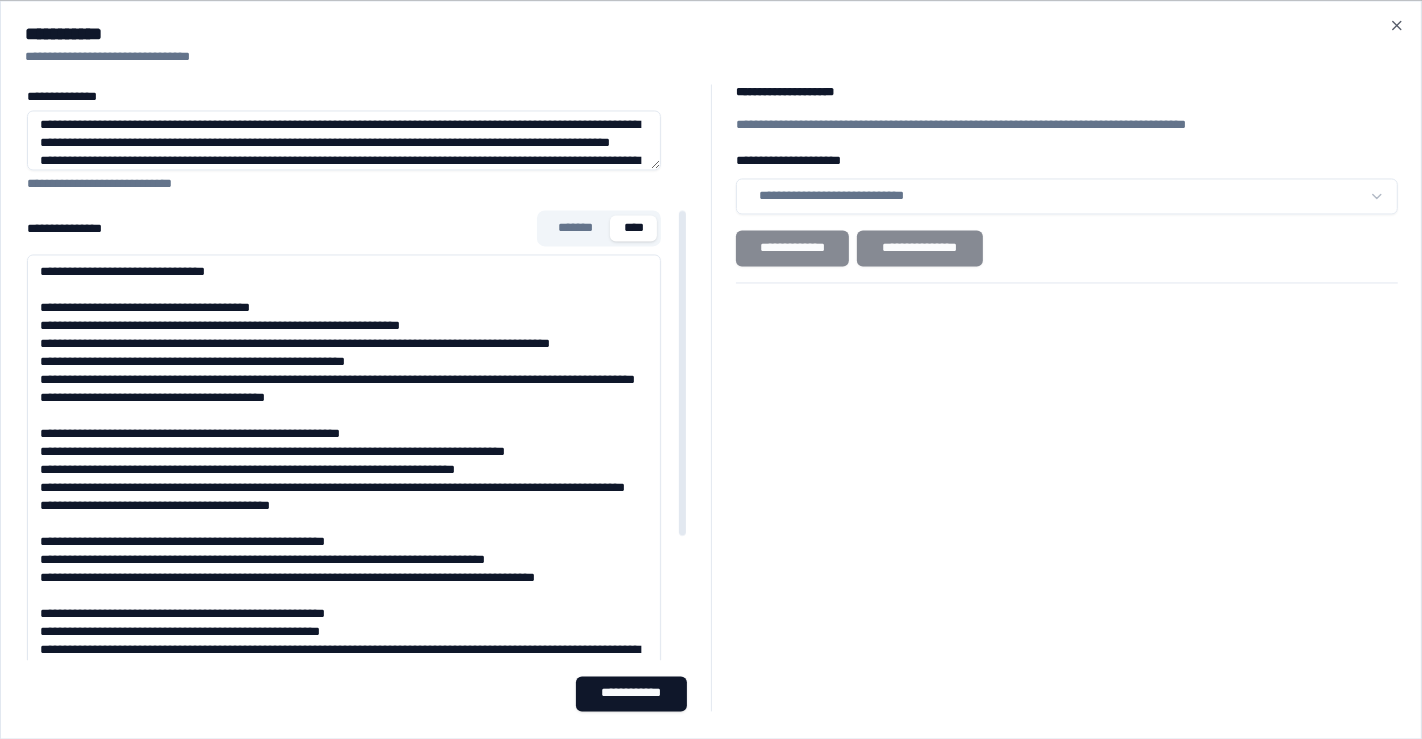 drag, startPoint x: 389, startPoint y: 424, endPoint x: 350, endPoint y: 438, distance: 41.4367 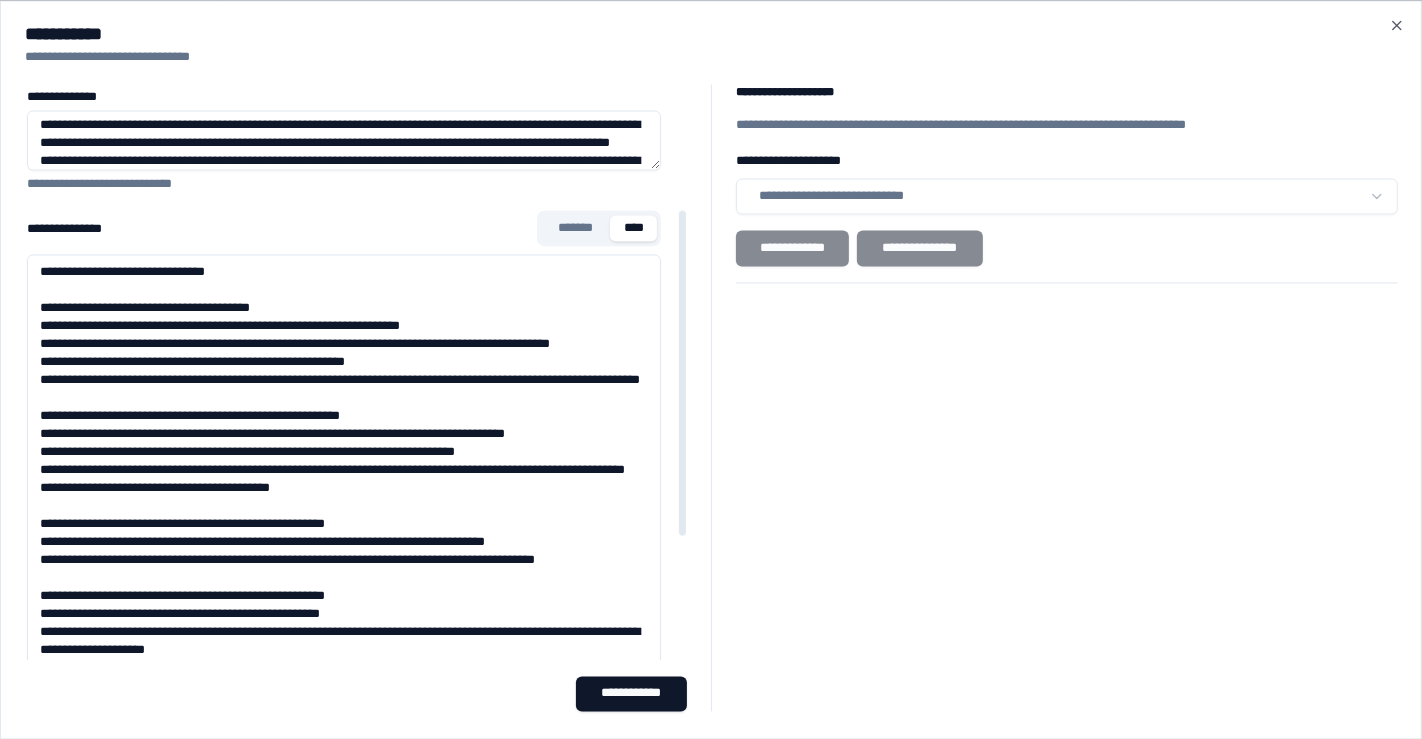 drag, startPoint x: 365, startPoint y: 561, endPoint x: 0, endPoint y: 566, distance: 365.03424 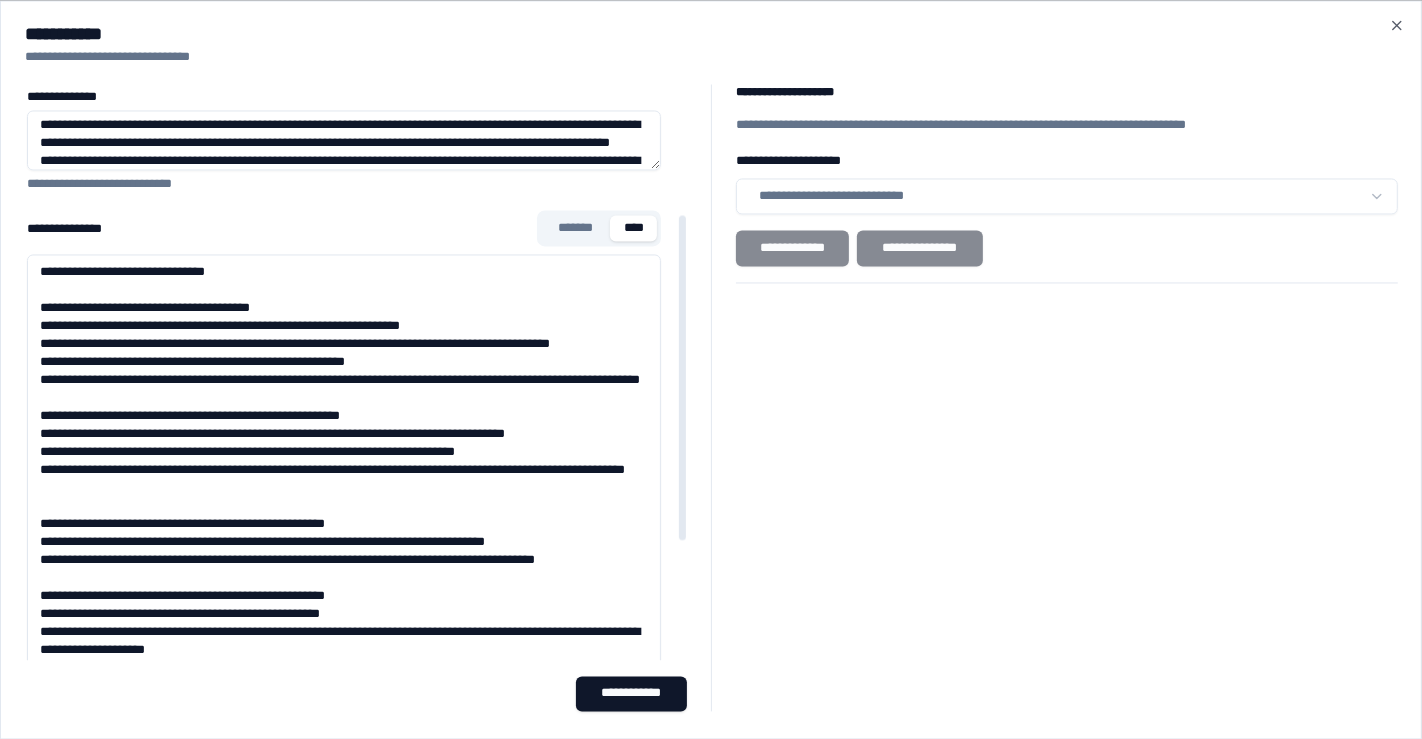 scroll, scrollTop: 440, scrollLeft: 0, axis: vertical 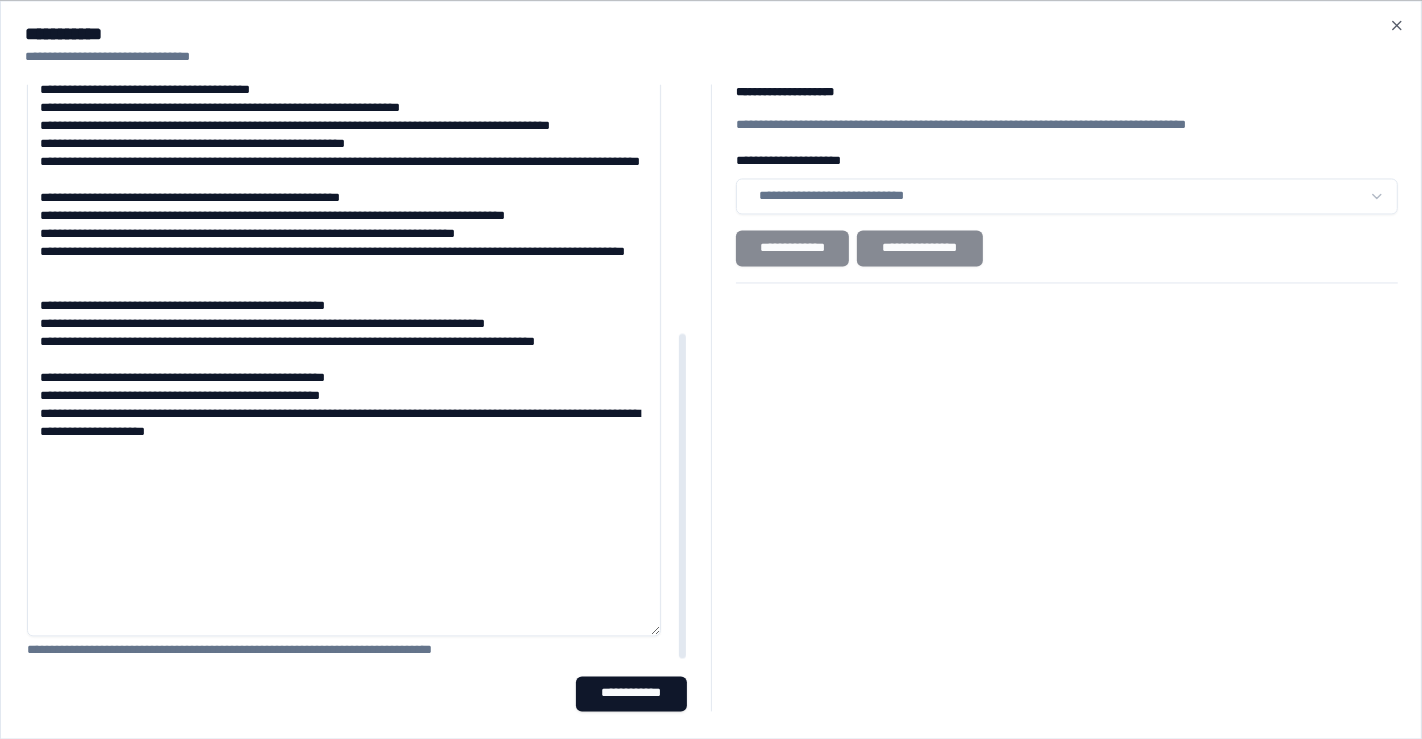 drag, startPoint x: 448, startPoint y: 371, endPoint x: 298, endPoint y: 375, distance: 150.05333 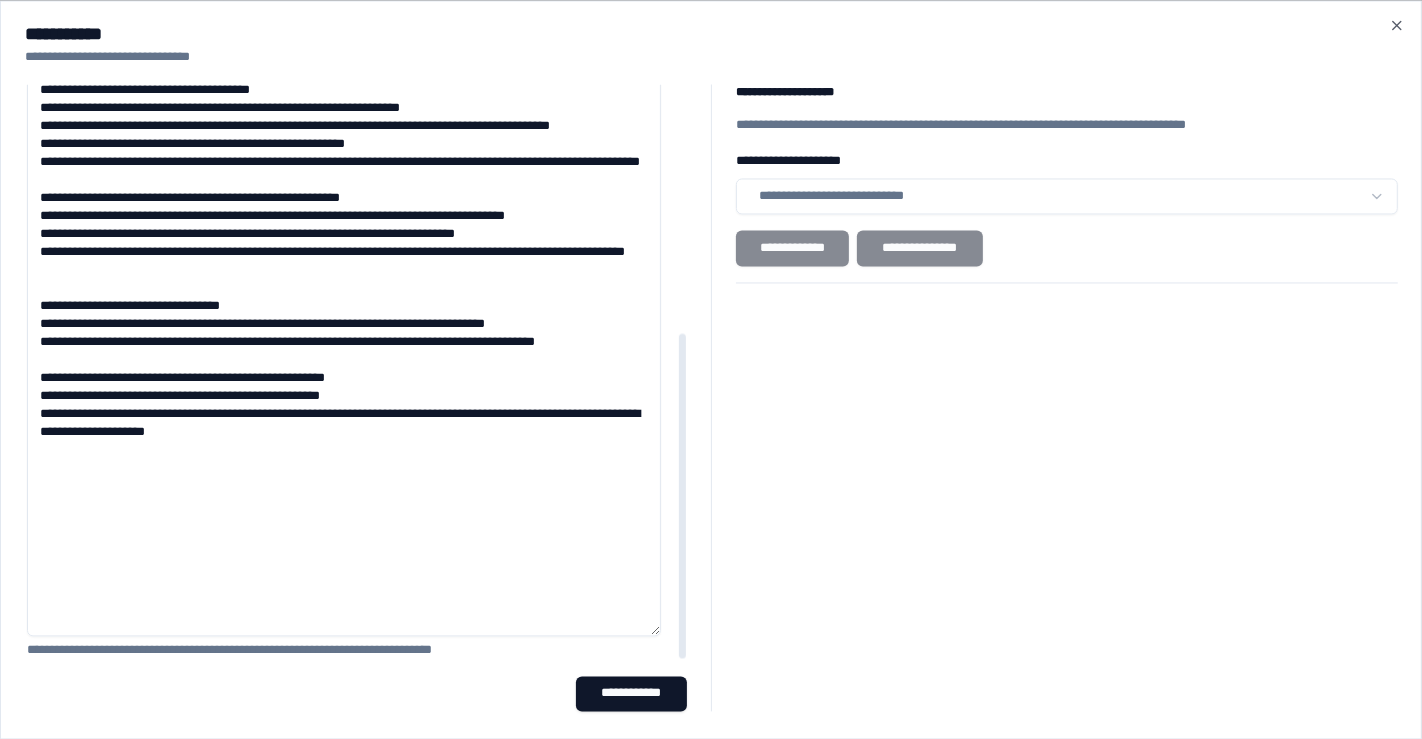 click on "**********" at bounding box center [344, 337] 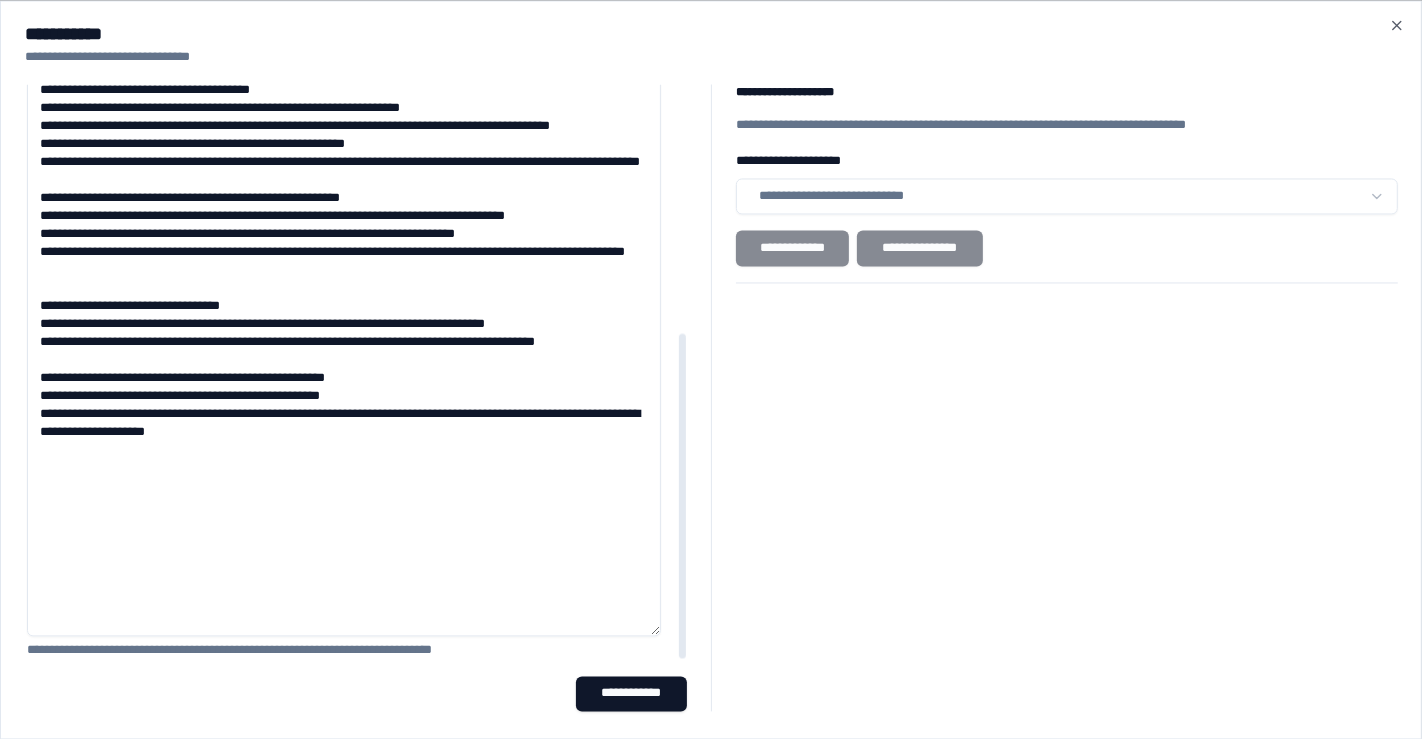drag, startPoint x: 428, startPoint y: 237, endPoint x: 317, endPoint y: 234, distance: 111.040535 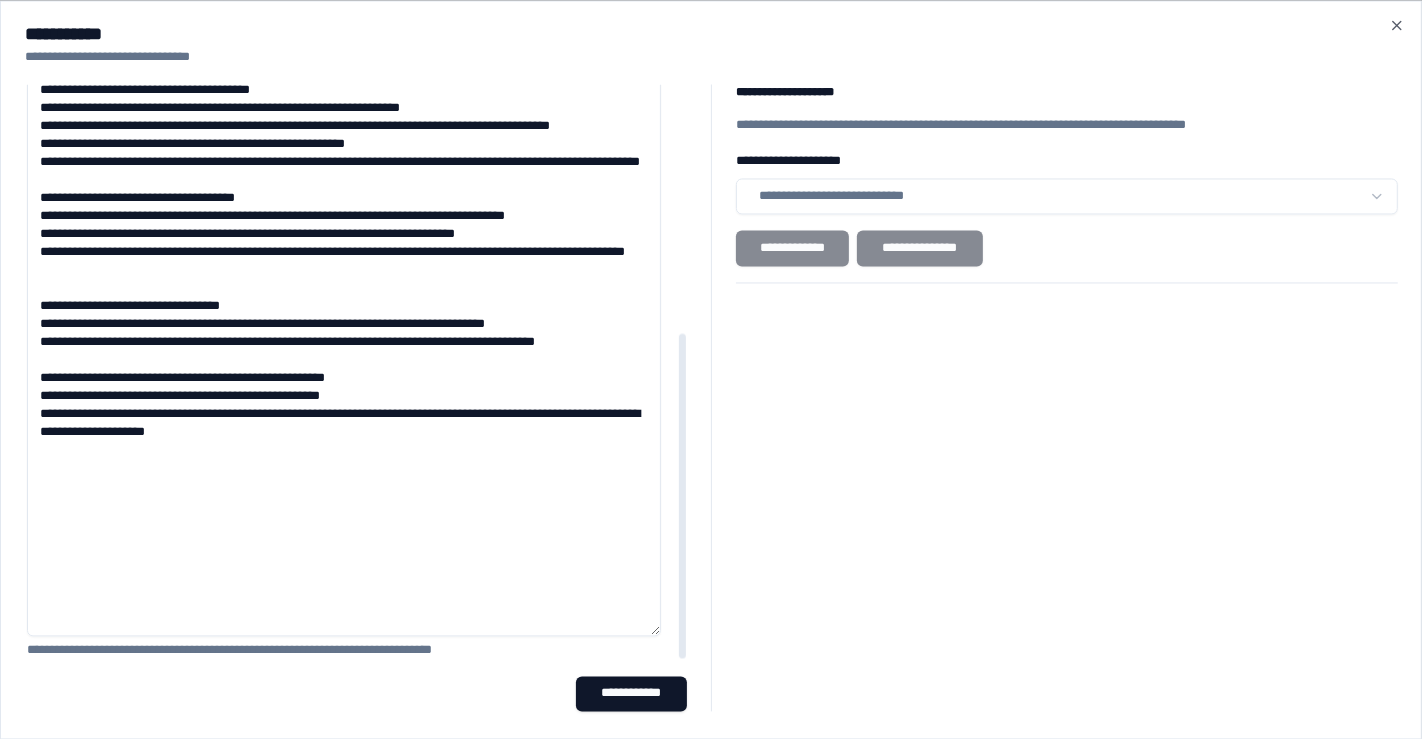 drag, startPoint x: 431, startPoint y: 488, endPoint x: 297, endPoint y: 480, distance: 134.23859 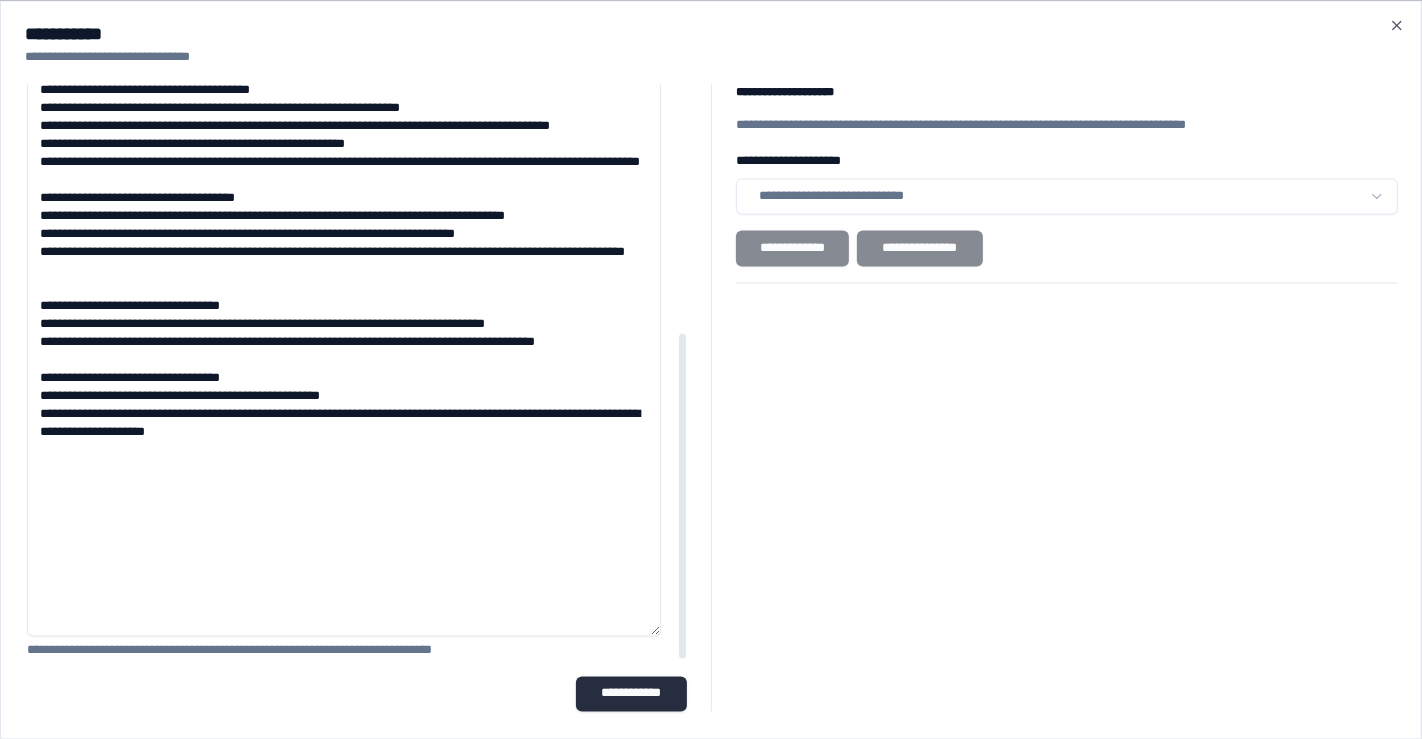 type on "[ADDRESS]" 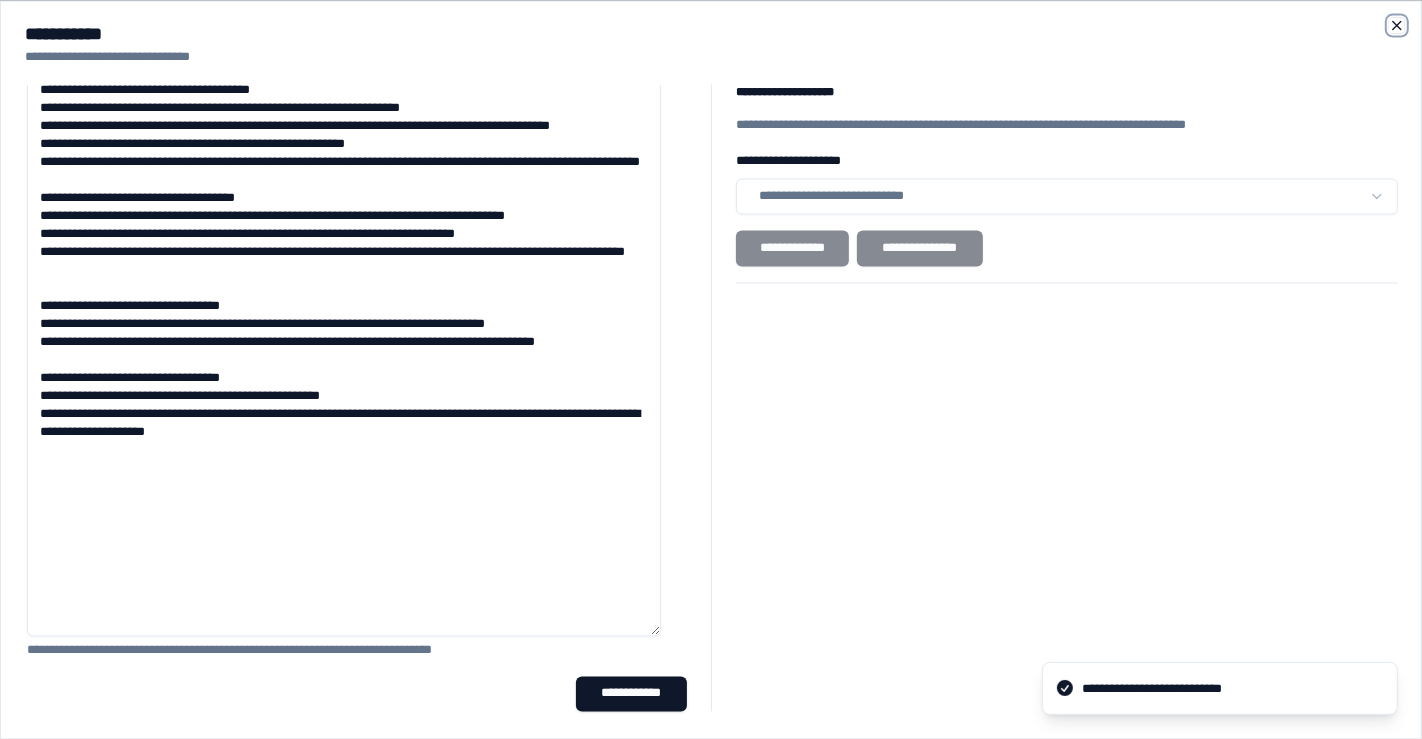 click 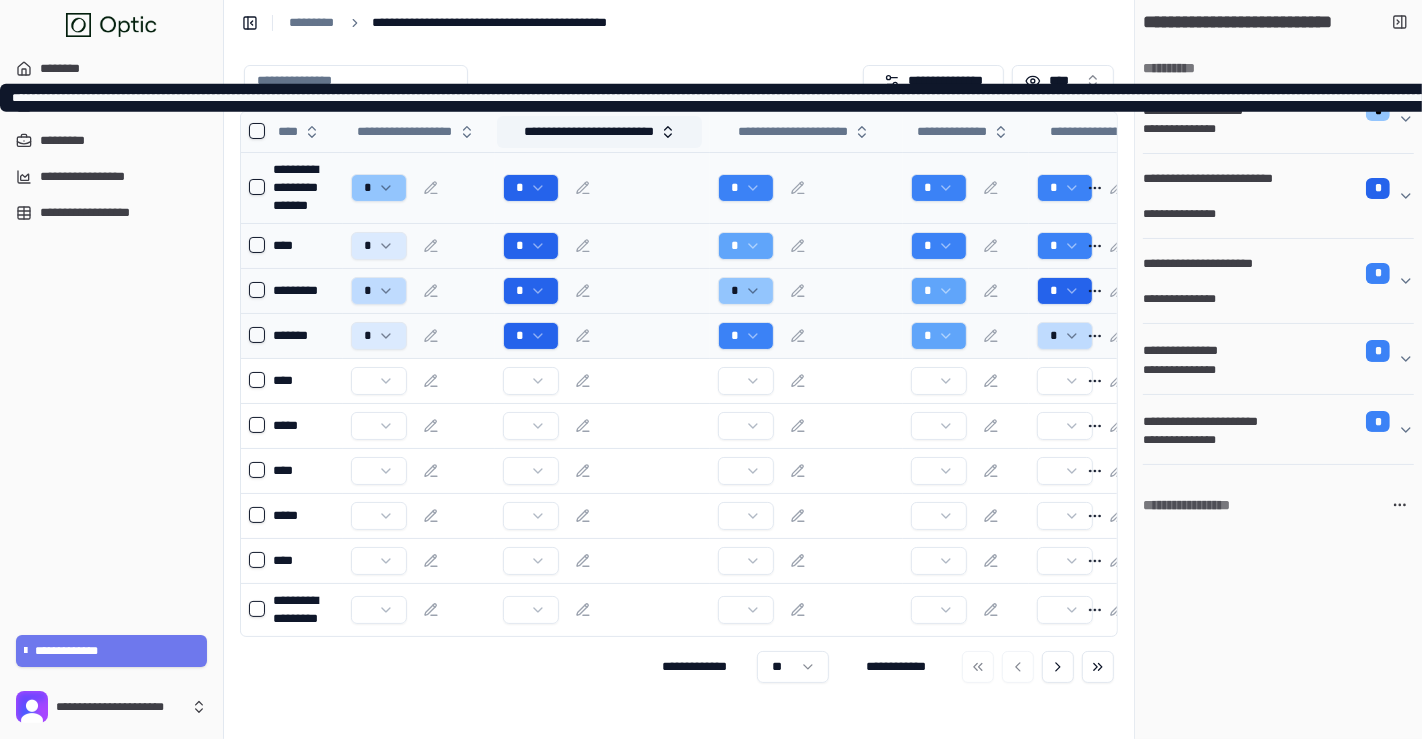 click on "**********" at bounding box center (599, 132) 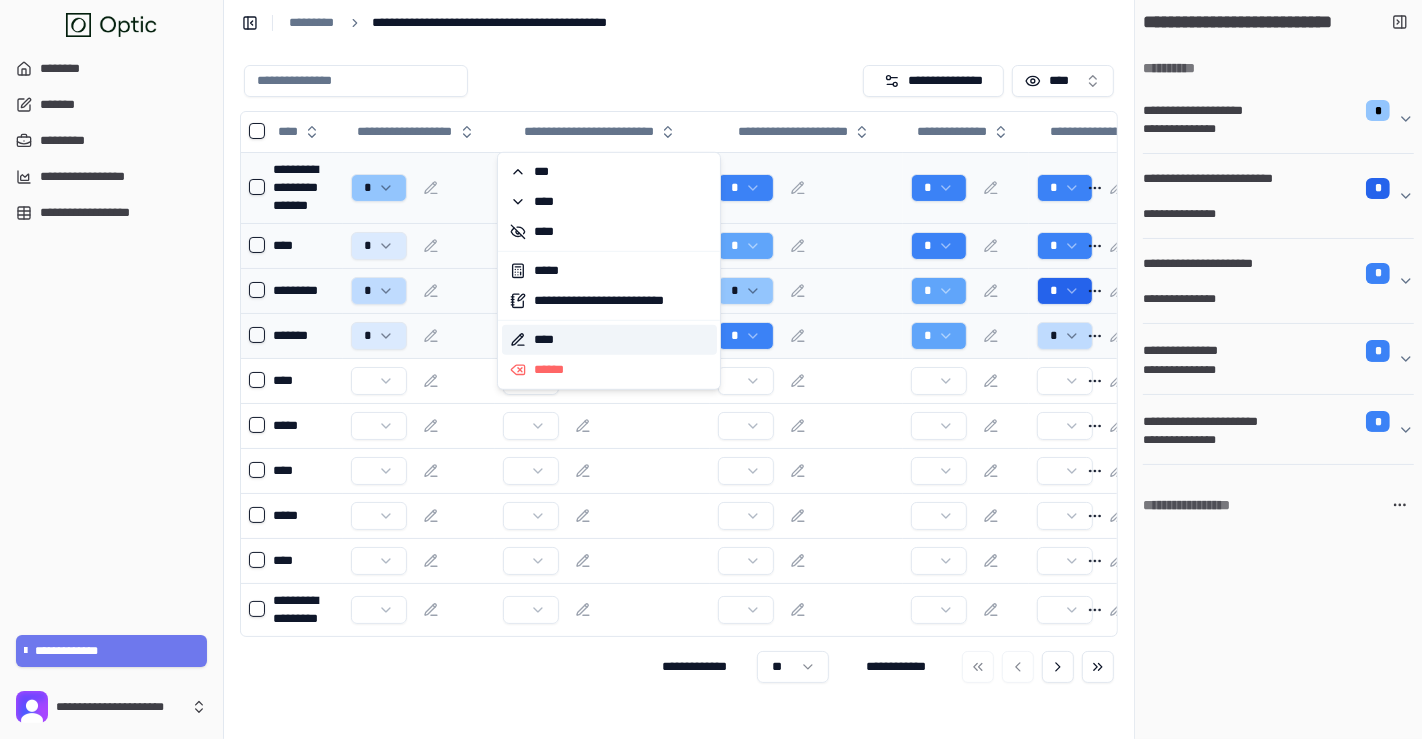click on "****" at bounding box center (609, 340) 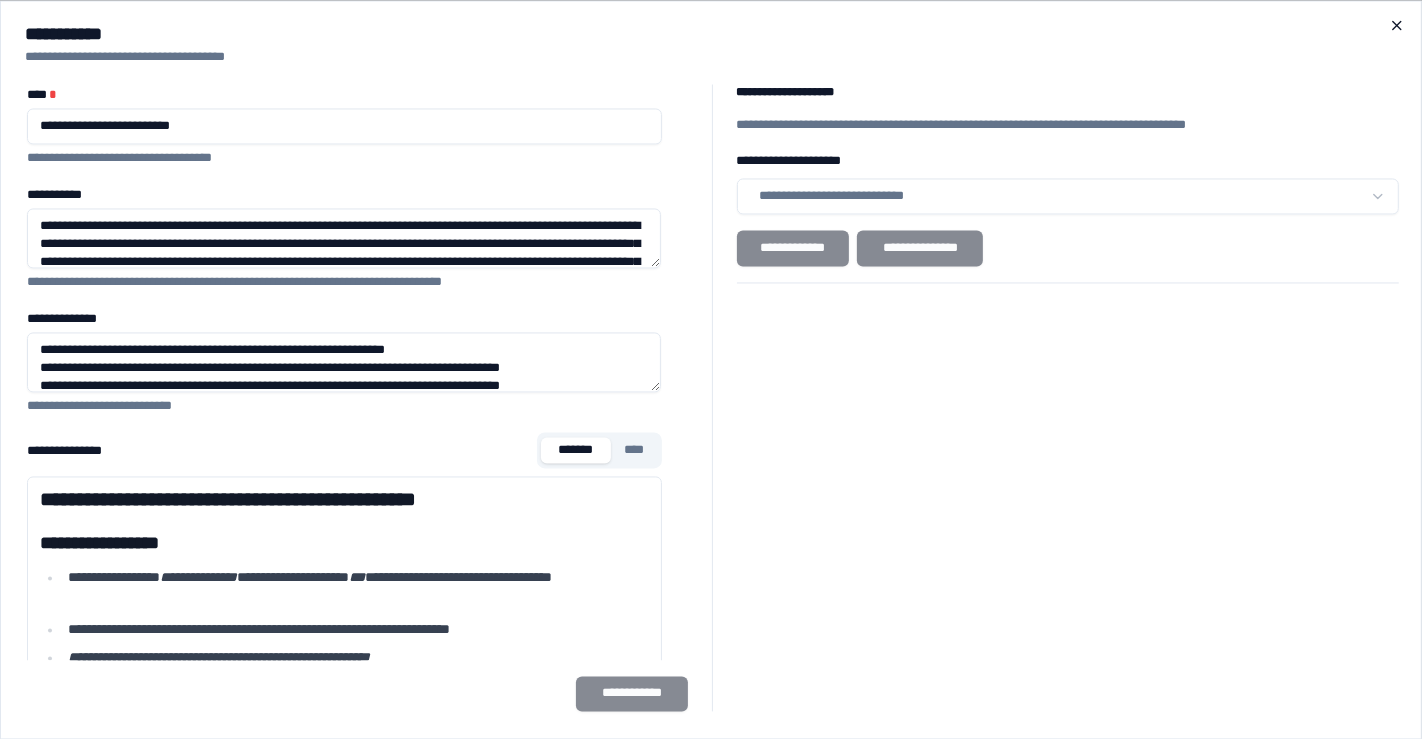 click 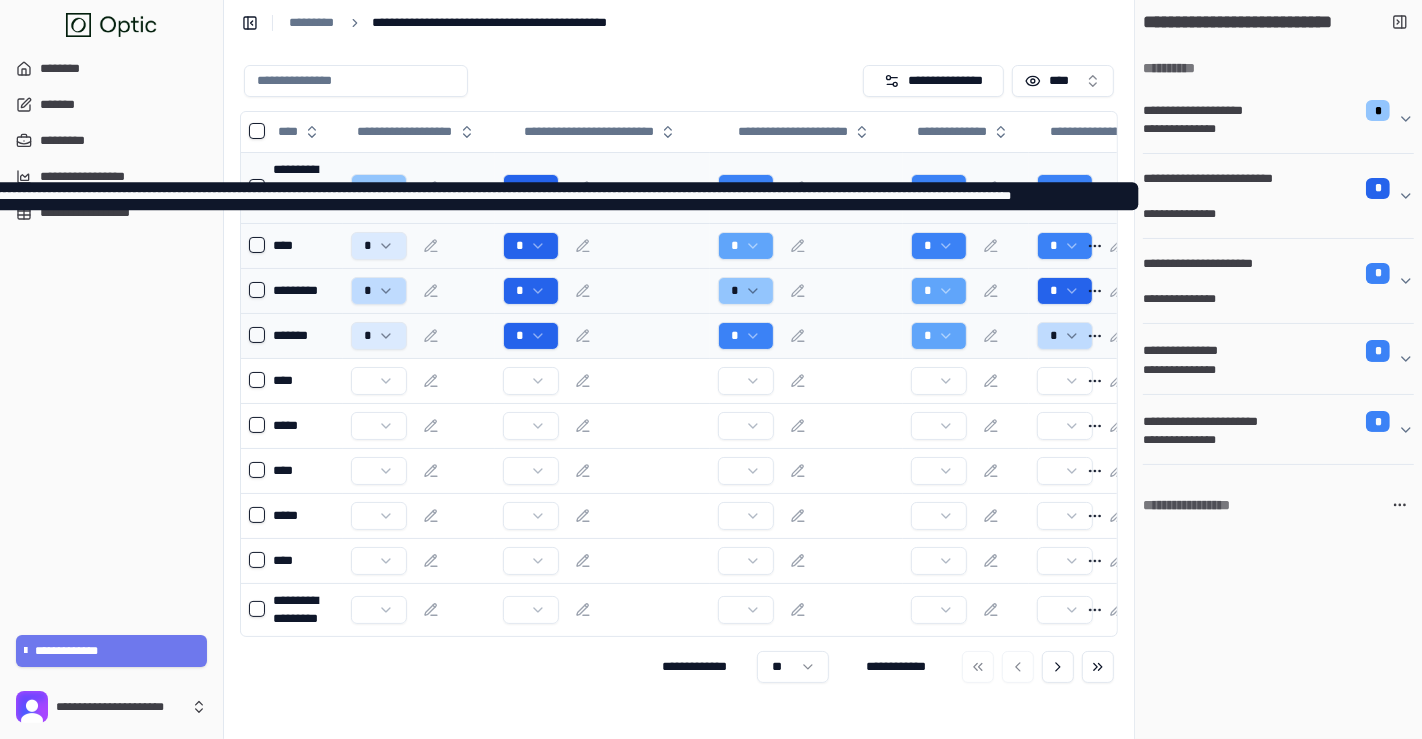 click on "**********" at bounding box center [1215, 188] 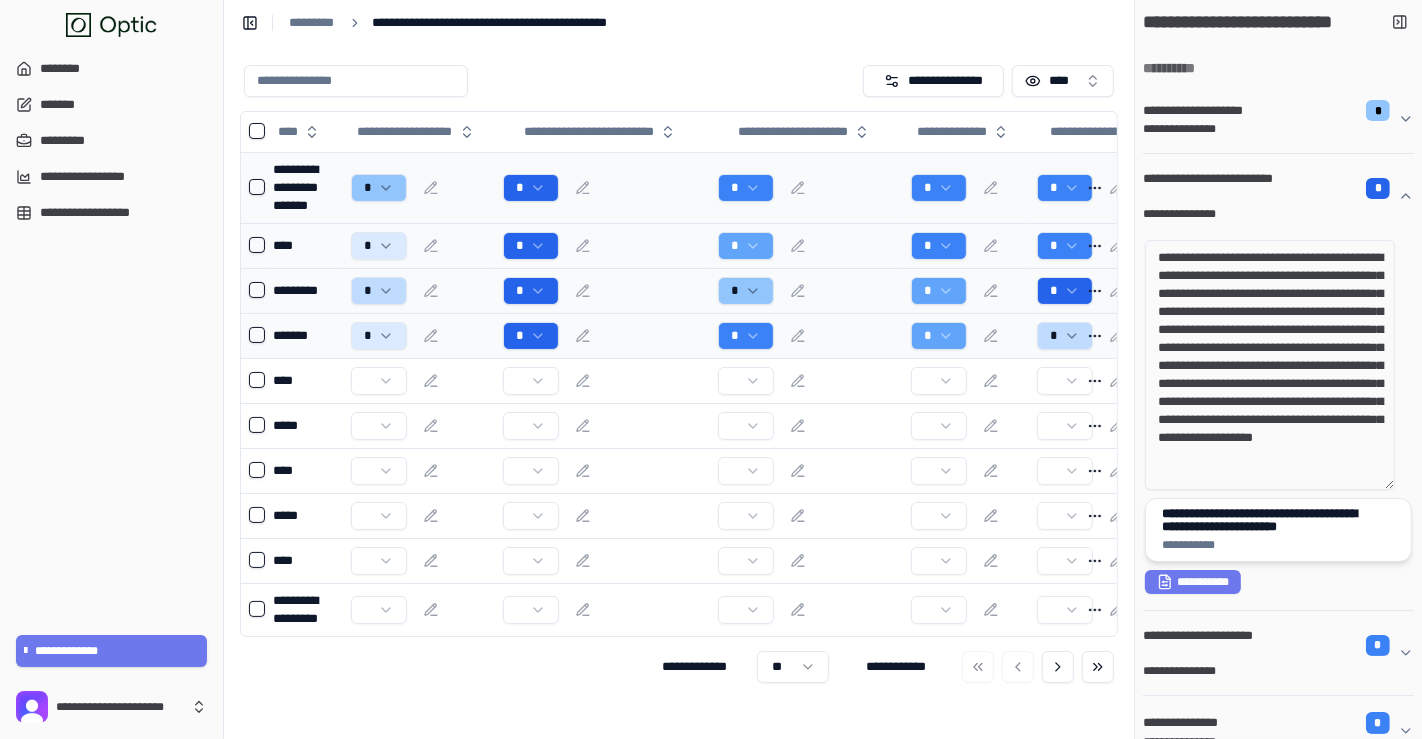 click on "**********" at bounding box center [1270, 520] 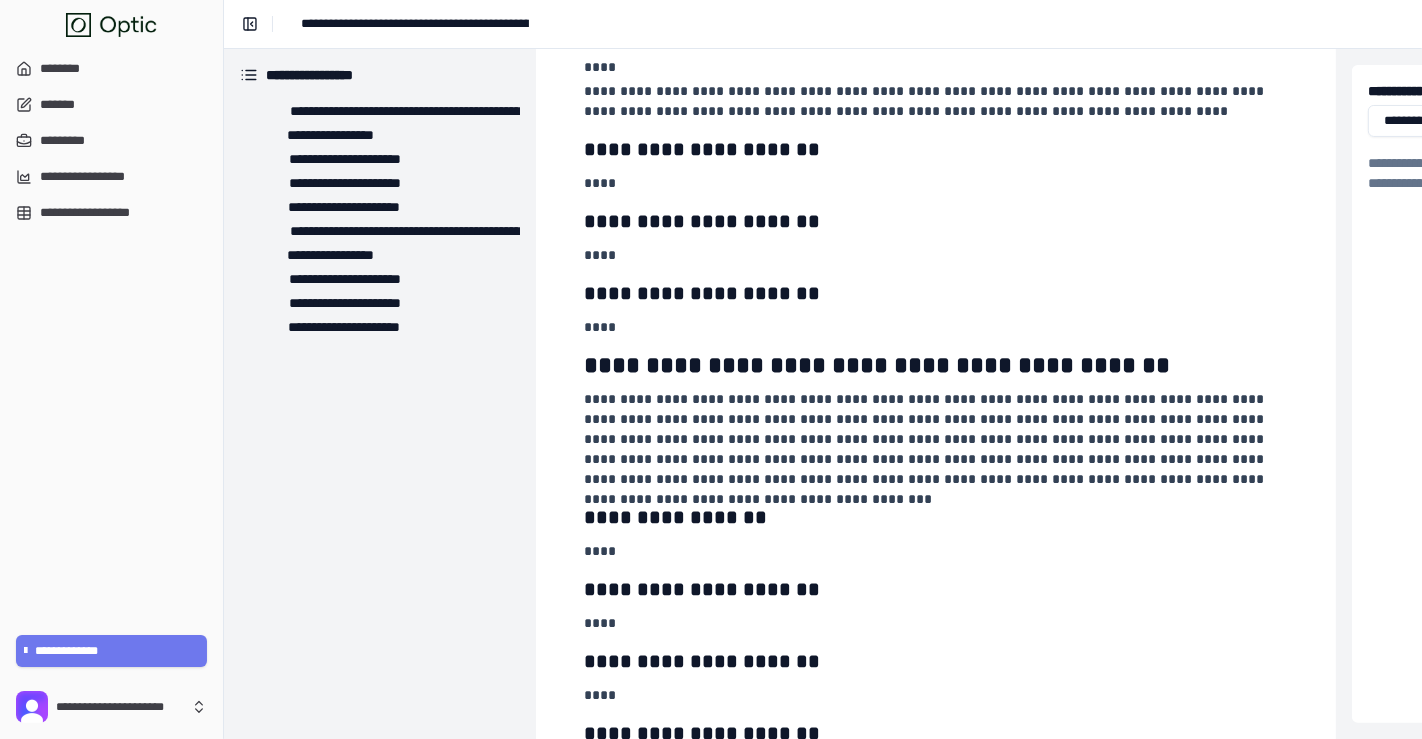 scroll, scrollTop: 442, scrollLeft: 0, axis: vertical 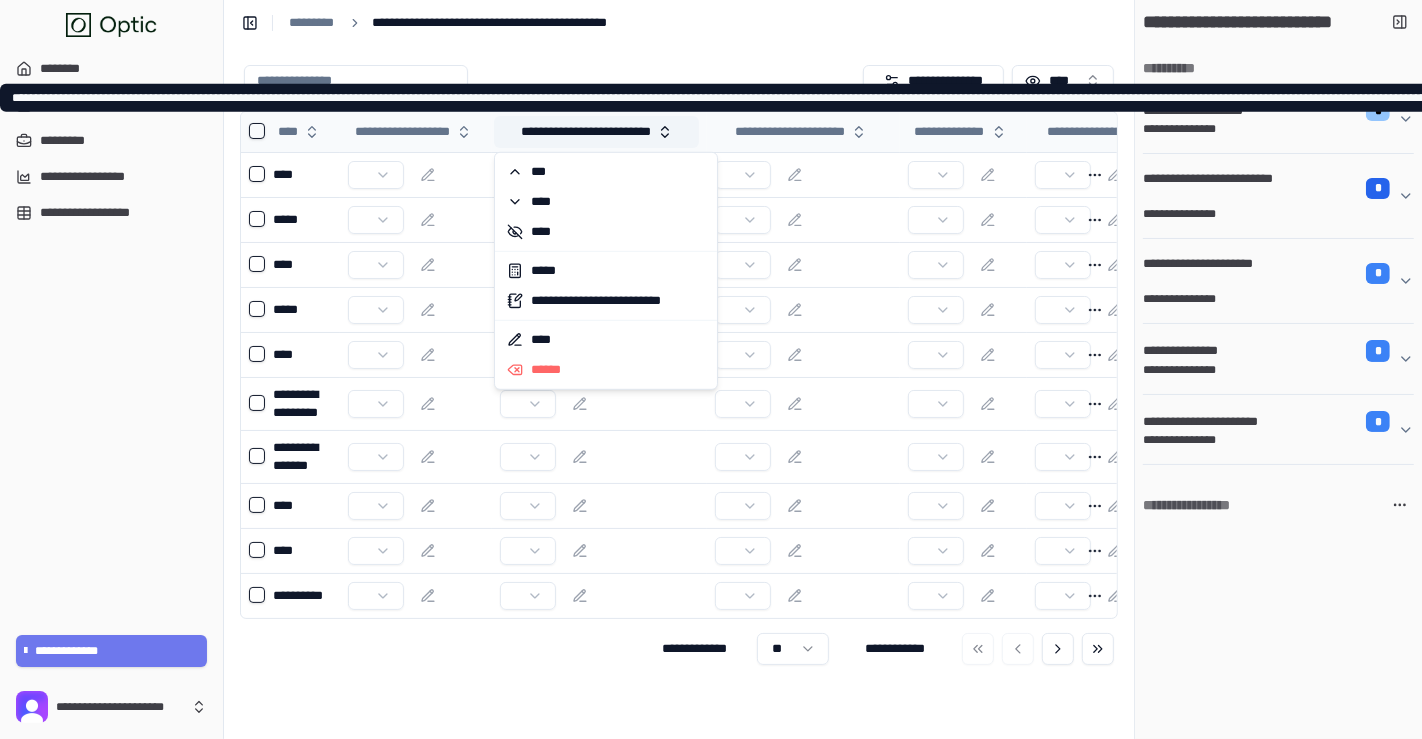 click on "**********" at bounding box center (596, 132) 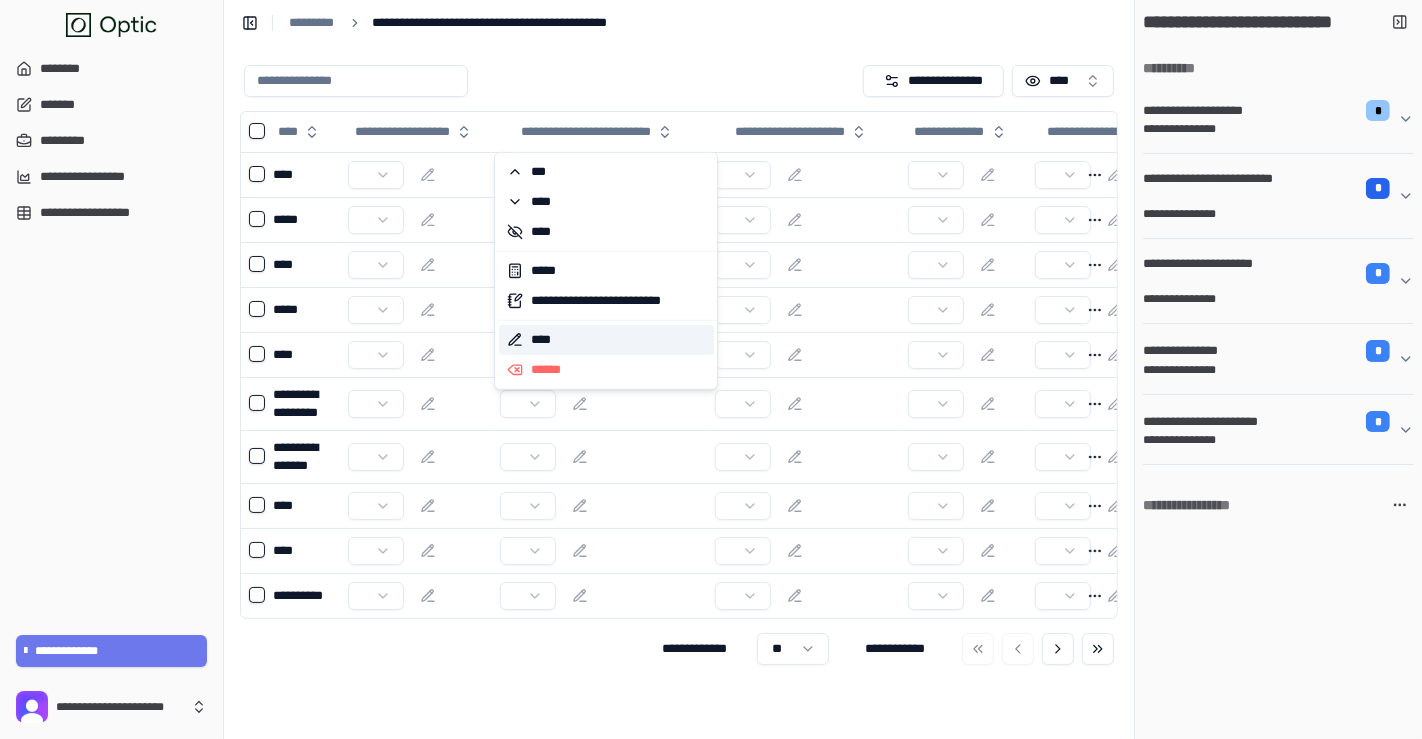 click on "****" at bounding box center [606, 340] 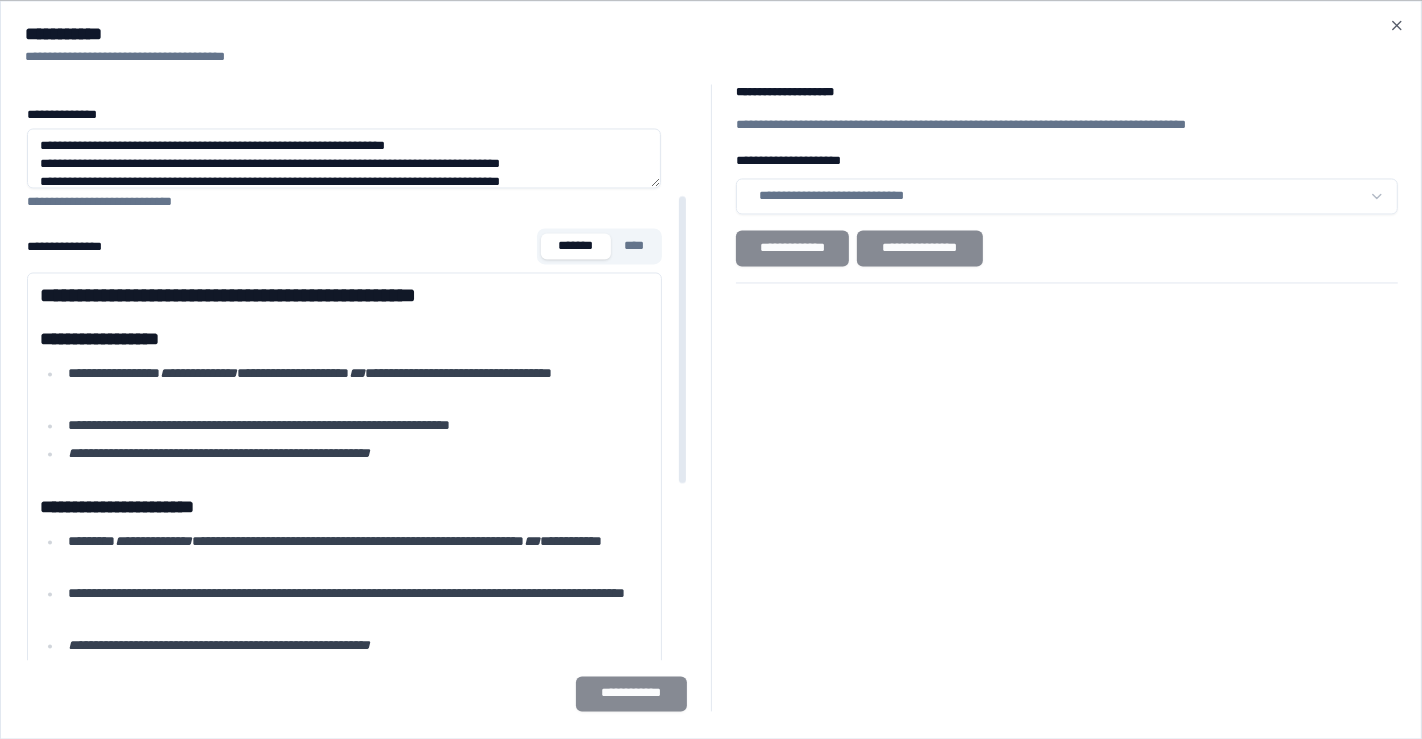 scroll, scrollTop: 222, scrollLeft: 0, axis: vertical 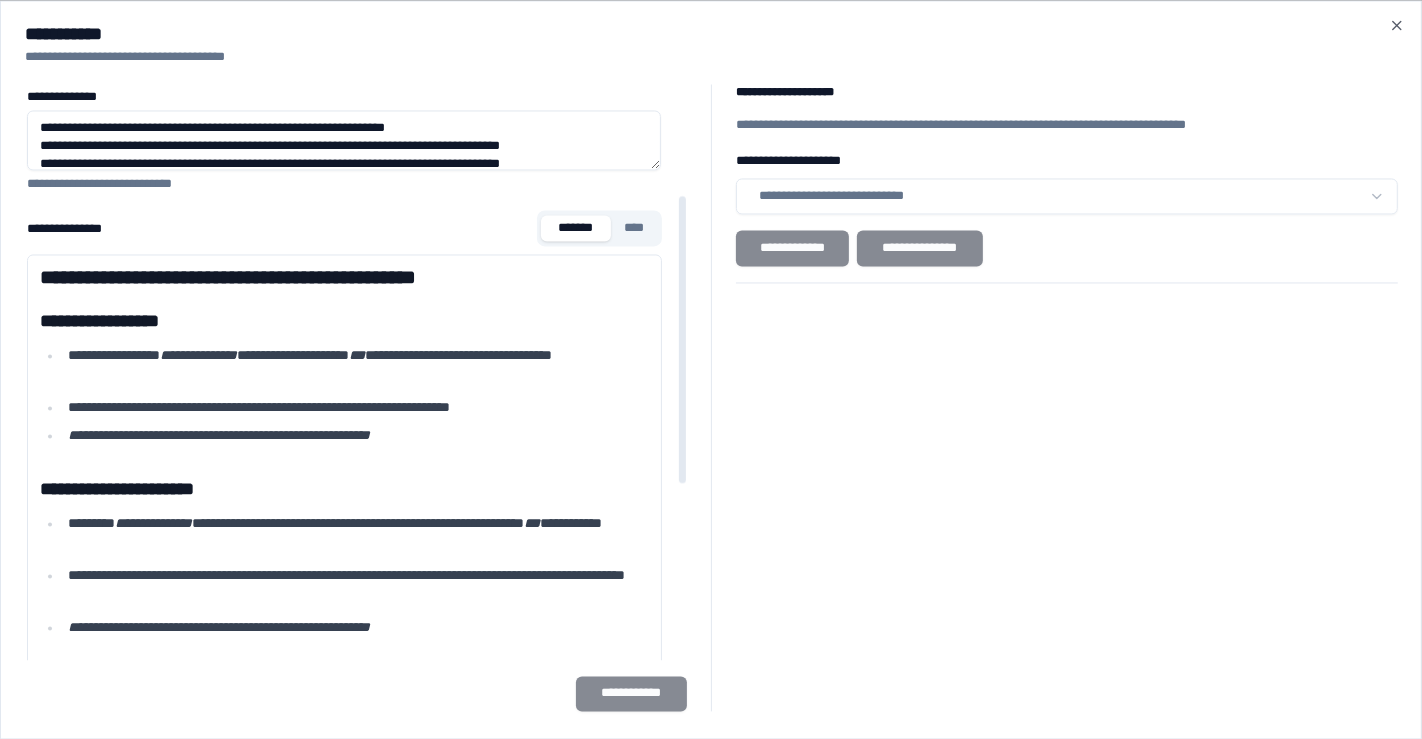 click on "****" at bounding box center (634, 229) 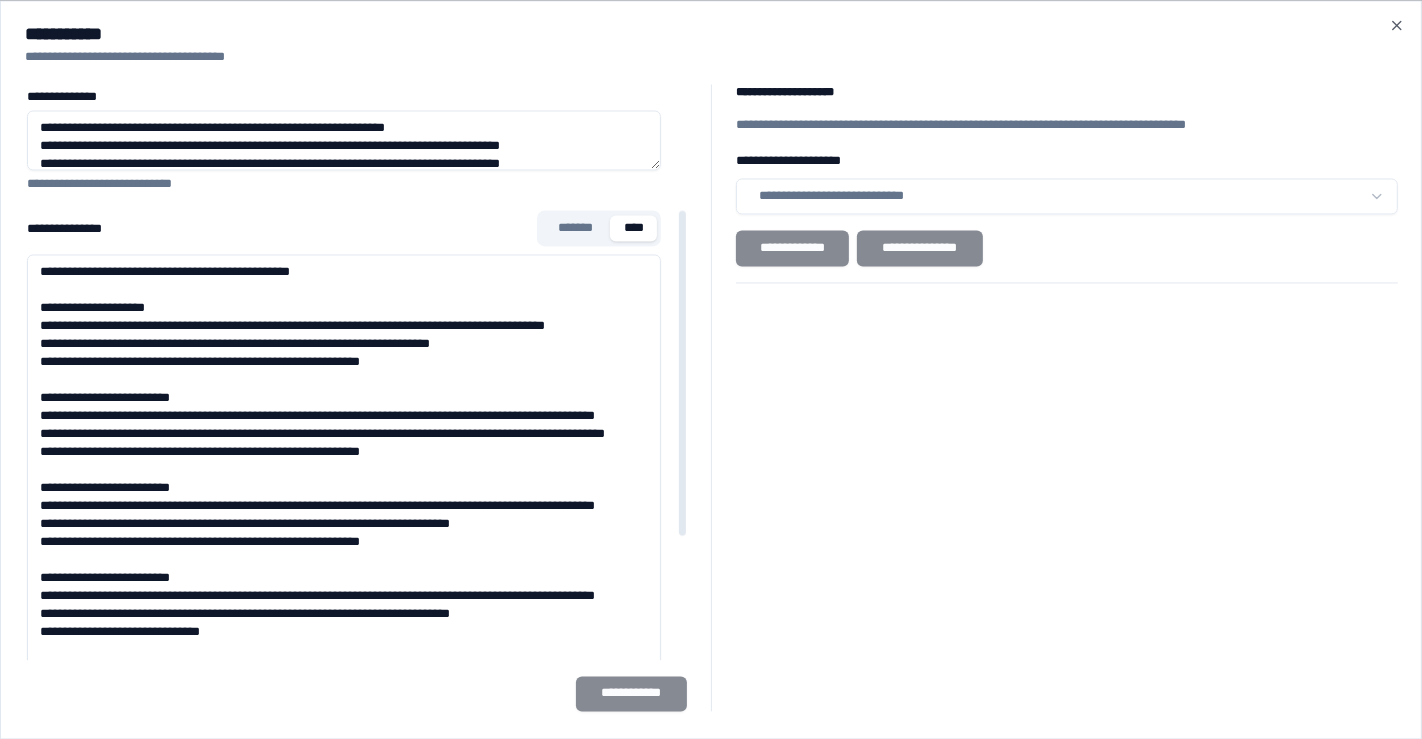 drag, startPoint x: 523, startPoint y: 388, endPoint x: 18, endPoint y: 374, distance: 505.19403 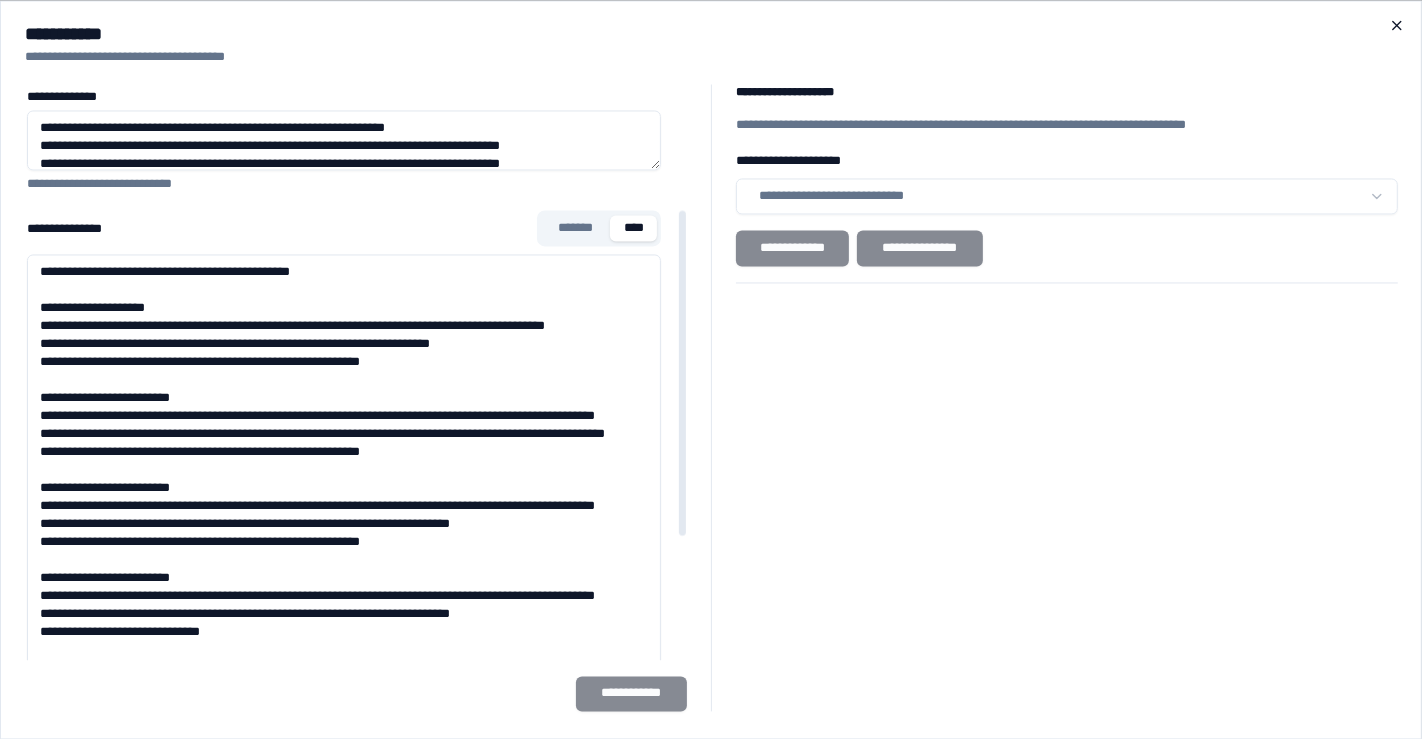 click 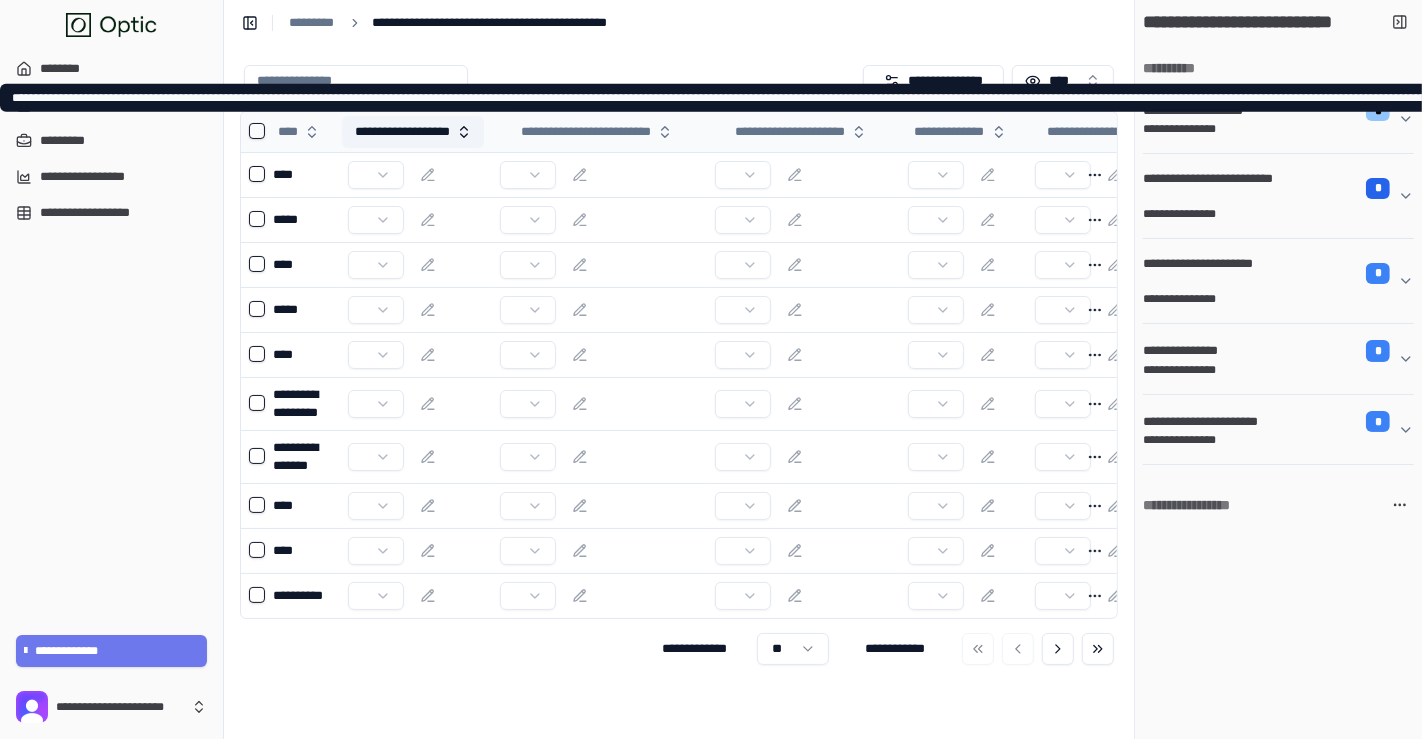 click on "**********" at bounding box center (413, 132) 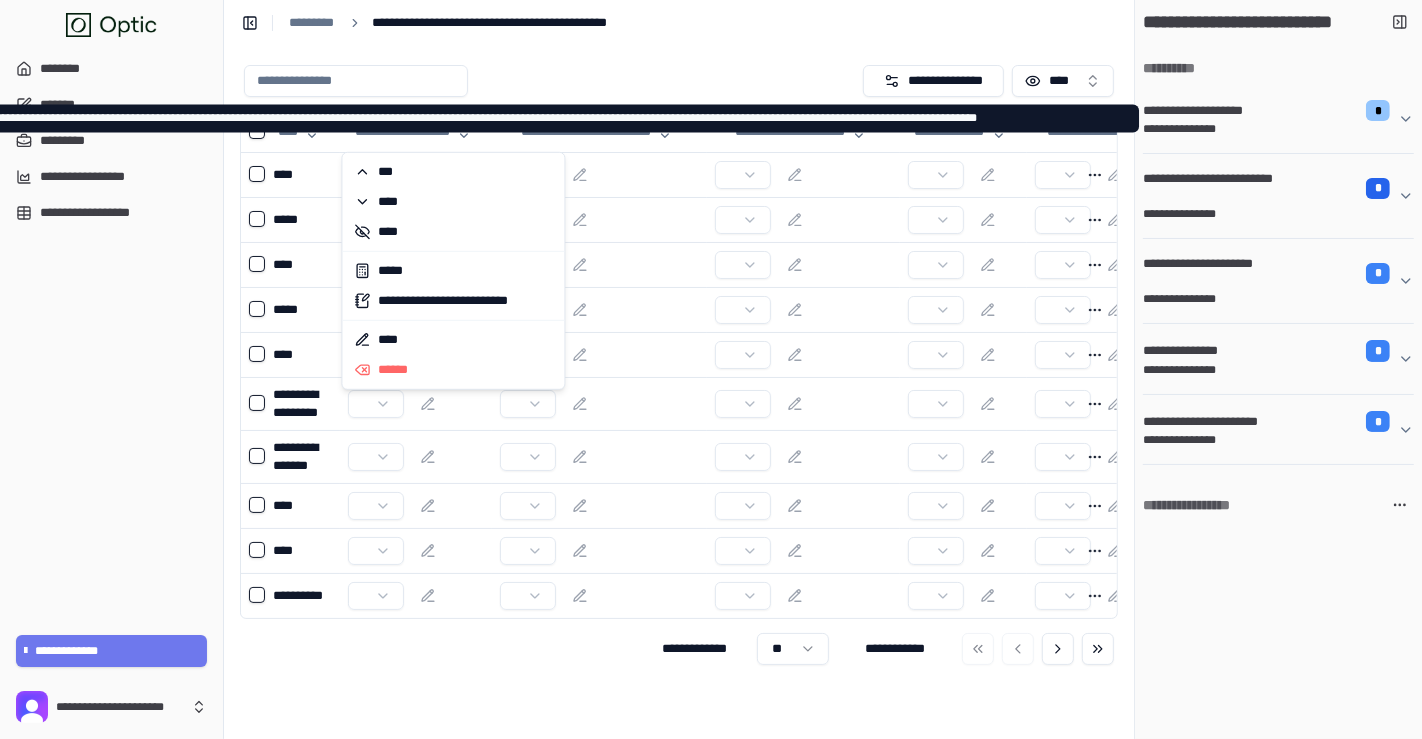 click on "**********" at bounding box center (1270, 129) 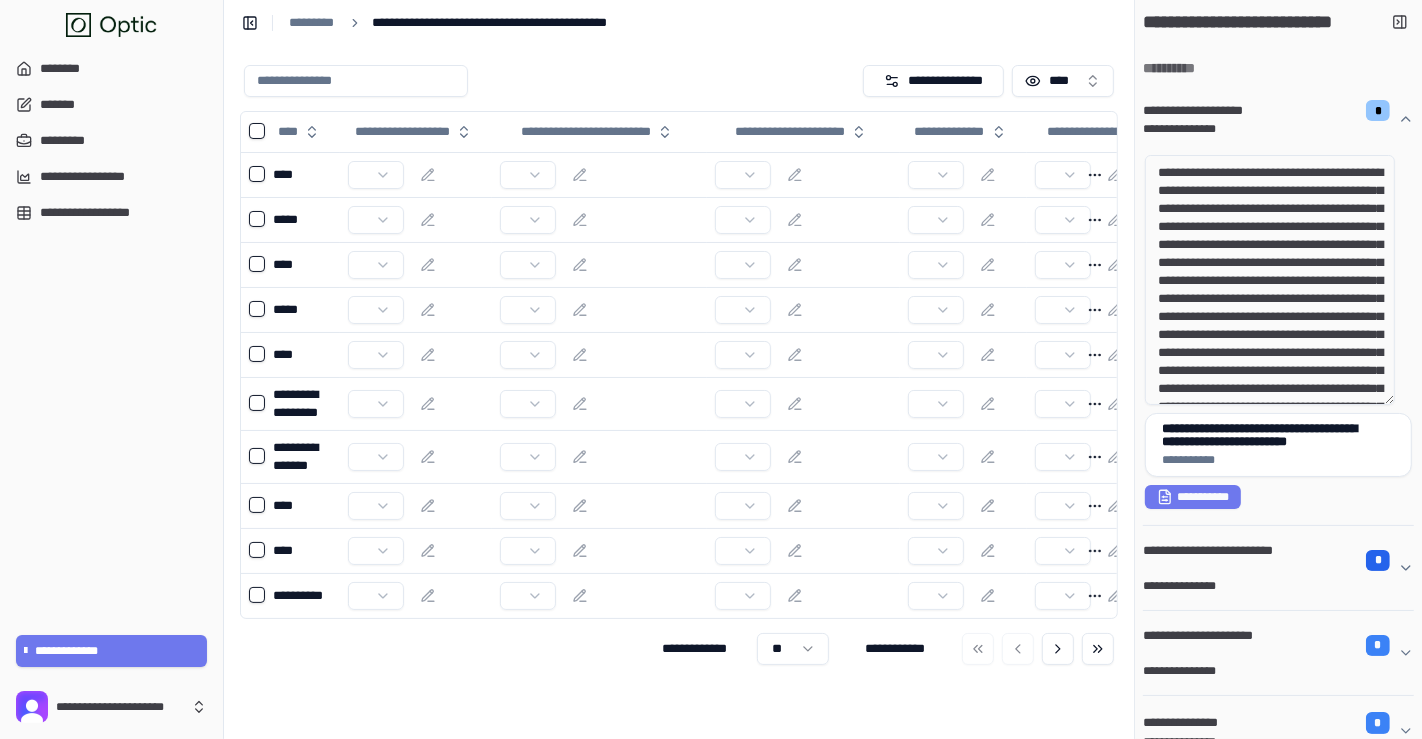 scroll, scrollTop: 0, scrollLeft: 249, axis: horizontal 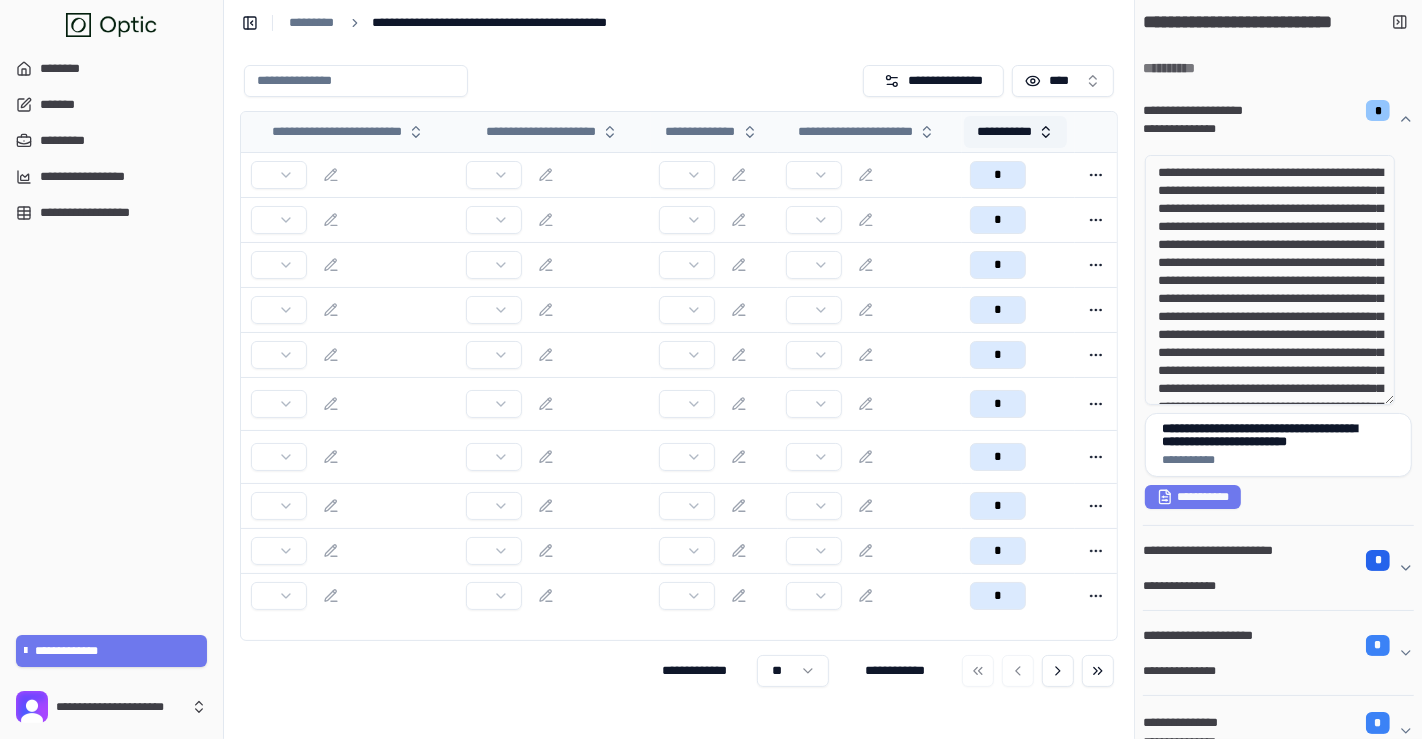 click on "**********" at bounding box center [1015, 132] 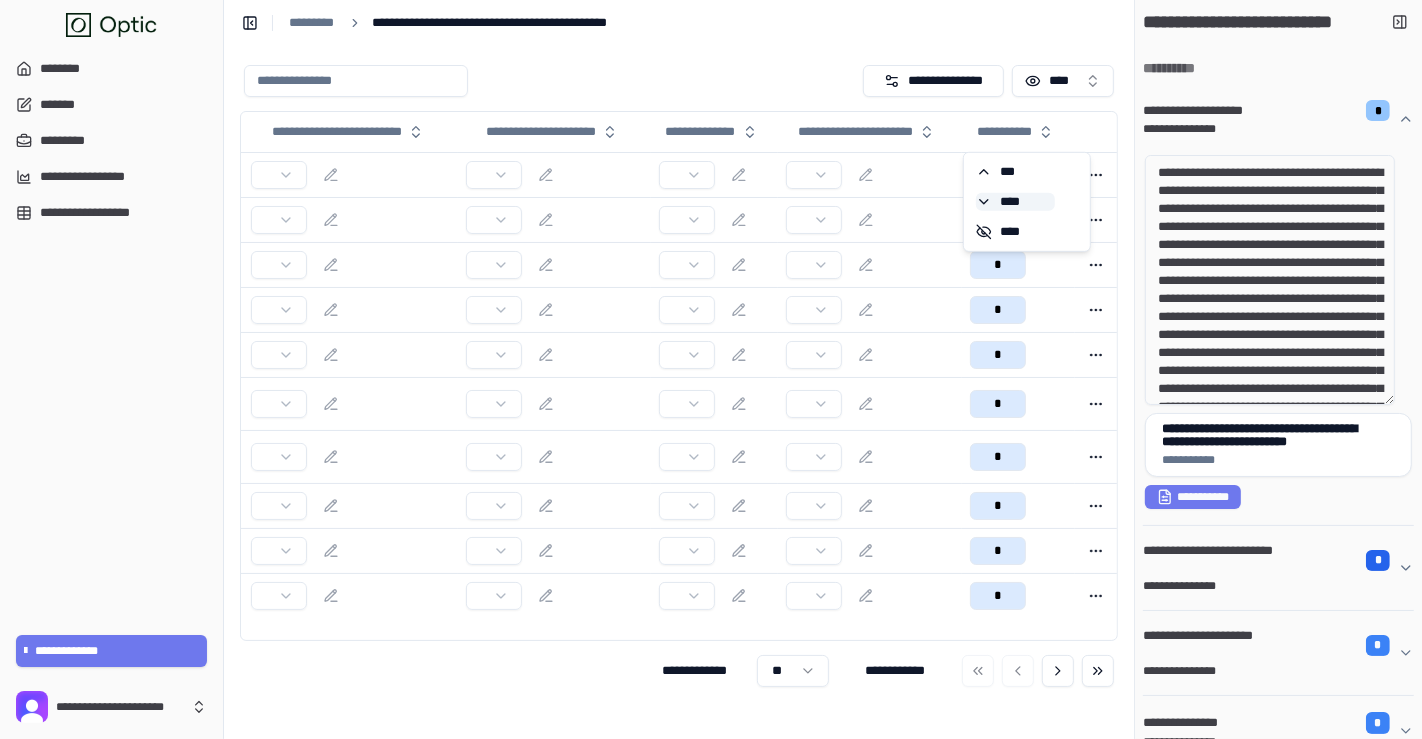 click on "****" at bounding box center (1015, 202) 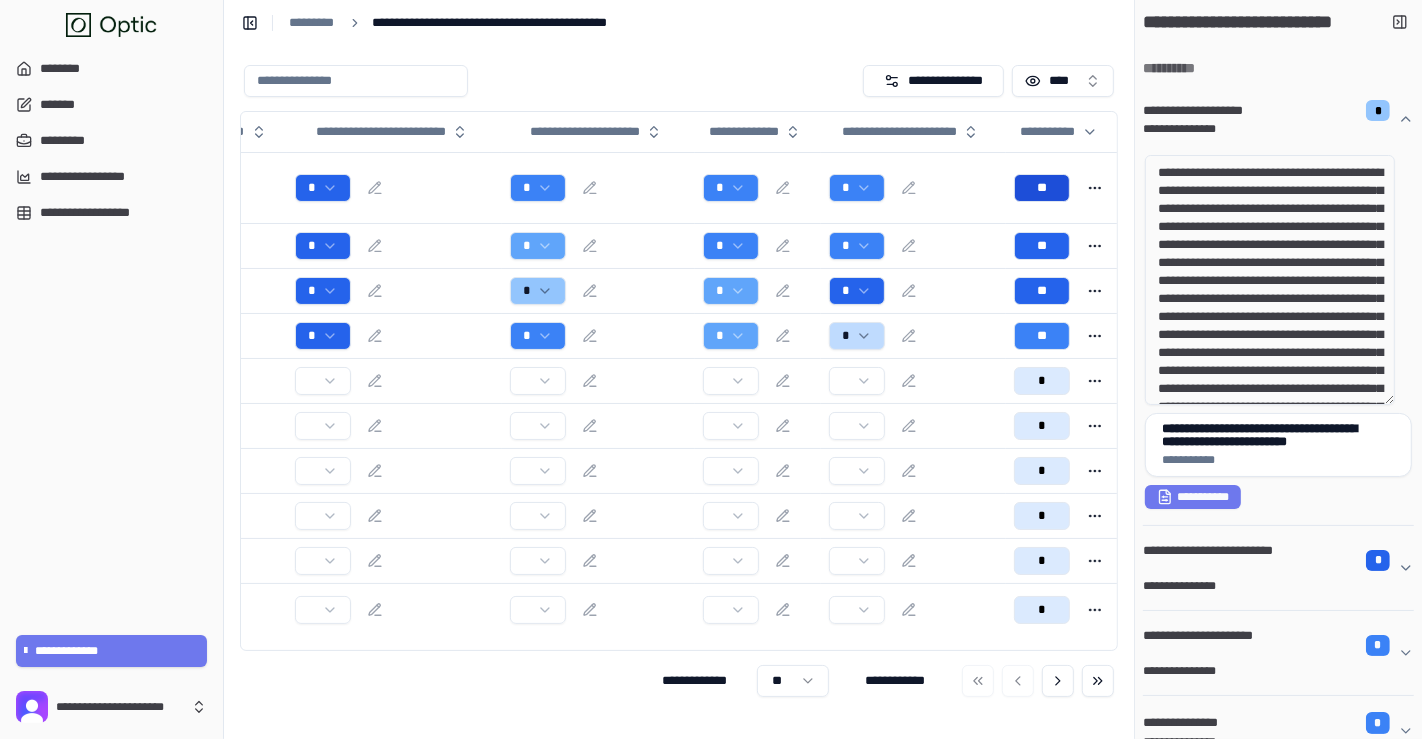 scroll, scrollTop: 0, scrollLeft: 0, axis: both 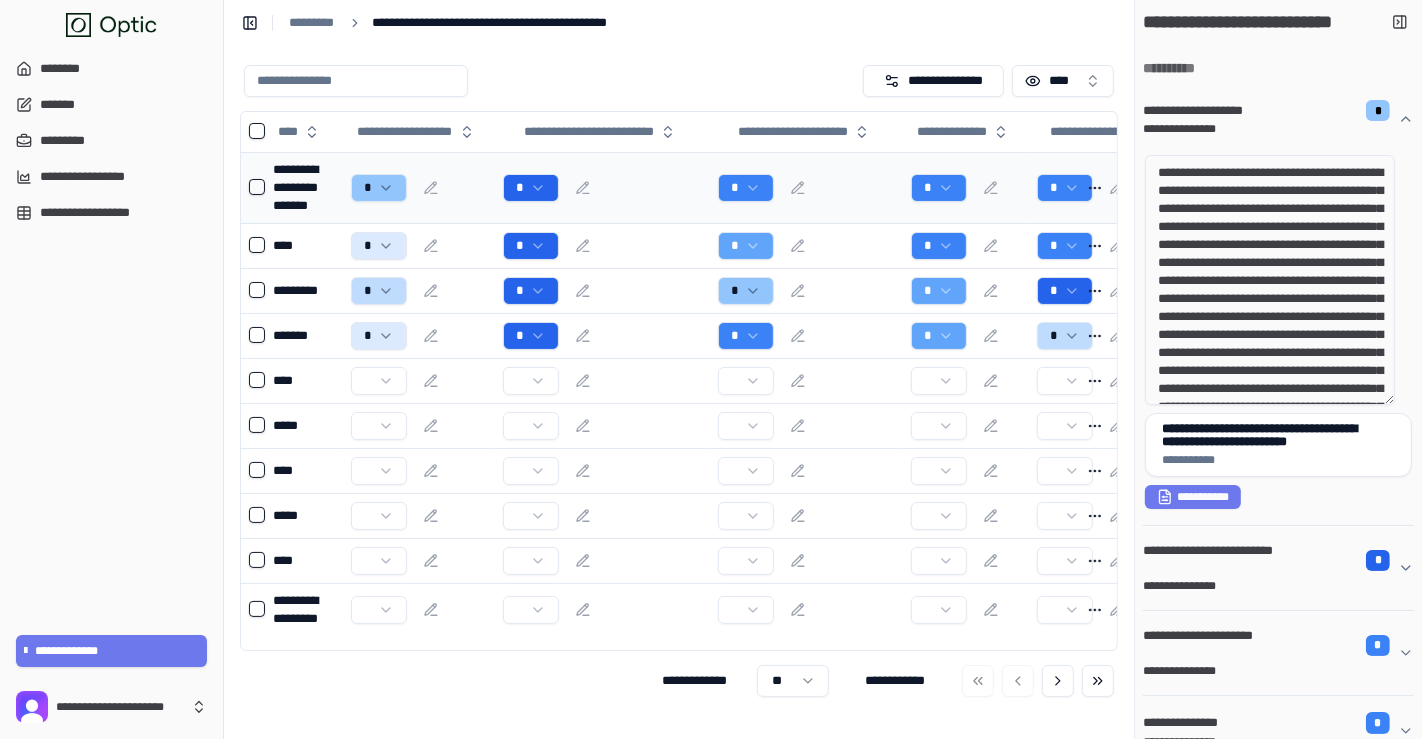 click at bounding box center (257, 187) 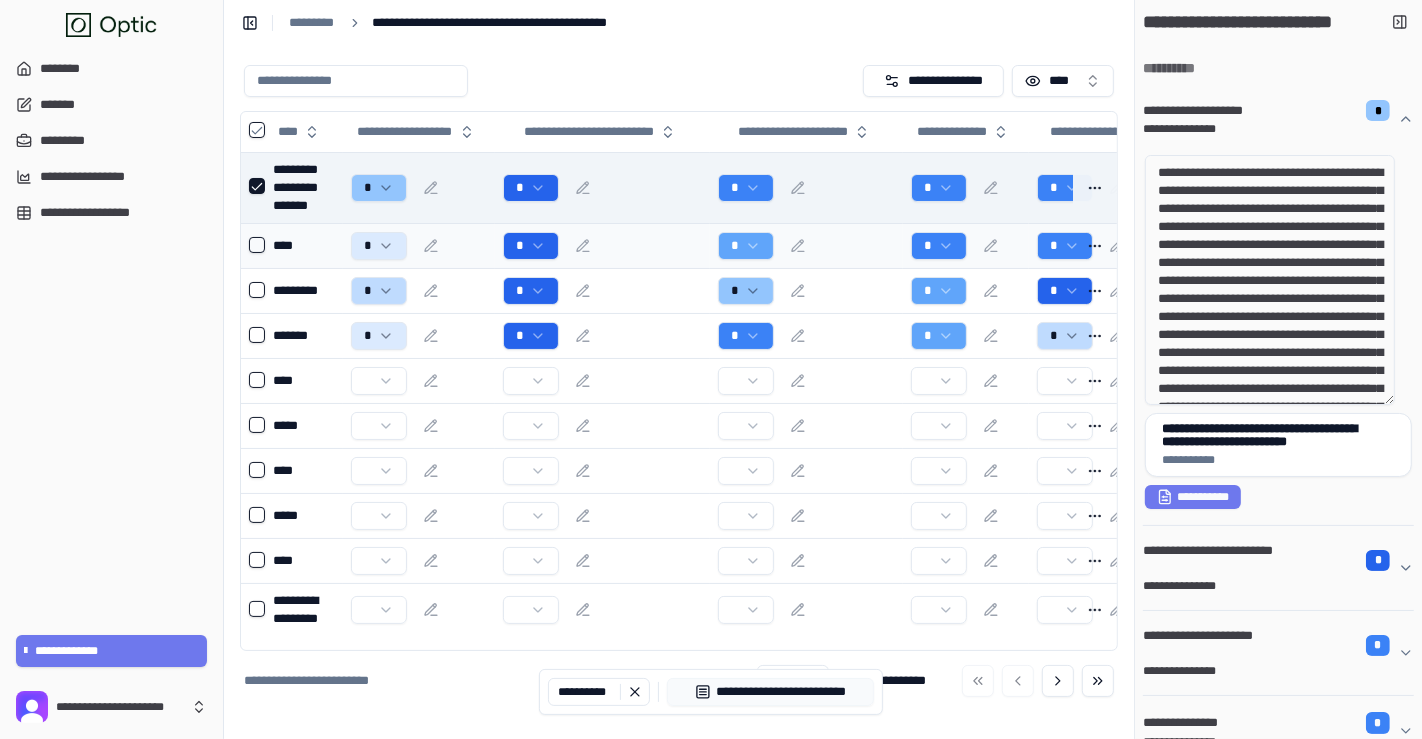click at bounding box center [257, 245] 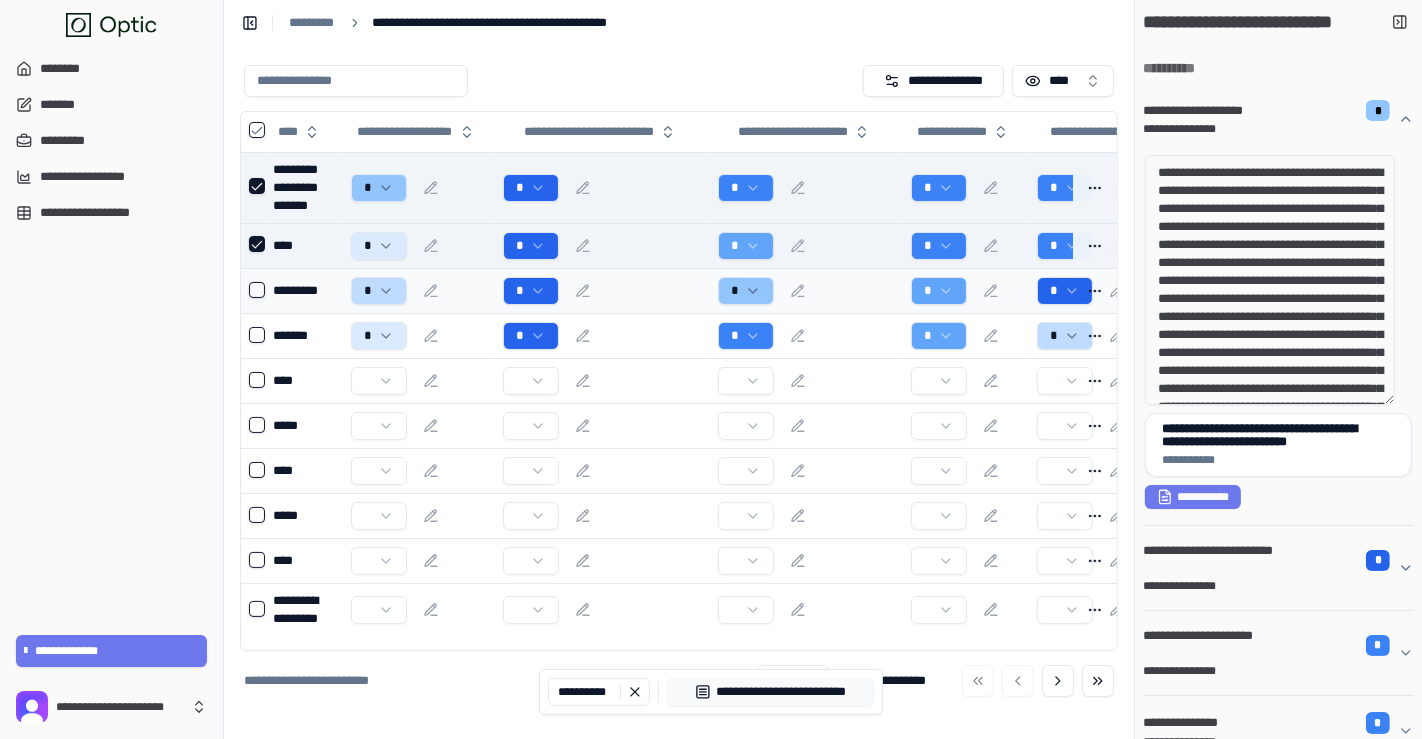 click at bounding box center (257, 290) 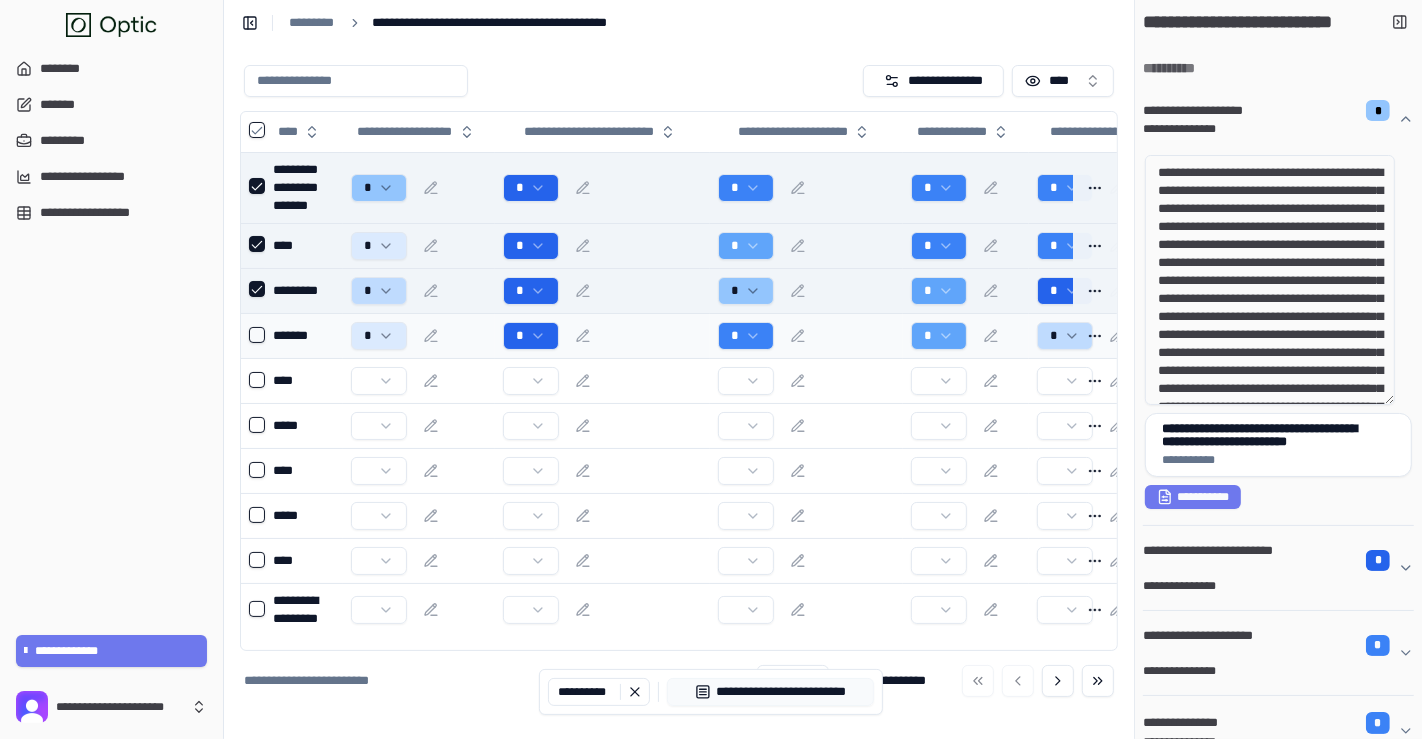 click at bounding box center (257, 335) 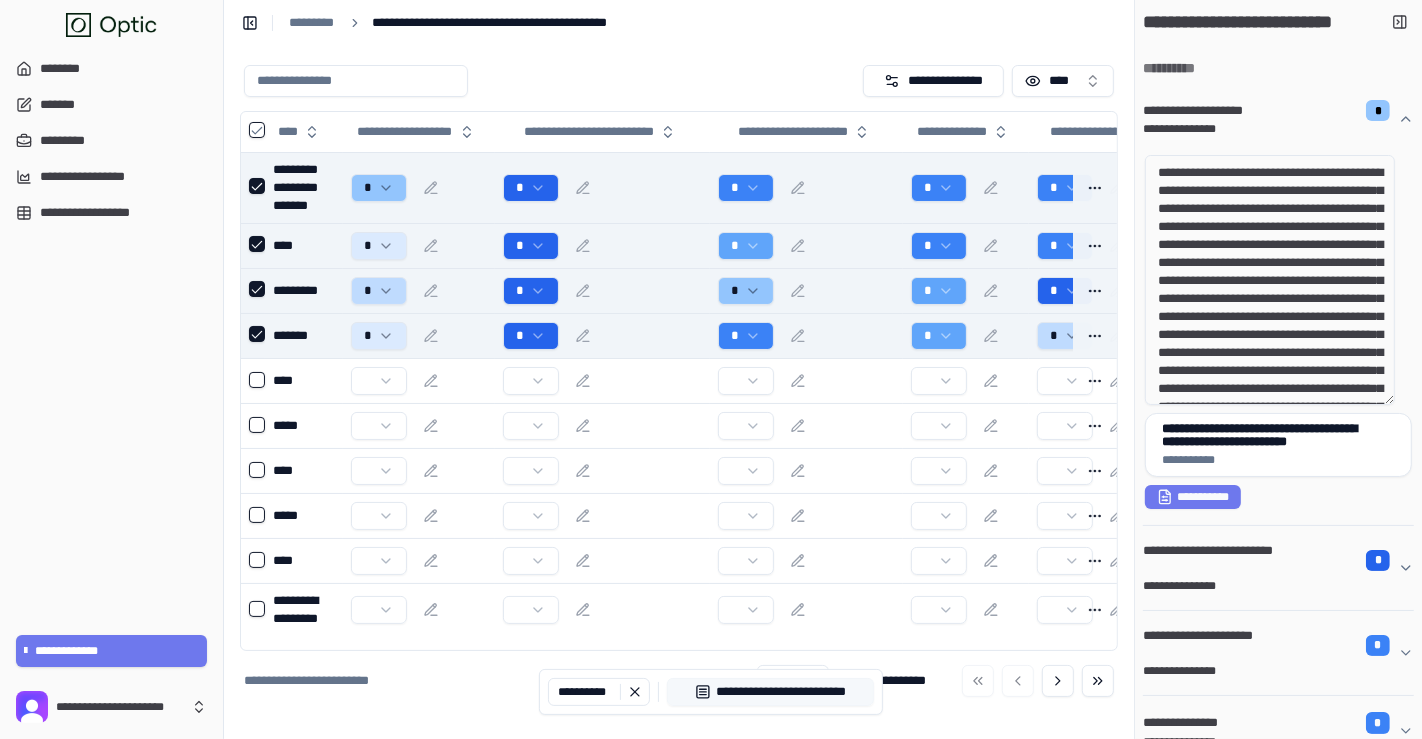 click on "**********" at bounding box center (771, 692) 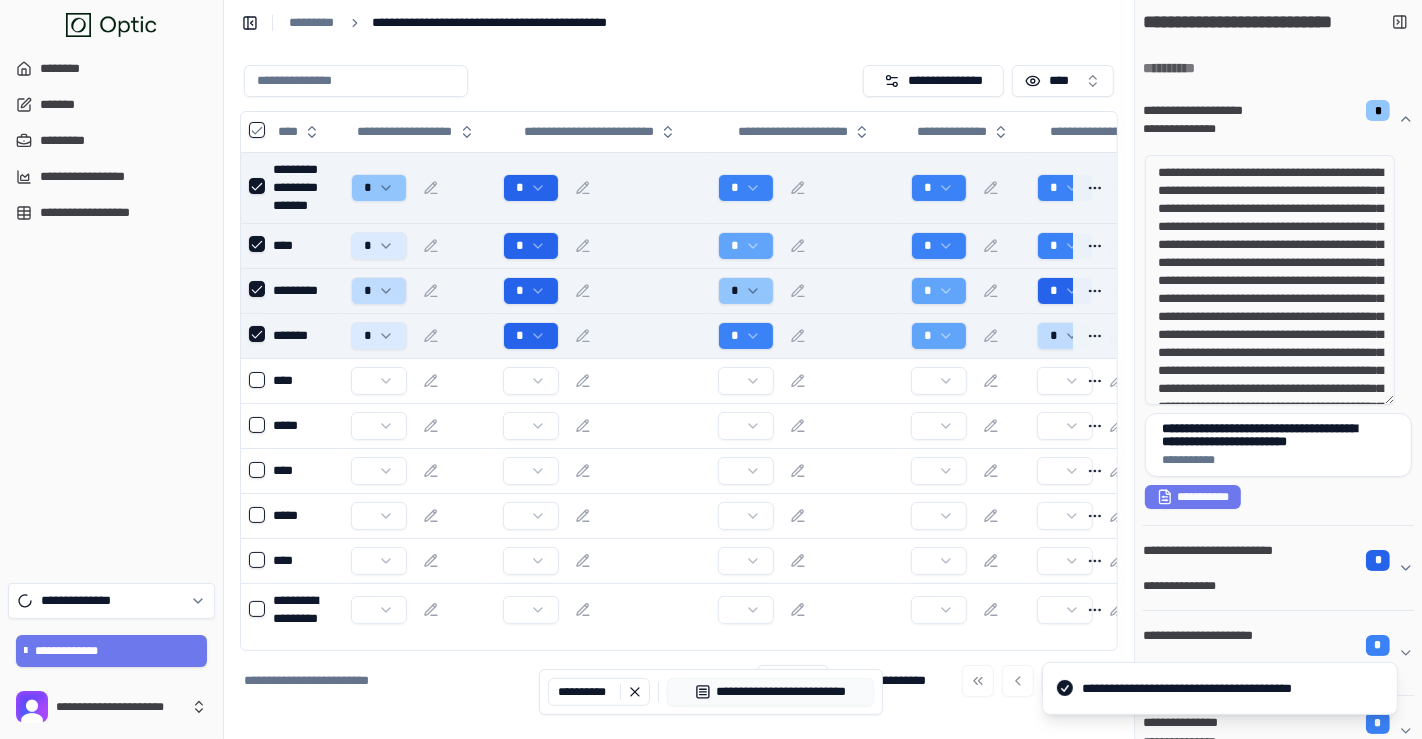 scroll, scrollTop: 0, scrollLeft: 252, axis: horizontal 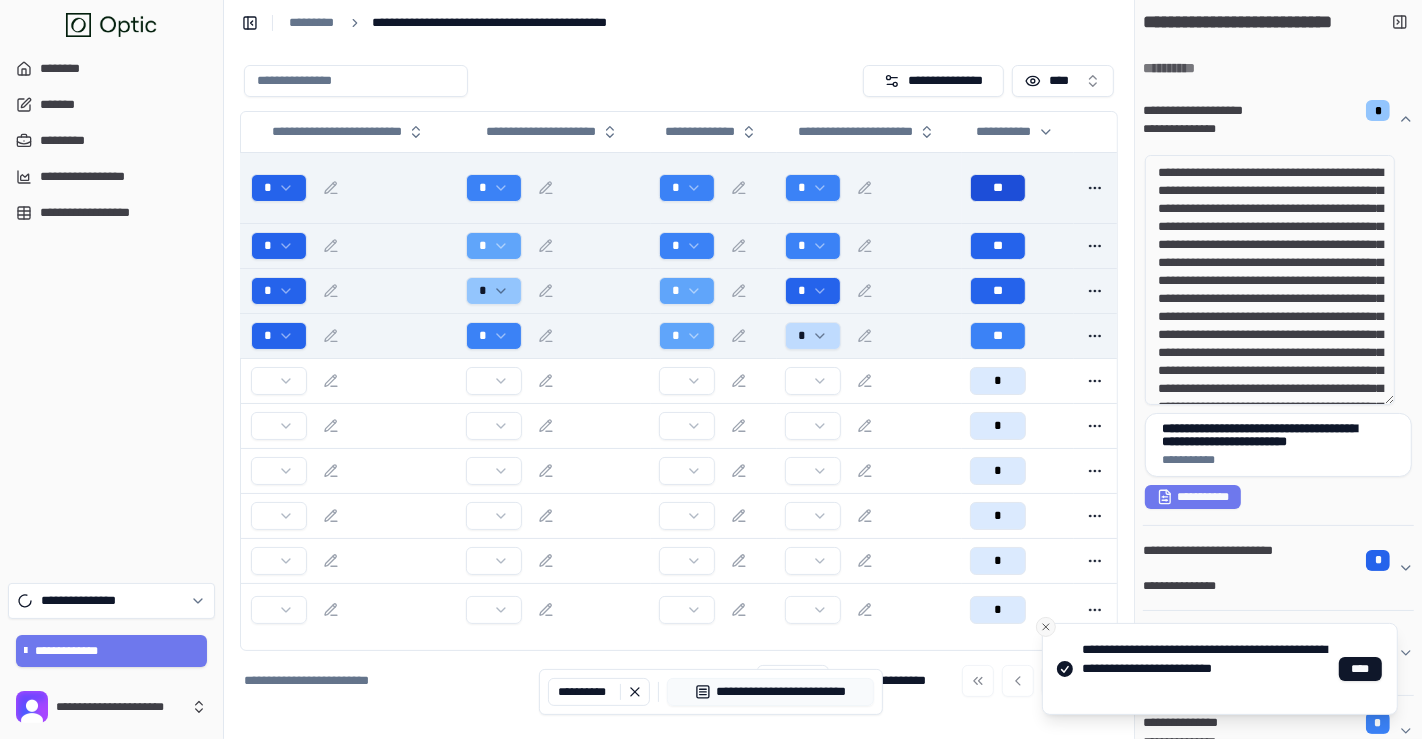 click 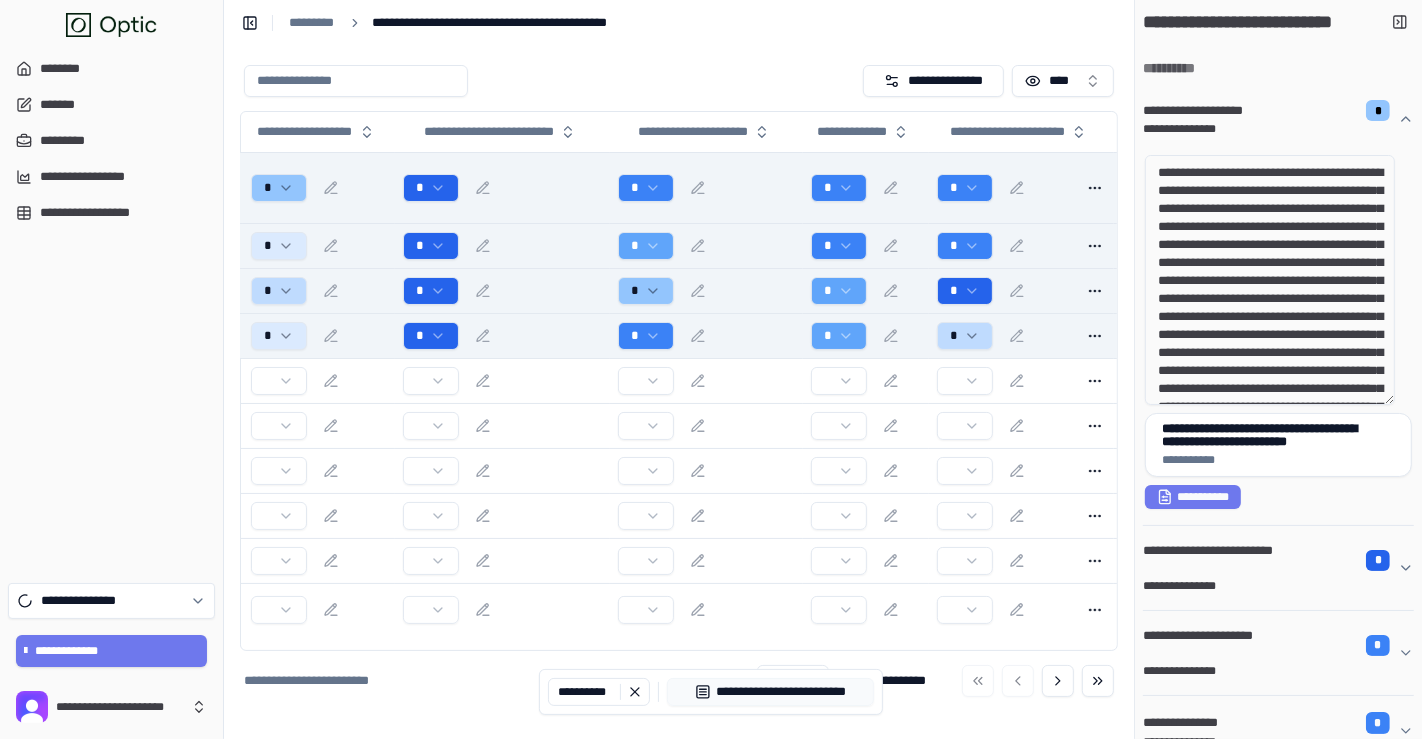 scroll, scrollTop: 0, scrollLeft: 0, axis: both 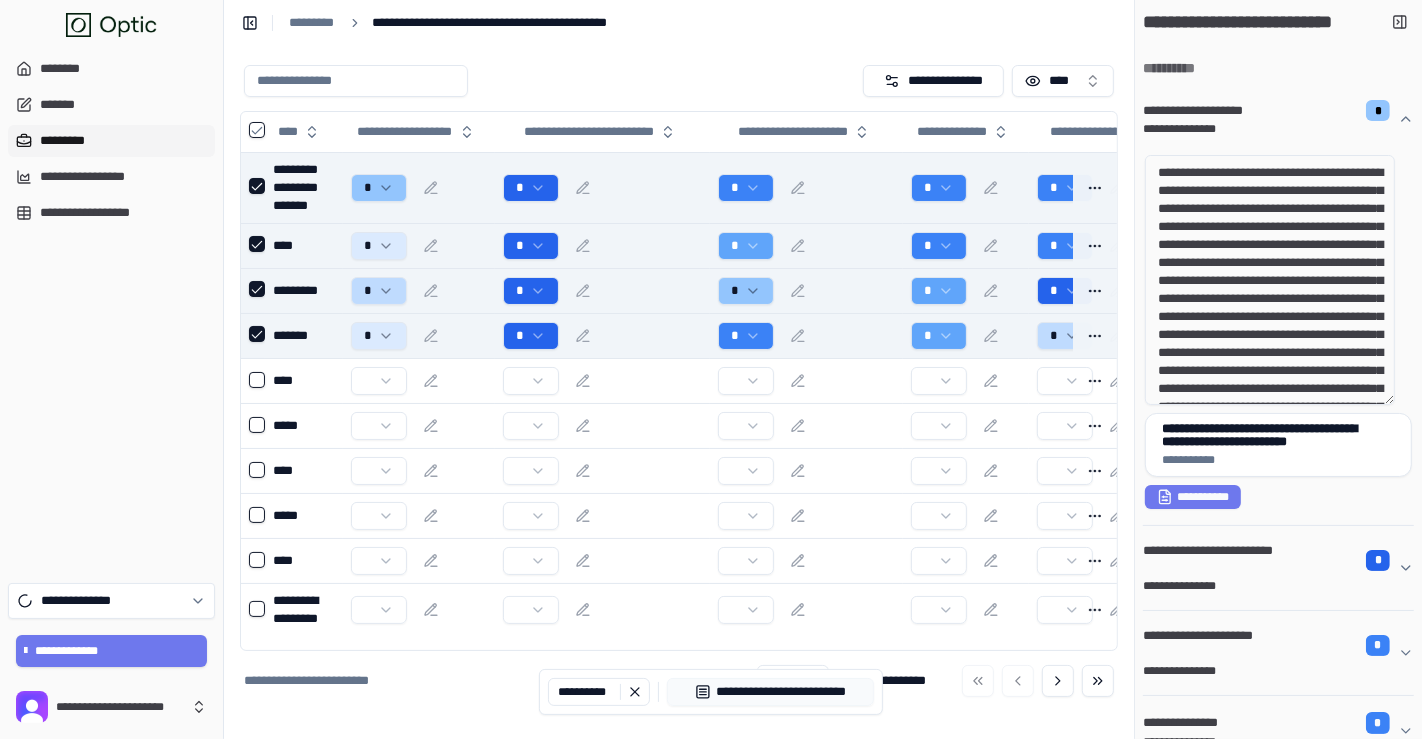 click on "*********" at bounding box center [111, 141] 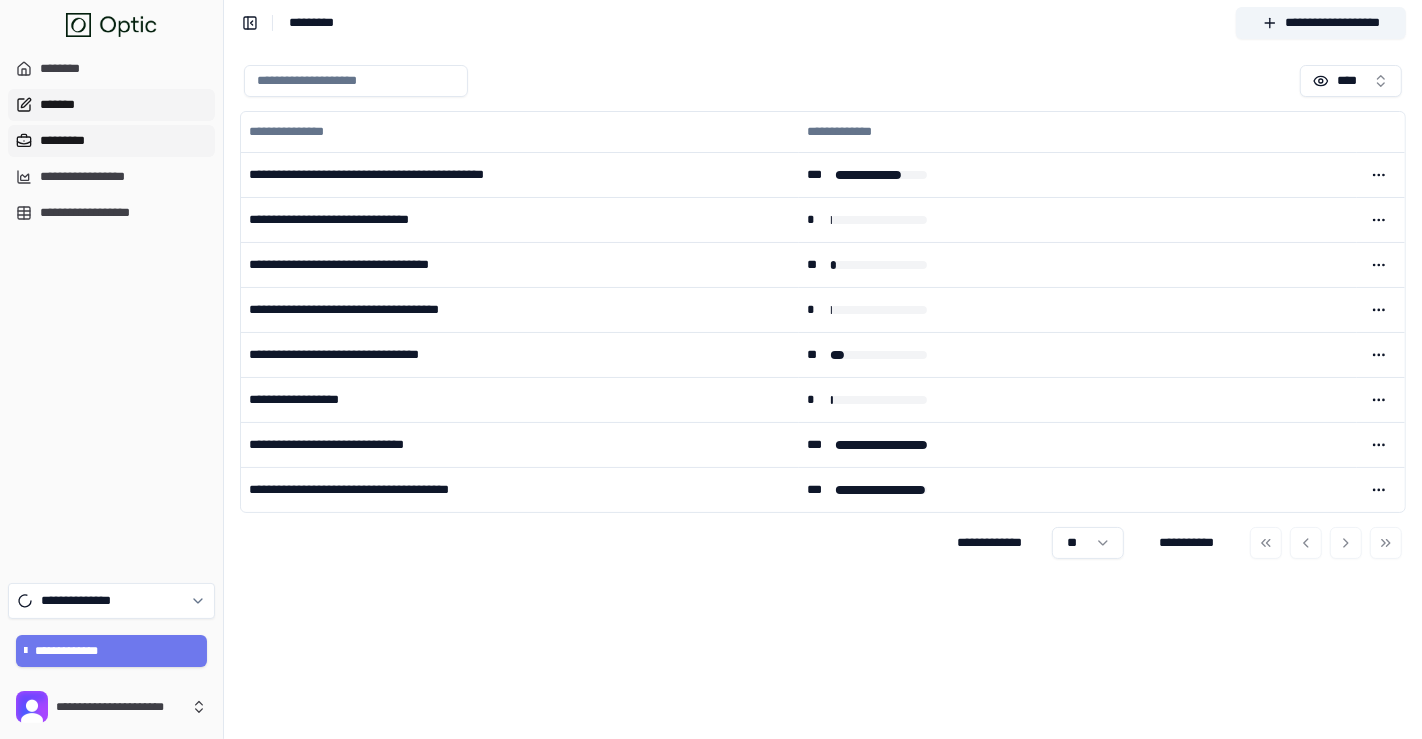 click on "*******" at bounding box center (111, 105) 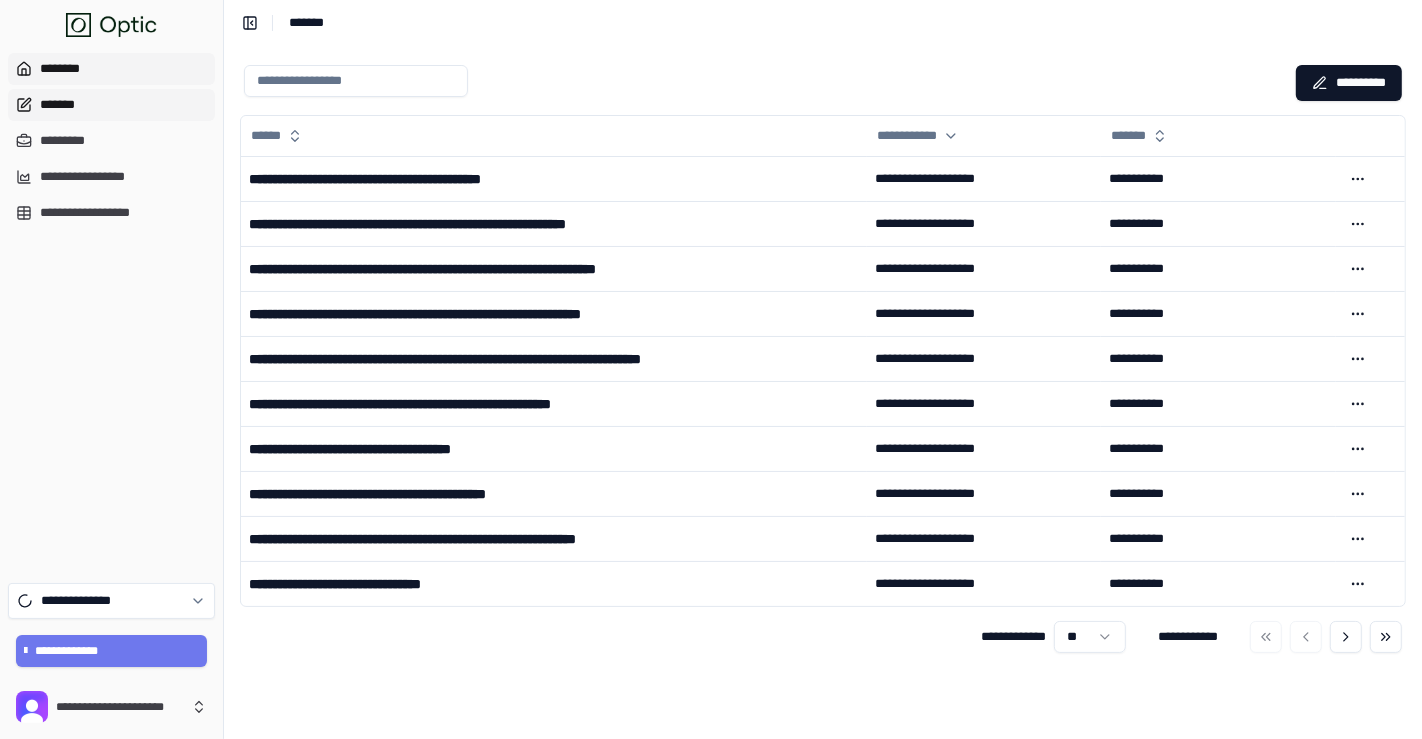 click on "********" at bounding box center [111, 69] 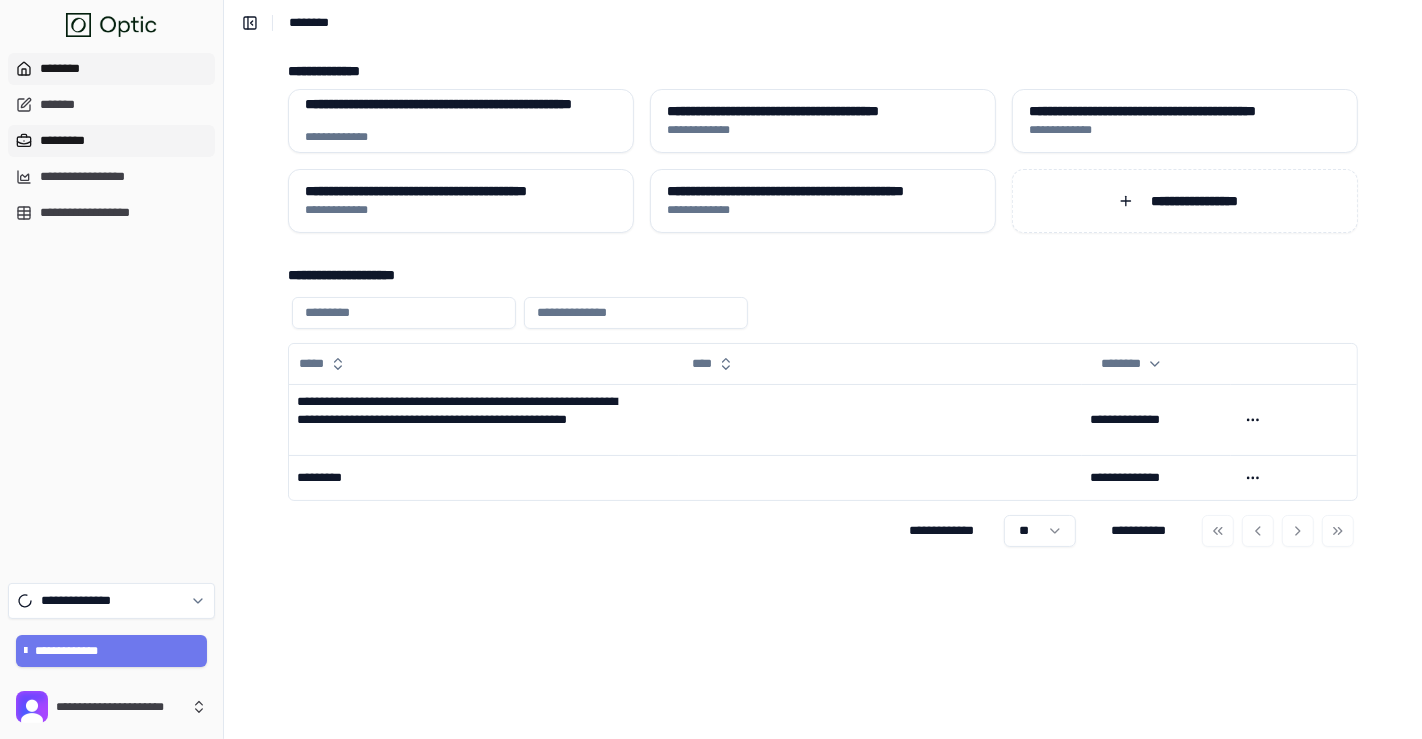 click on "*********" at bounding box center [111, 141] 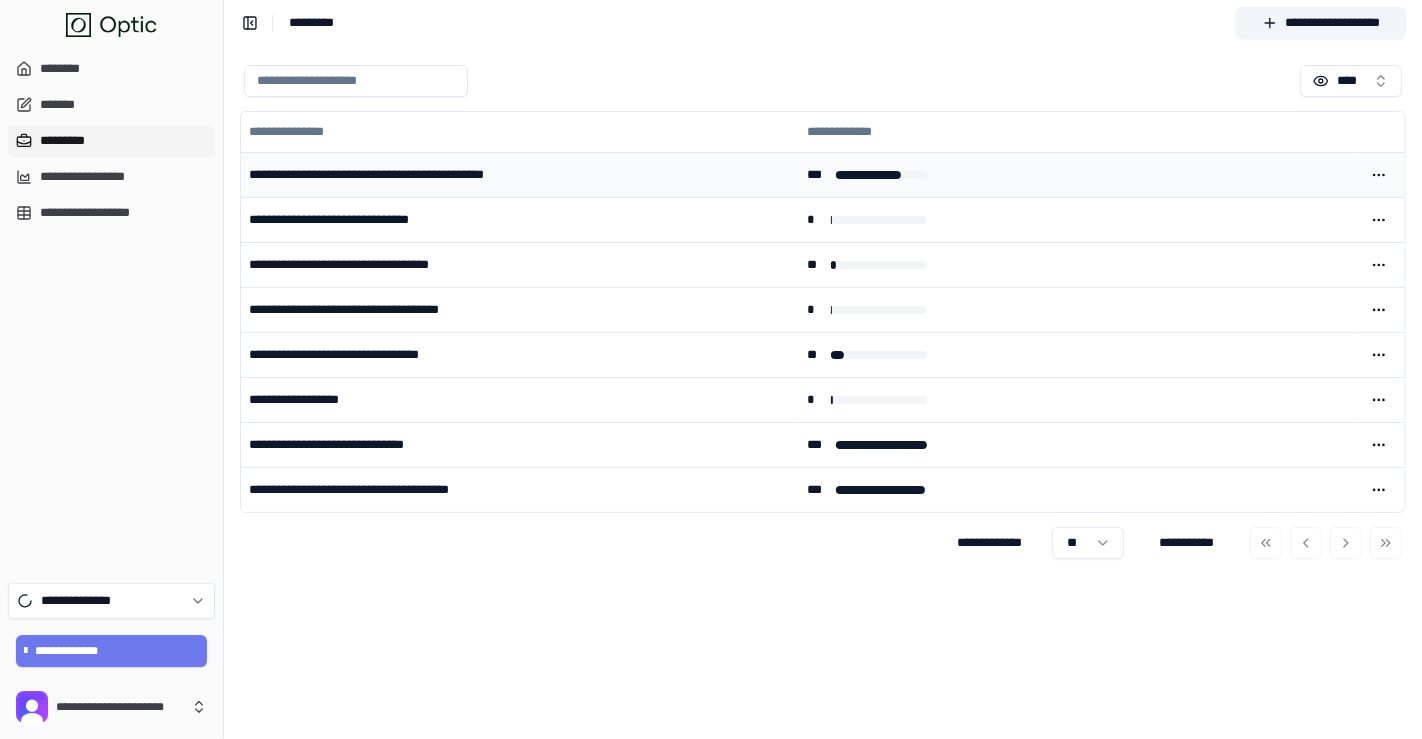 click on "**********" at bounding box center (520, 174) 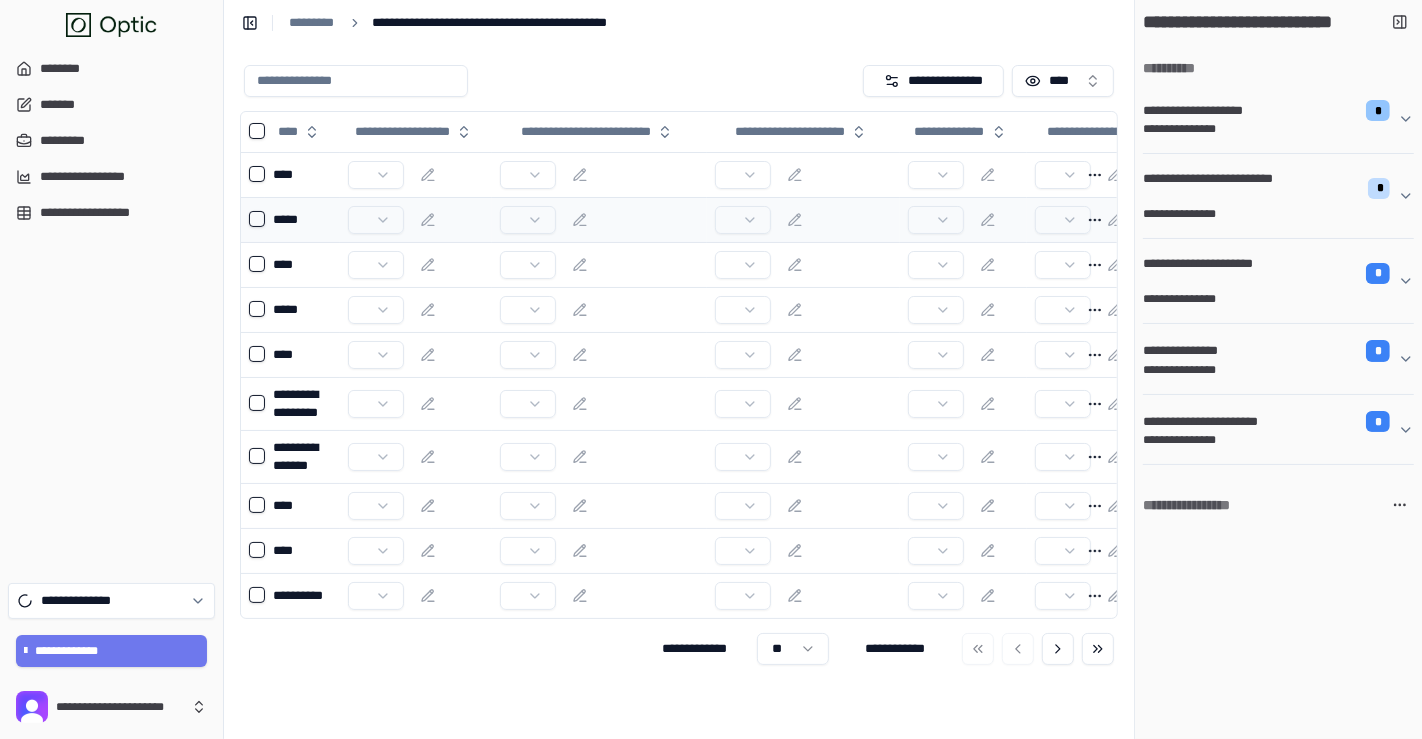 scroll, scrollTop: 0, scrollLeft: 249, axis: horizontal 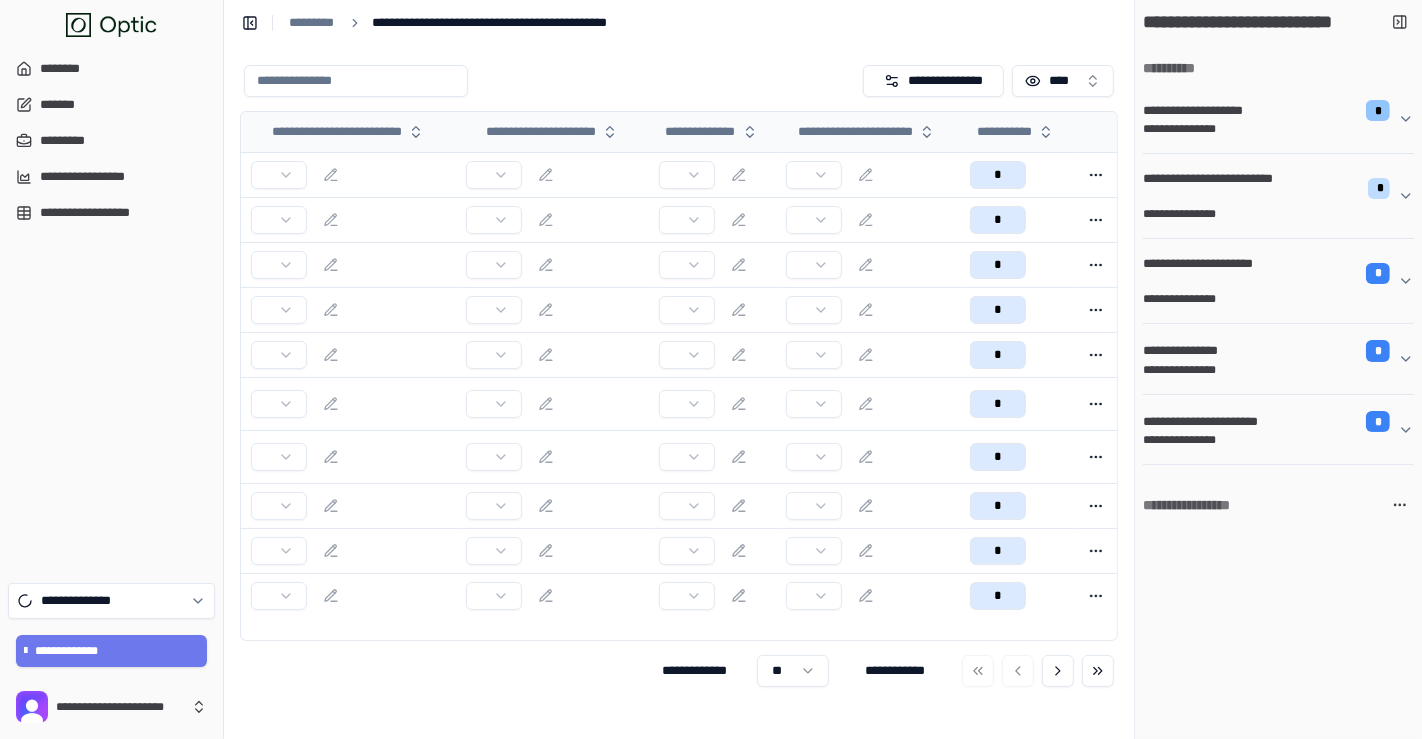 click on "**********" at bounding box center (1018, 132) 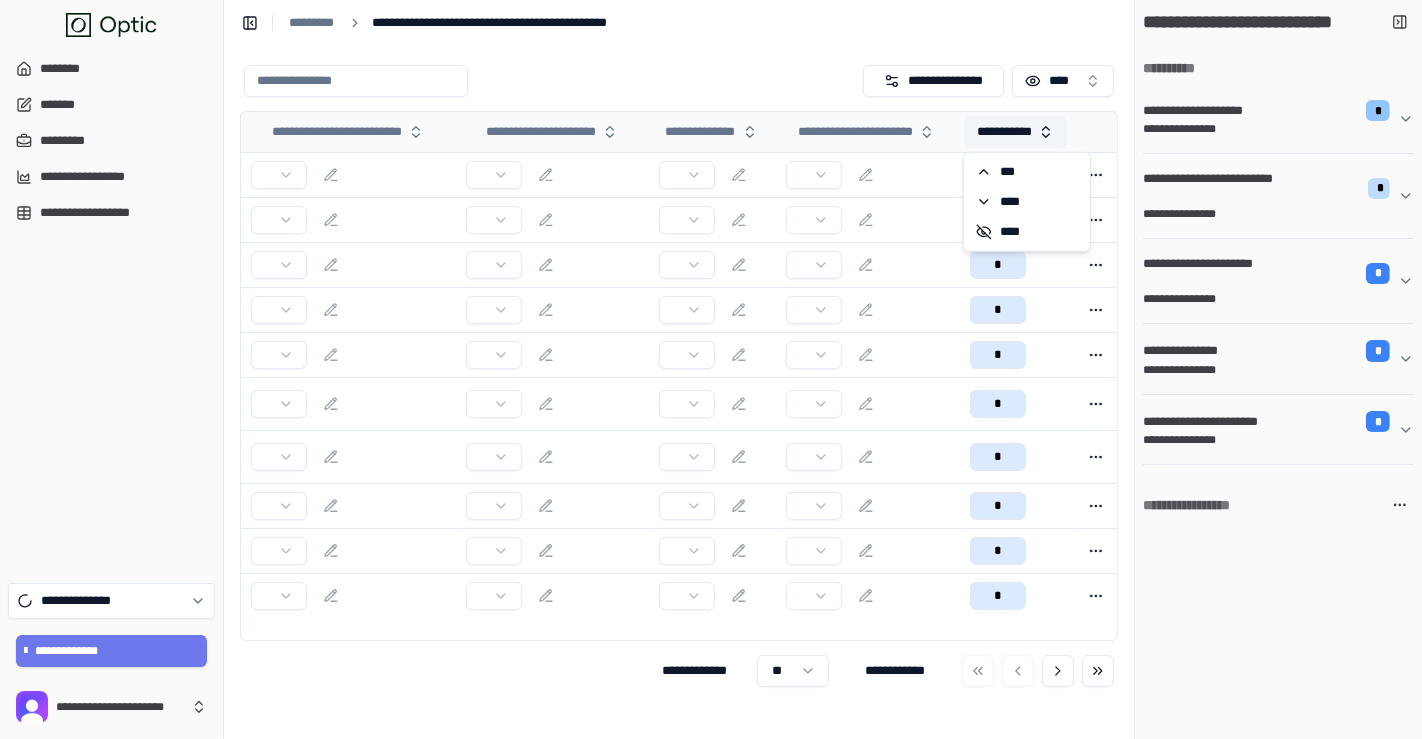 click on "**********" at bounding box center [1015, 132] 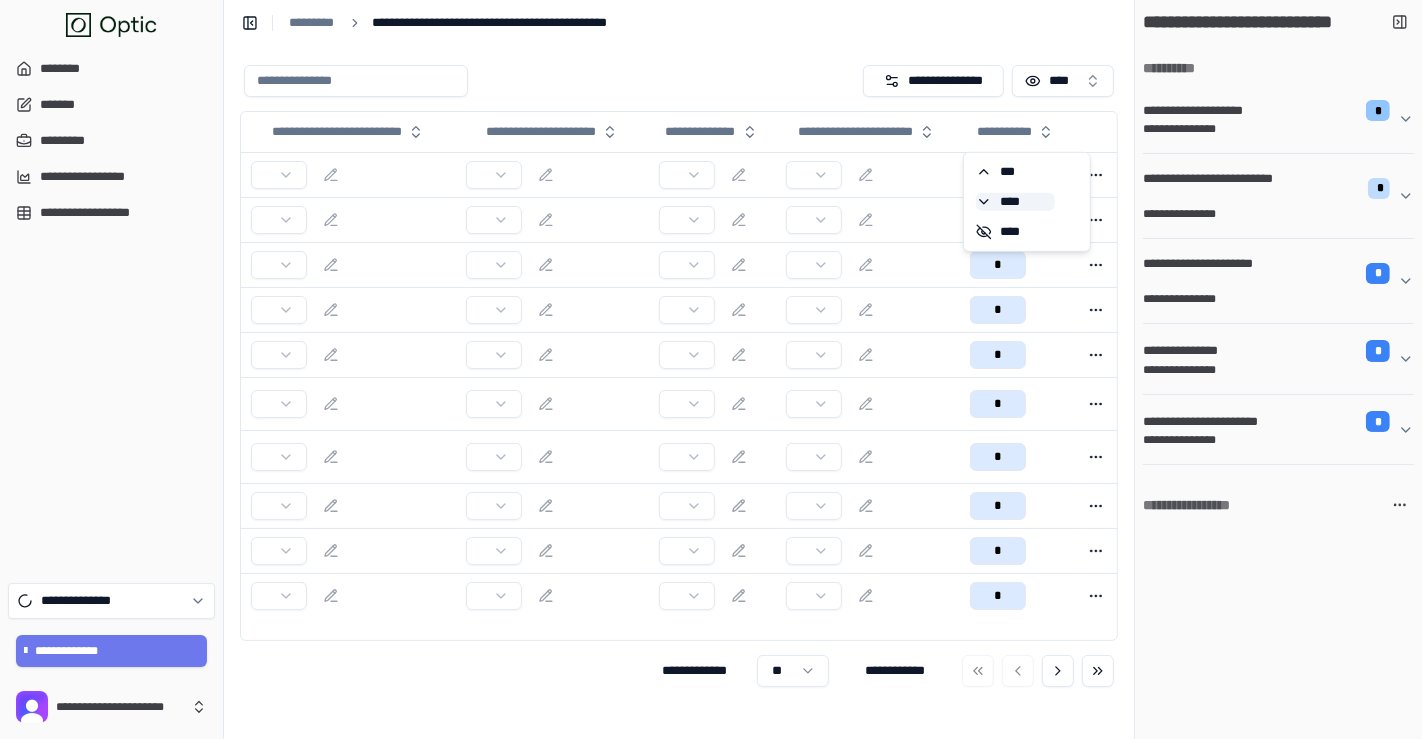 click on "****" at bounding box center [1015, 202] 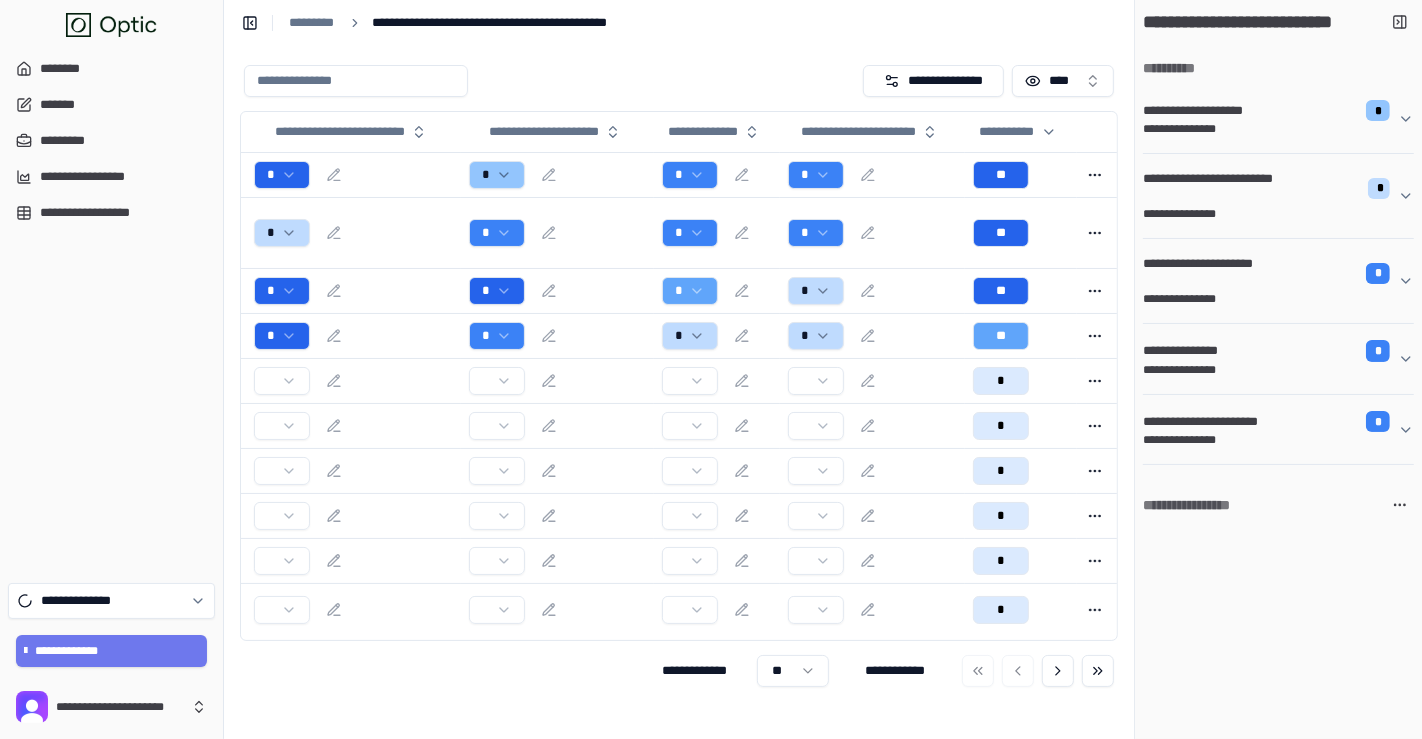 scroll, scrollTop: 0, scrollLeft: 208, axis: horizontal 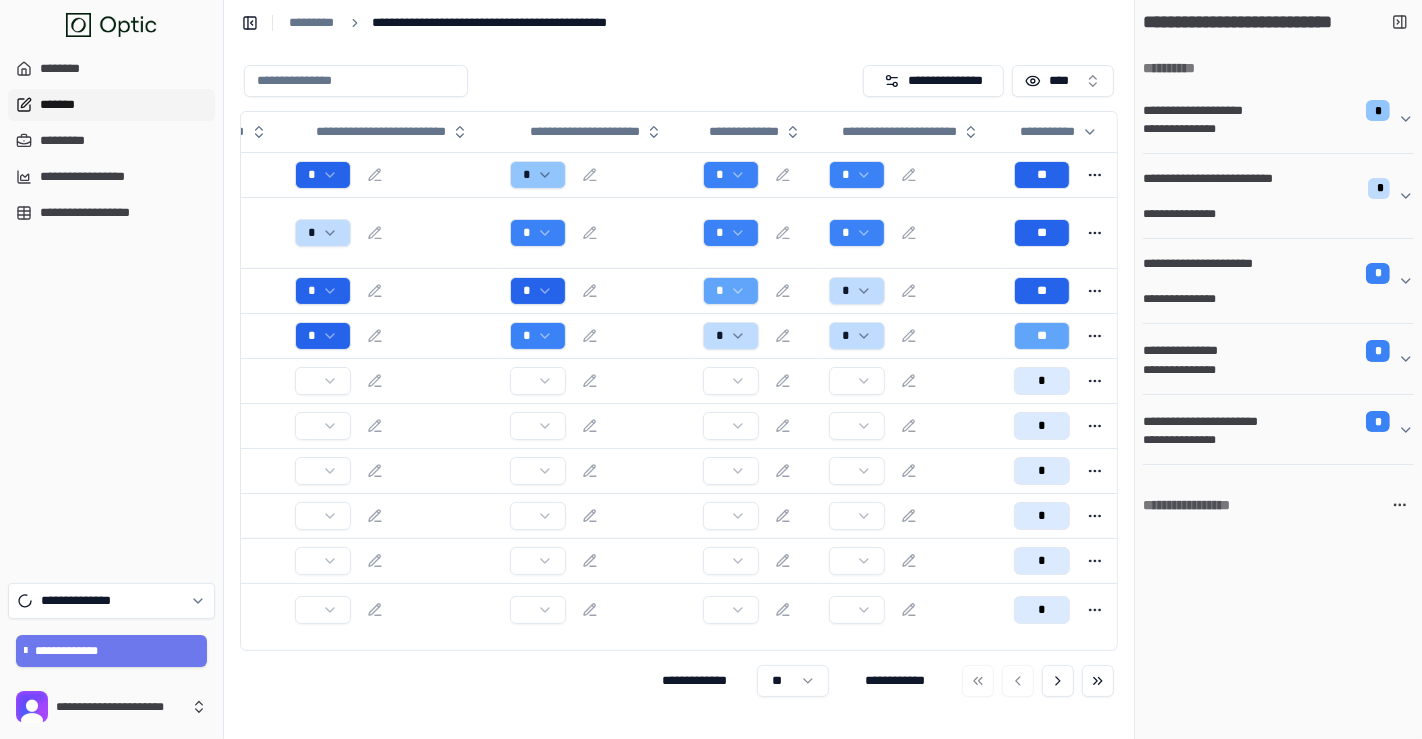 click on "*******" at bounding box center (111, 105) 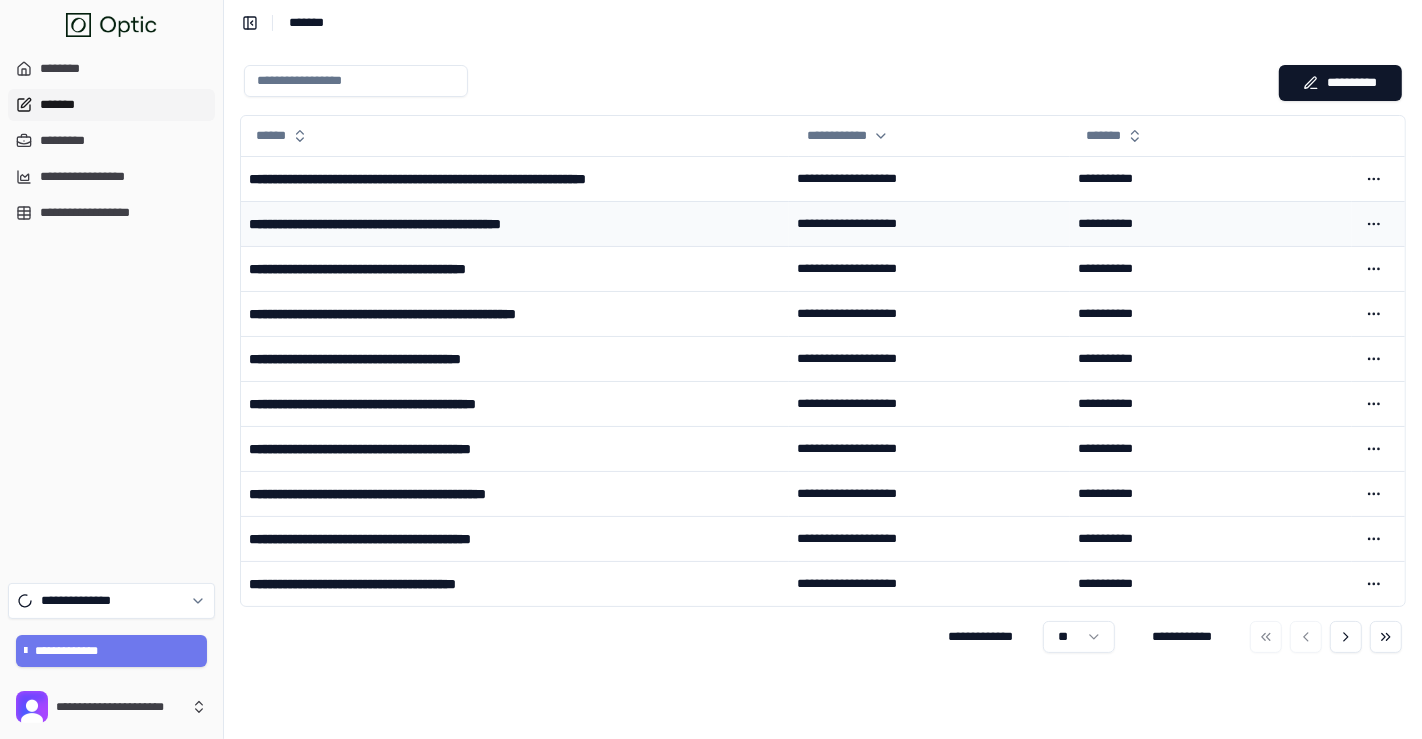 click on "**********" at bounding box center [426, 224] 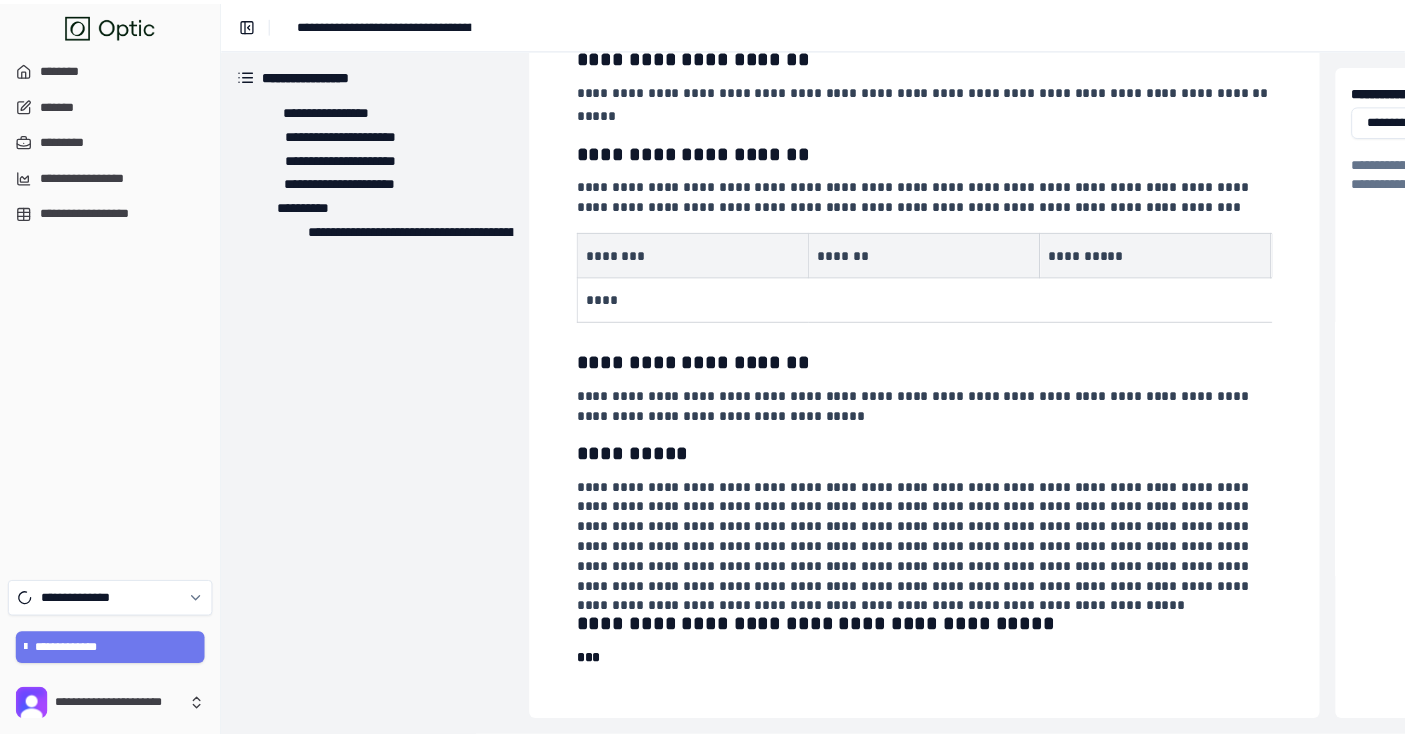 scroll, scrollTop: 160, scrollLeft: 0, axis: vertical 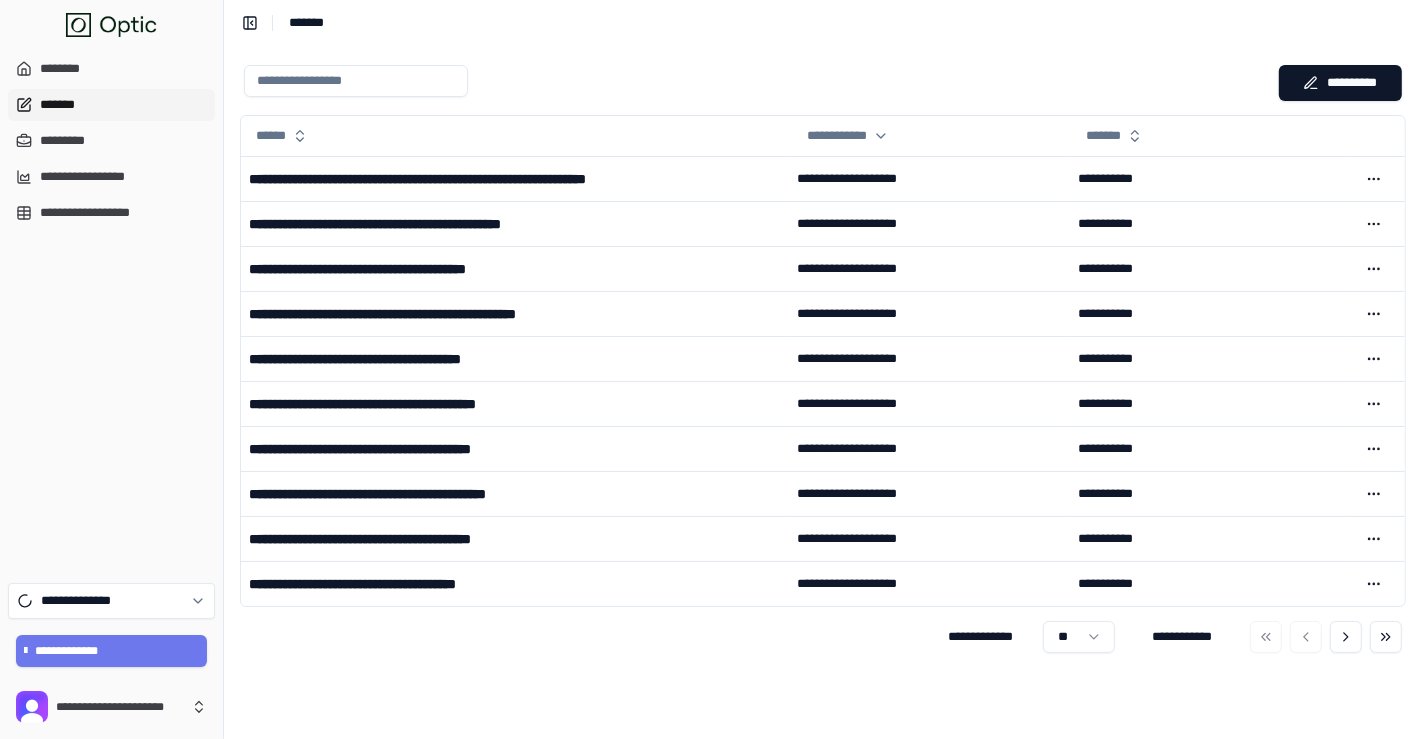 click on "[FIRST] [LAST]" at bounding box center (823, 637) 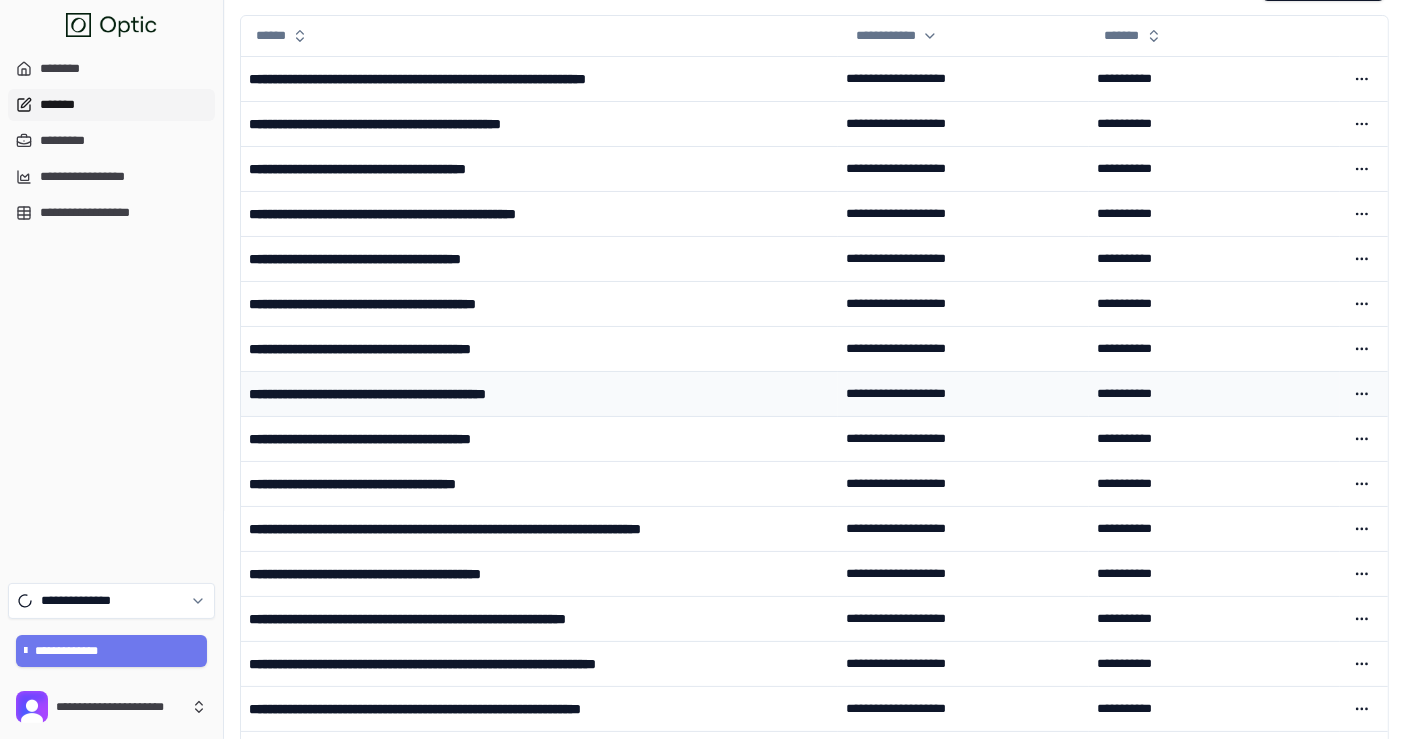scroll, scrollTop: 102, scrollLeft: 0, axis: vertical 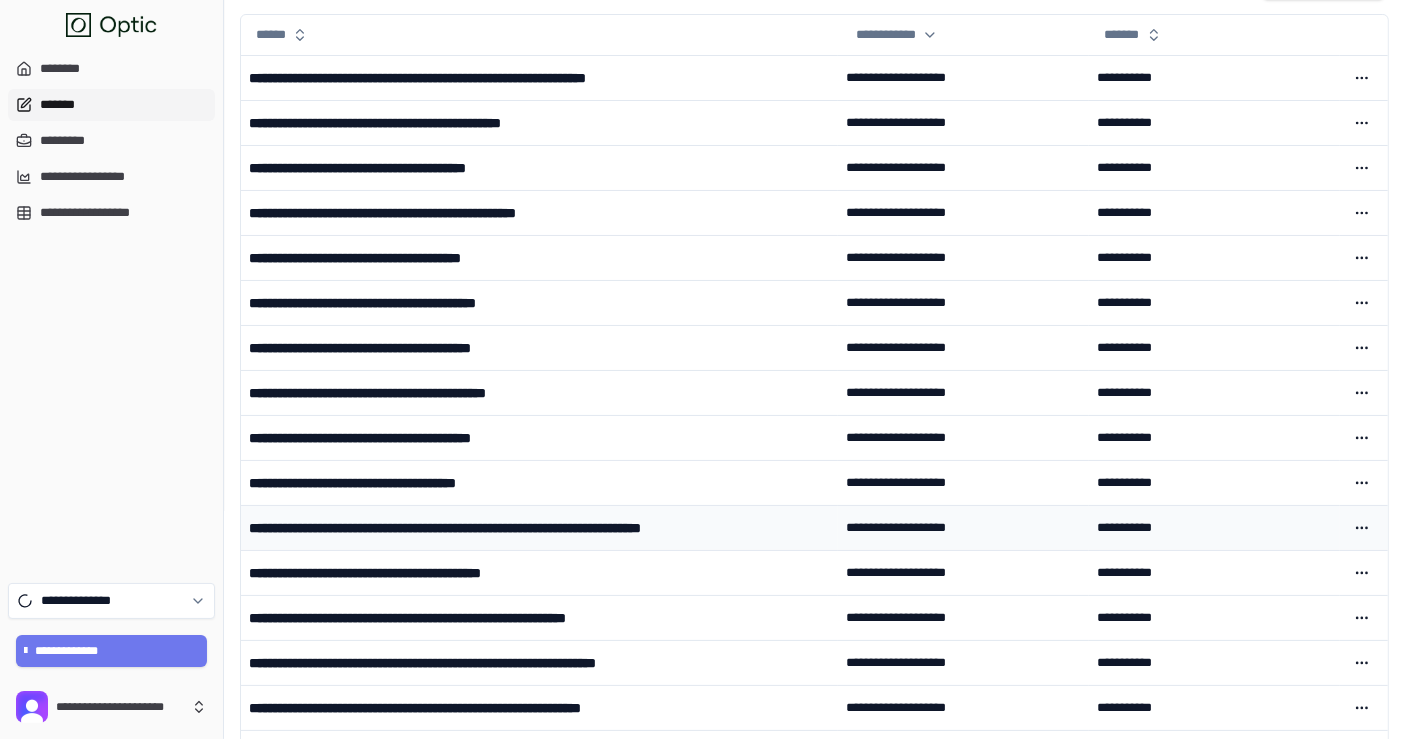 click on "[ADDRESS]" at bounding box center (516, 528) 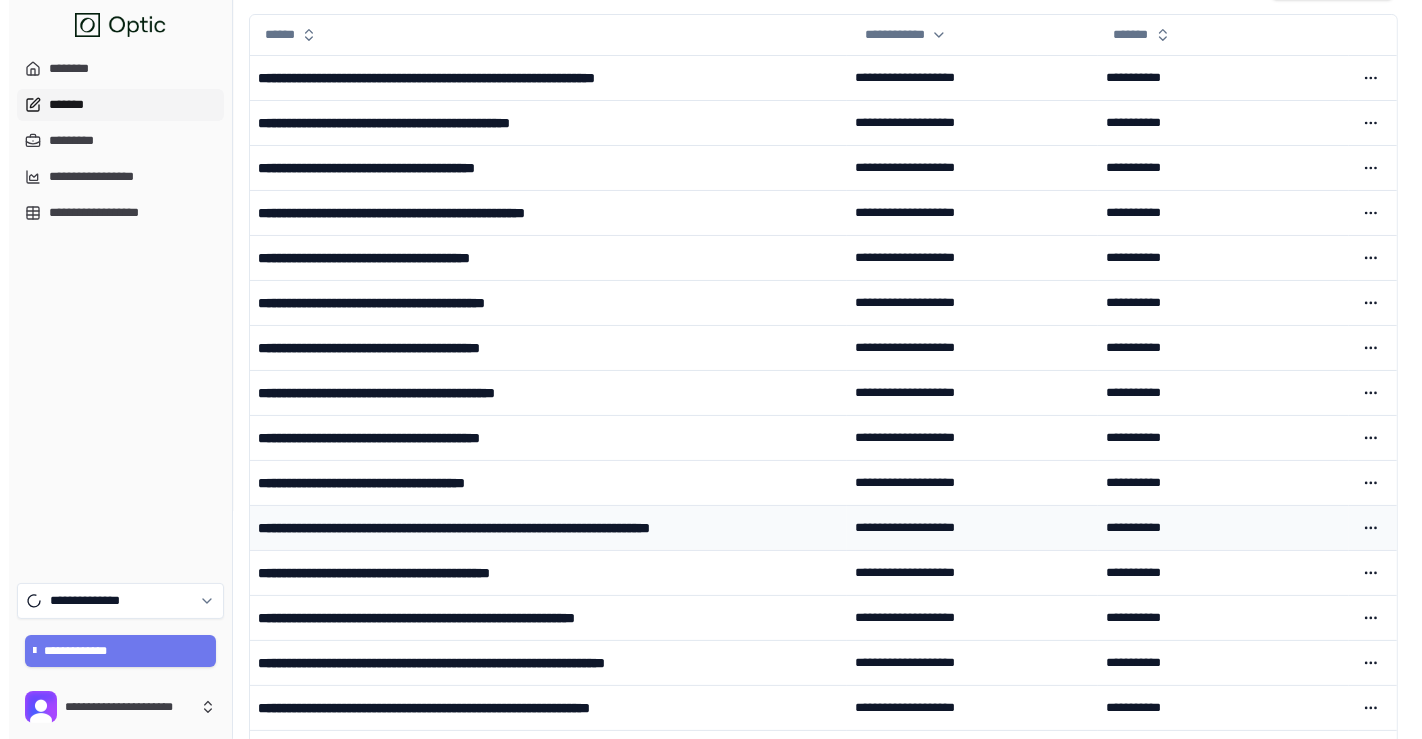 scroll, scrollTop: 0, scrollLeft: 0, axis: both 